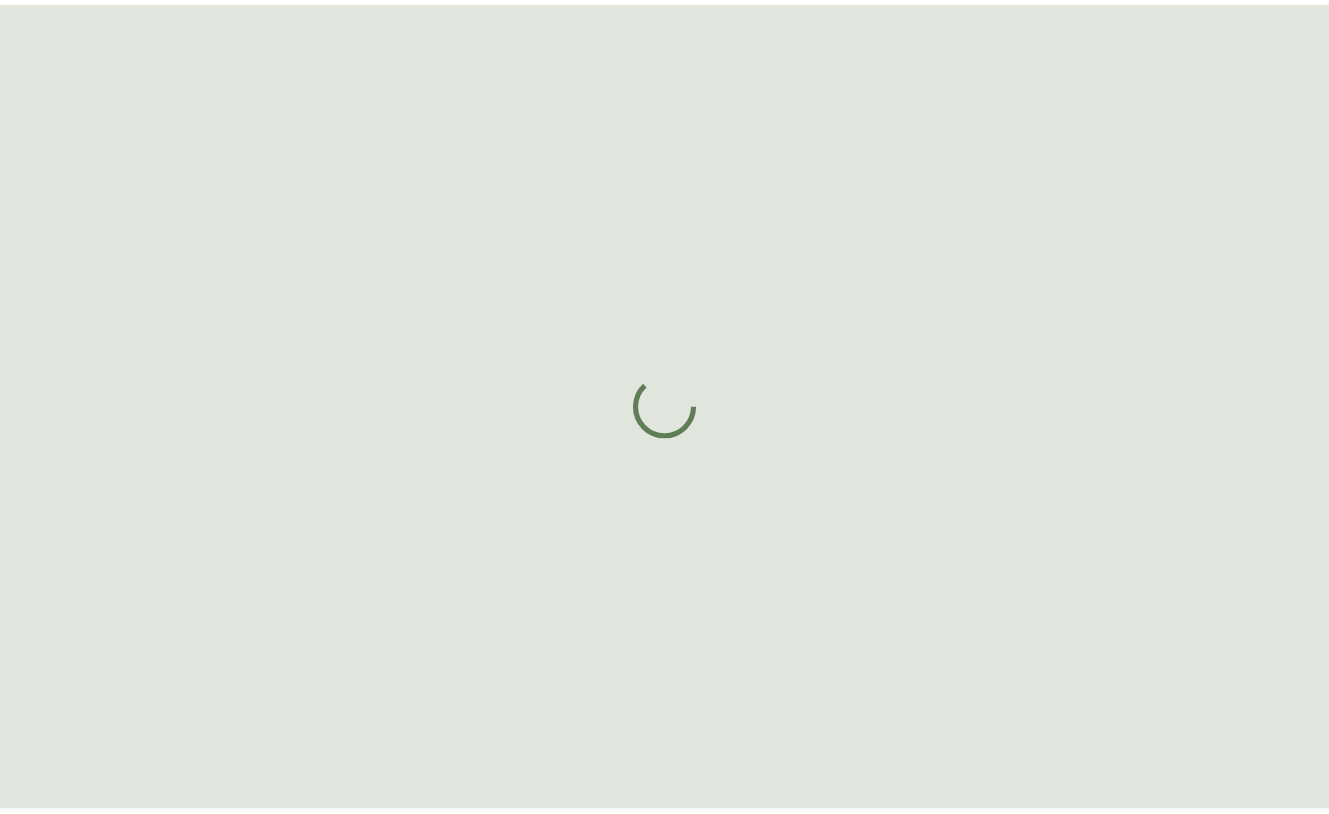 scroll, scrollTop: 0, scrollLeft: 0, axis: both 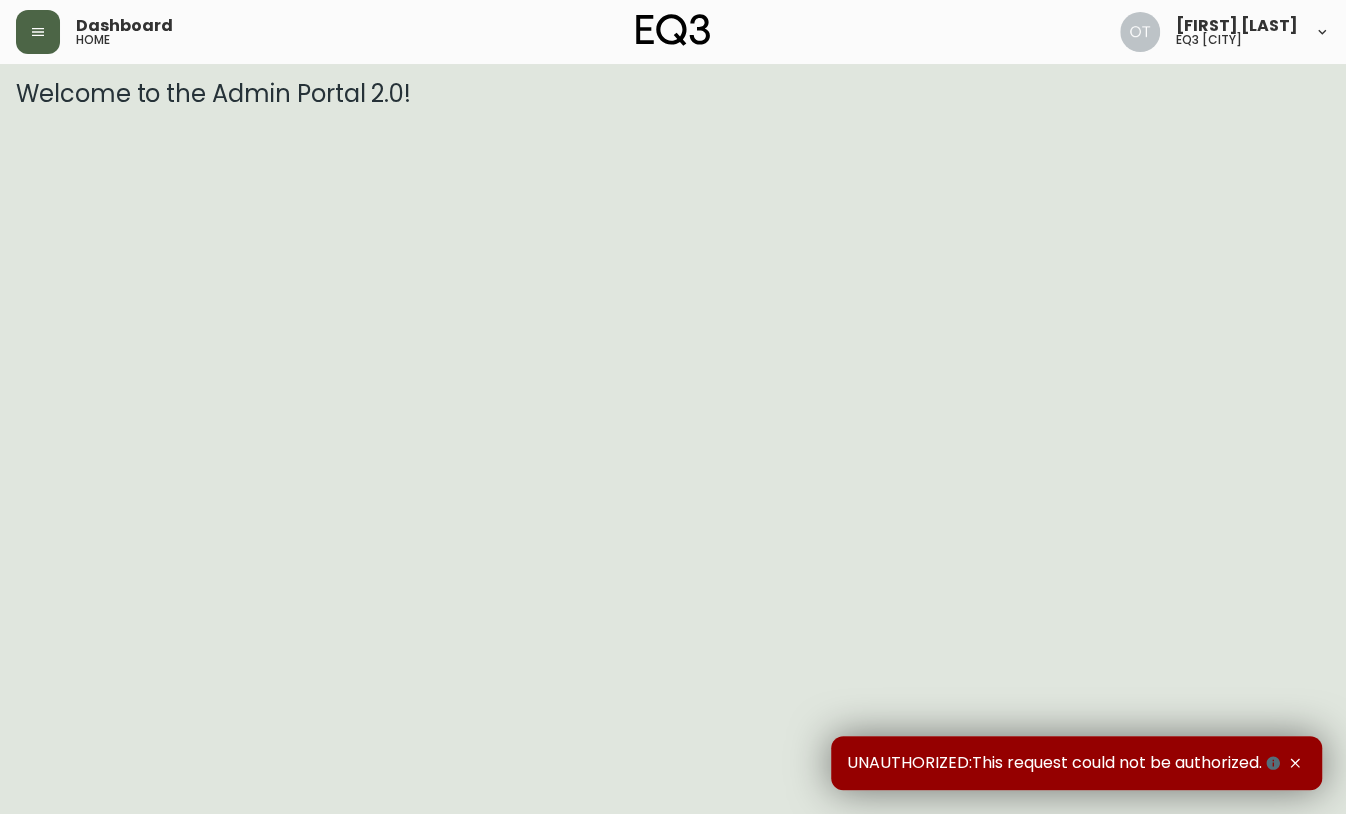 click 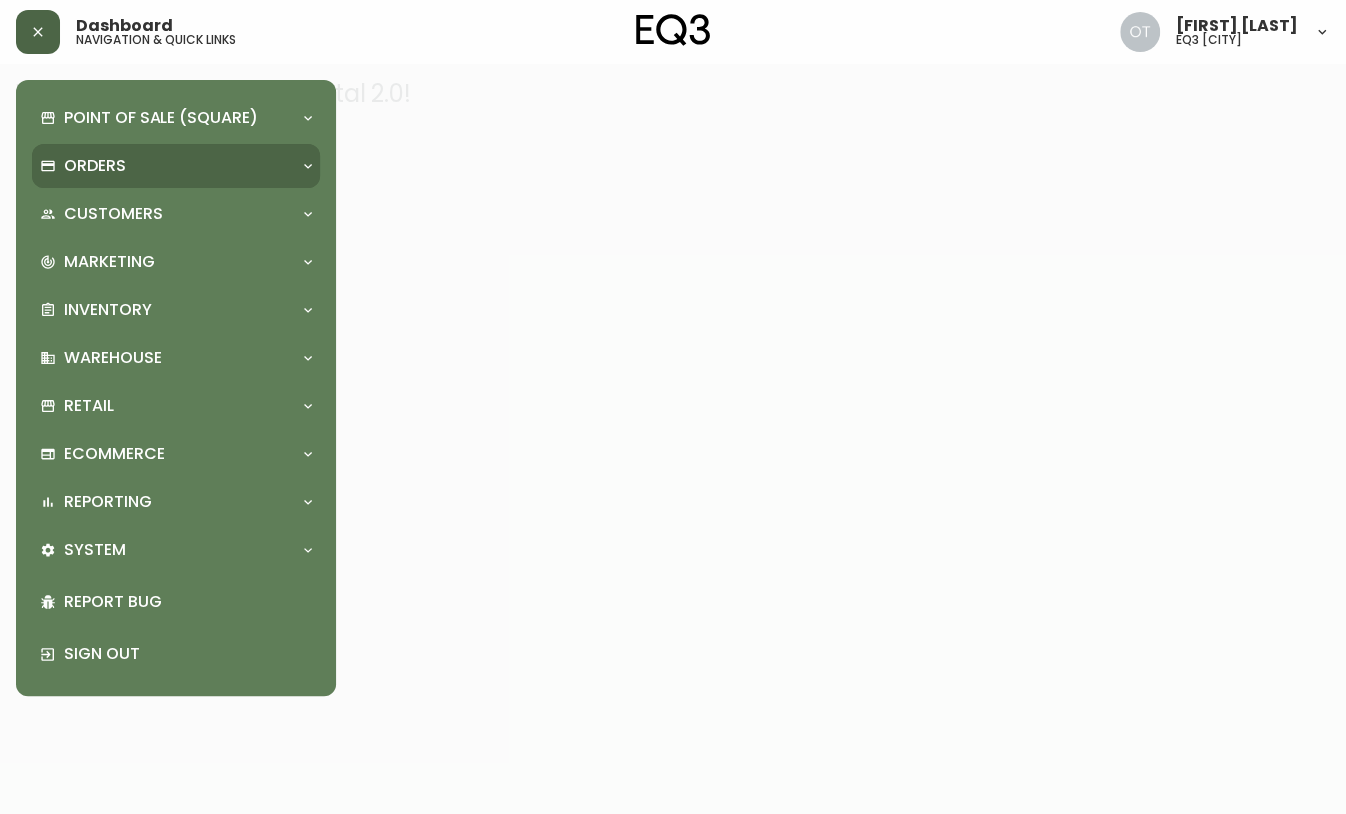 click on "Orders" at bounding box center (95, 166) 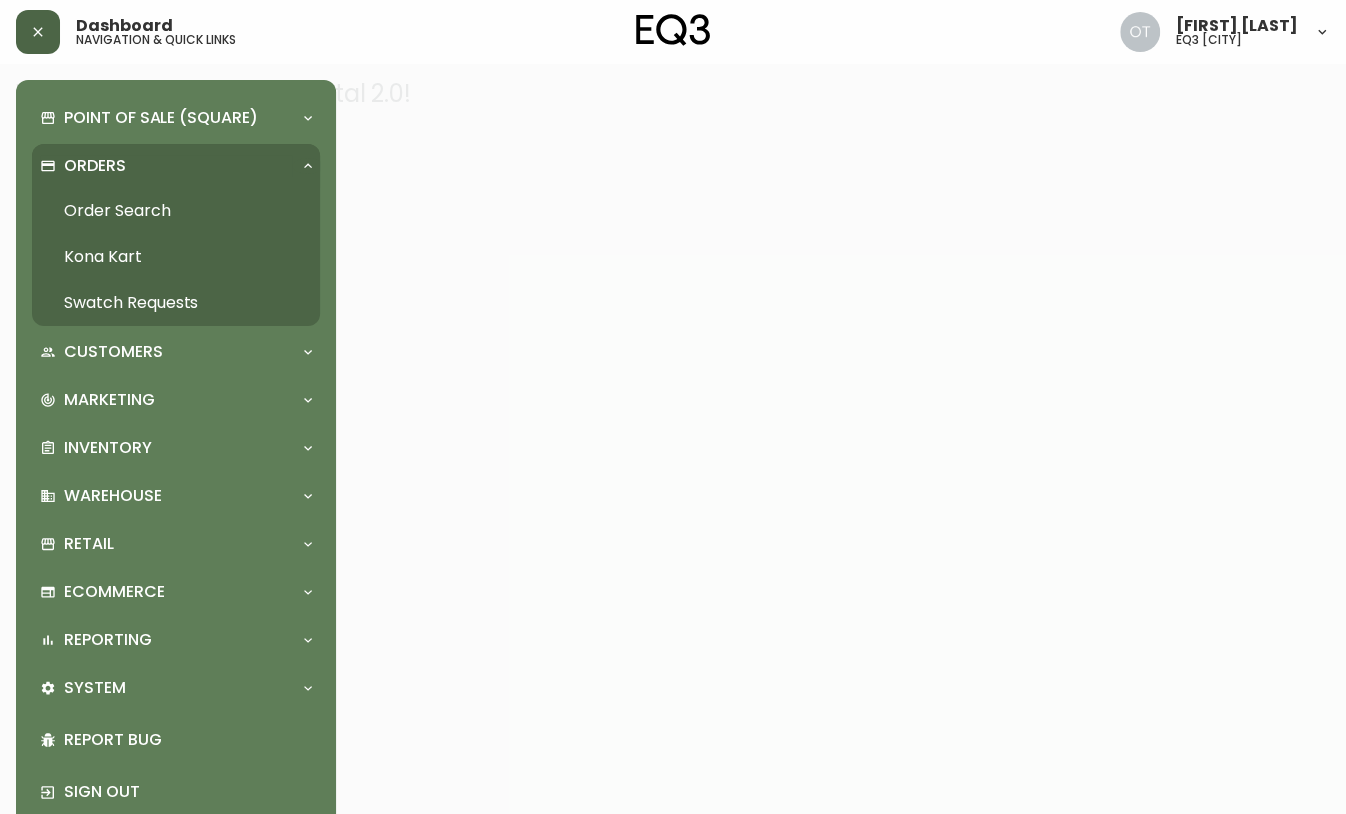 click on "Order Search" at bounding box center [176, 211] 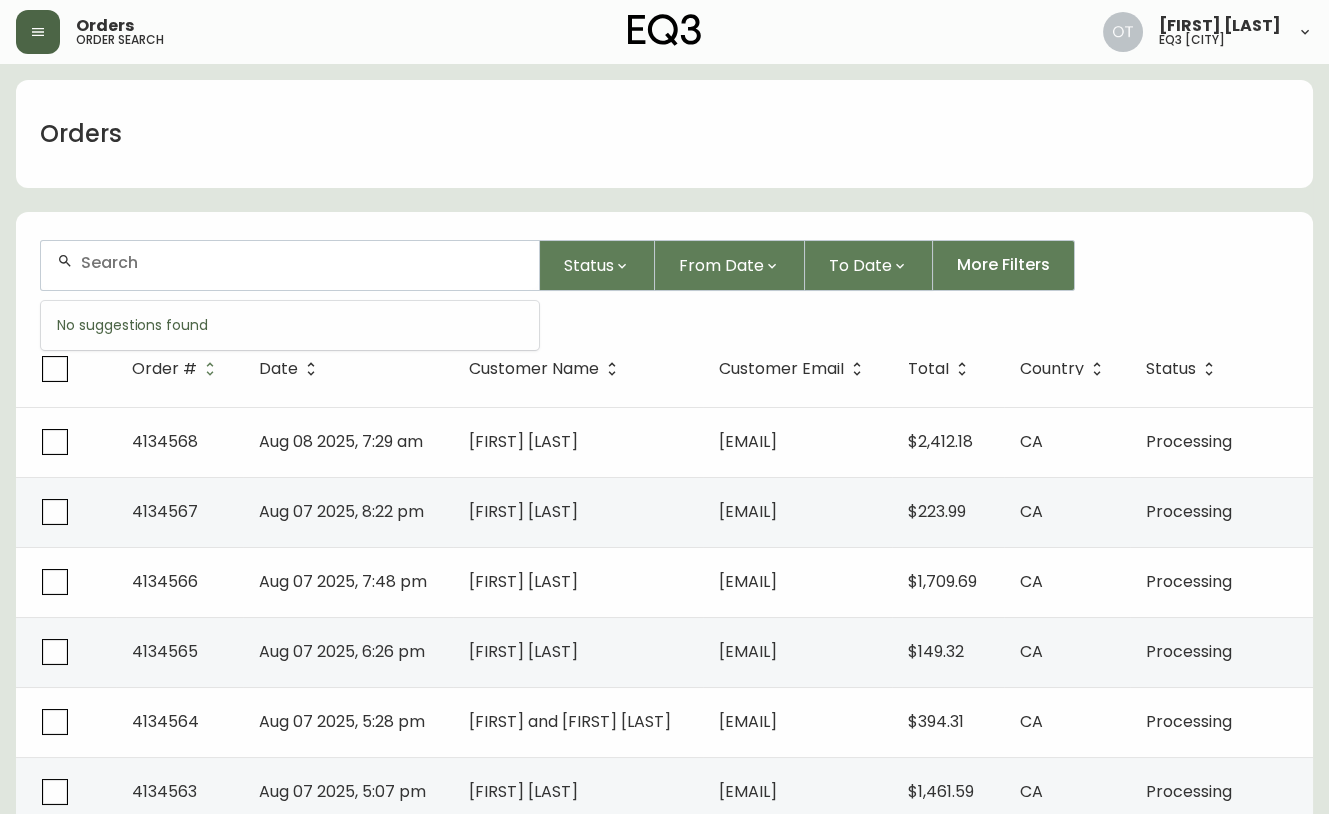 click at bounding box center [302, 262] 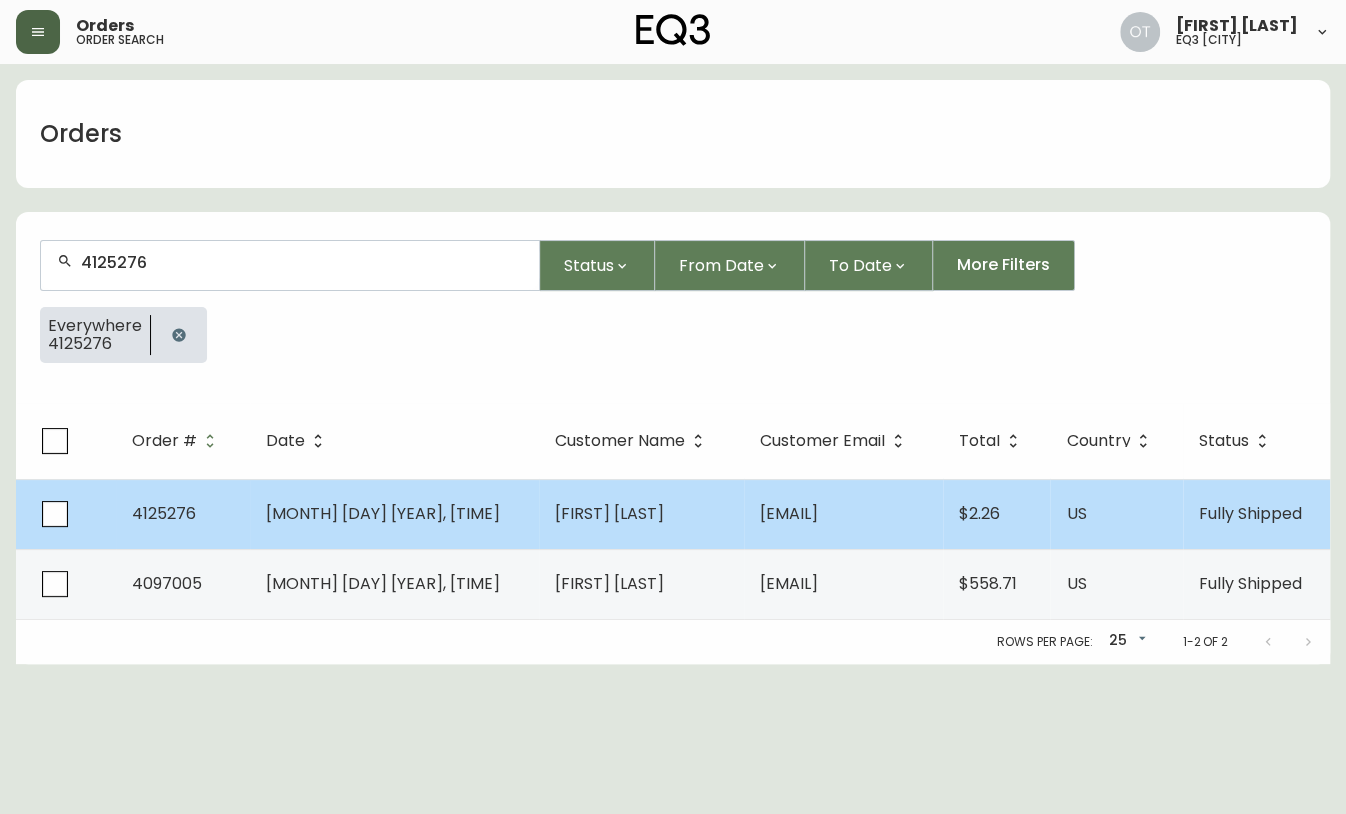 type on "4125276" 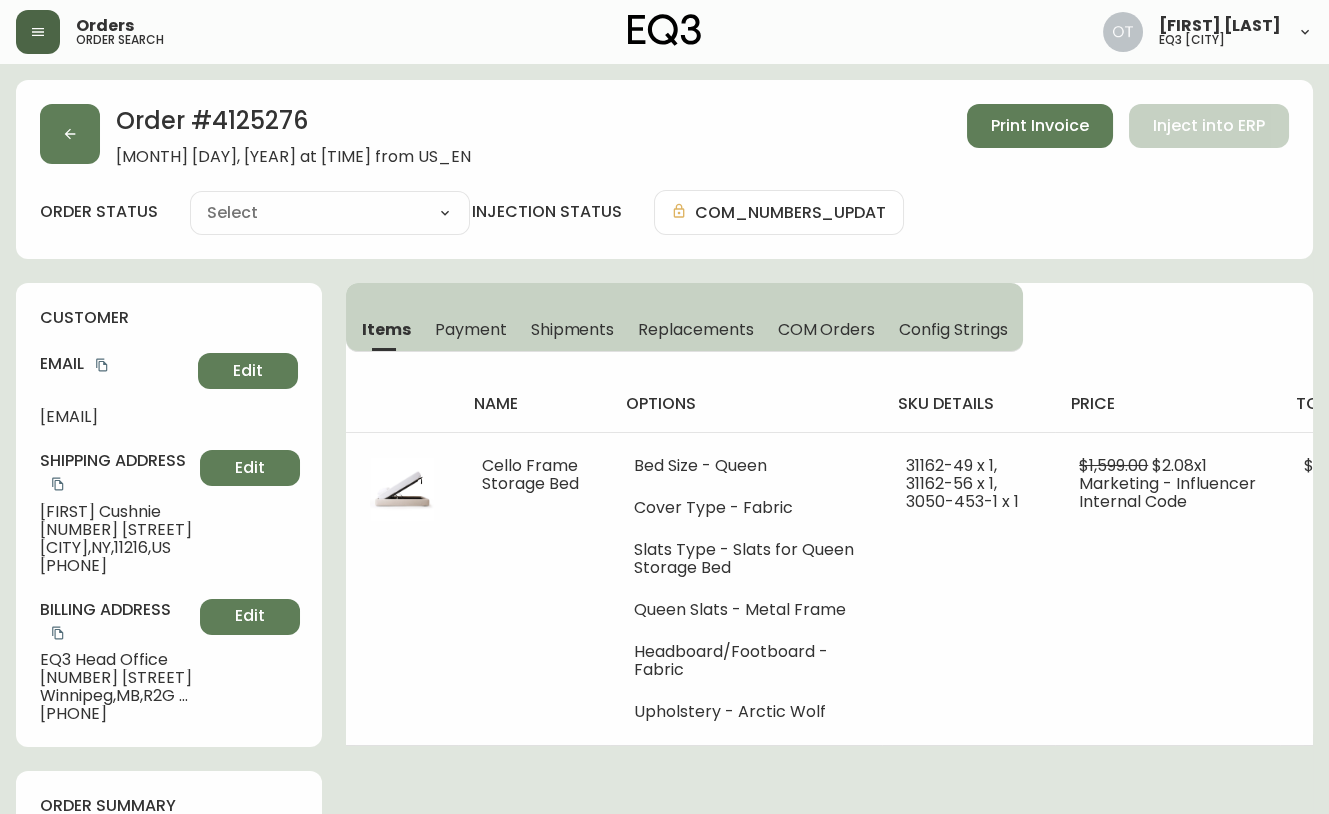 type on "Fully Shipped" 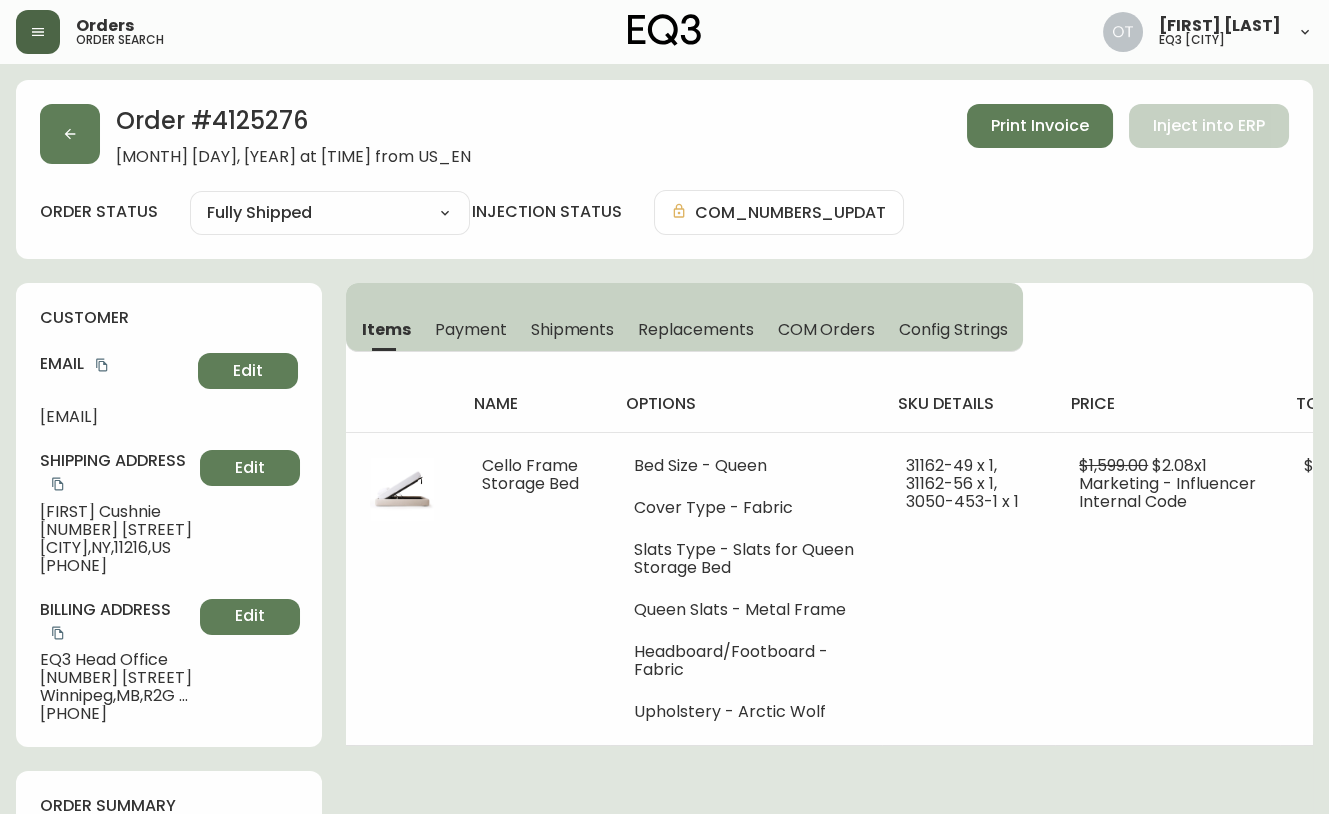 select on "FULLY_SHIPPED" 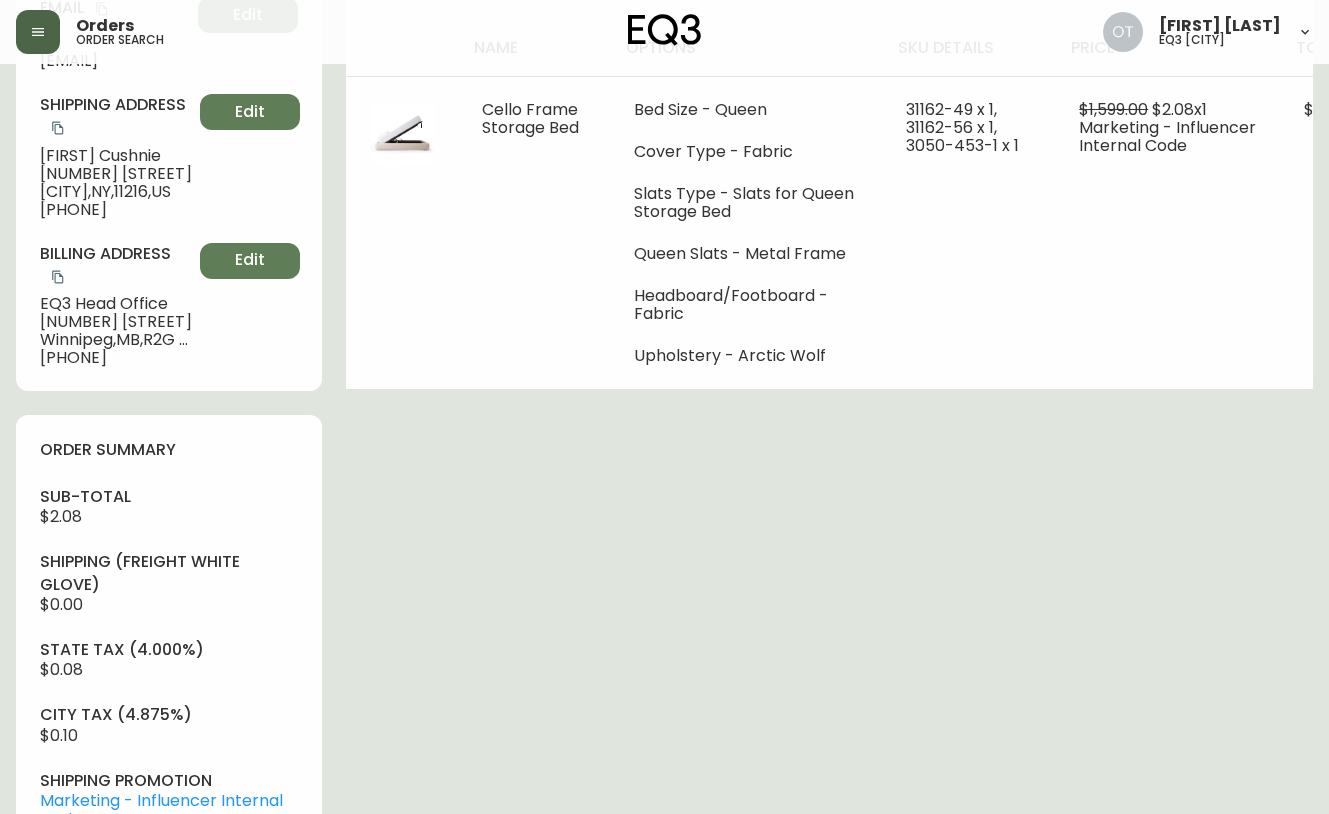 scroll, scrollTop: 37, scrollLeft: 0, axis: vertical 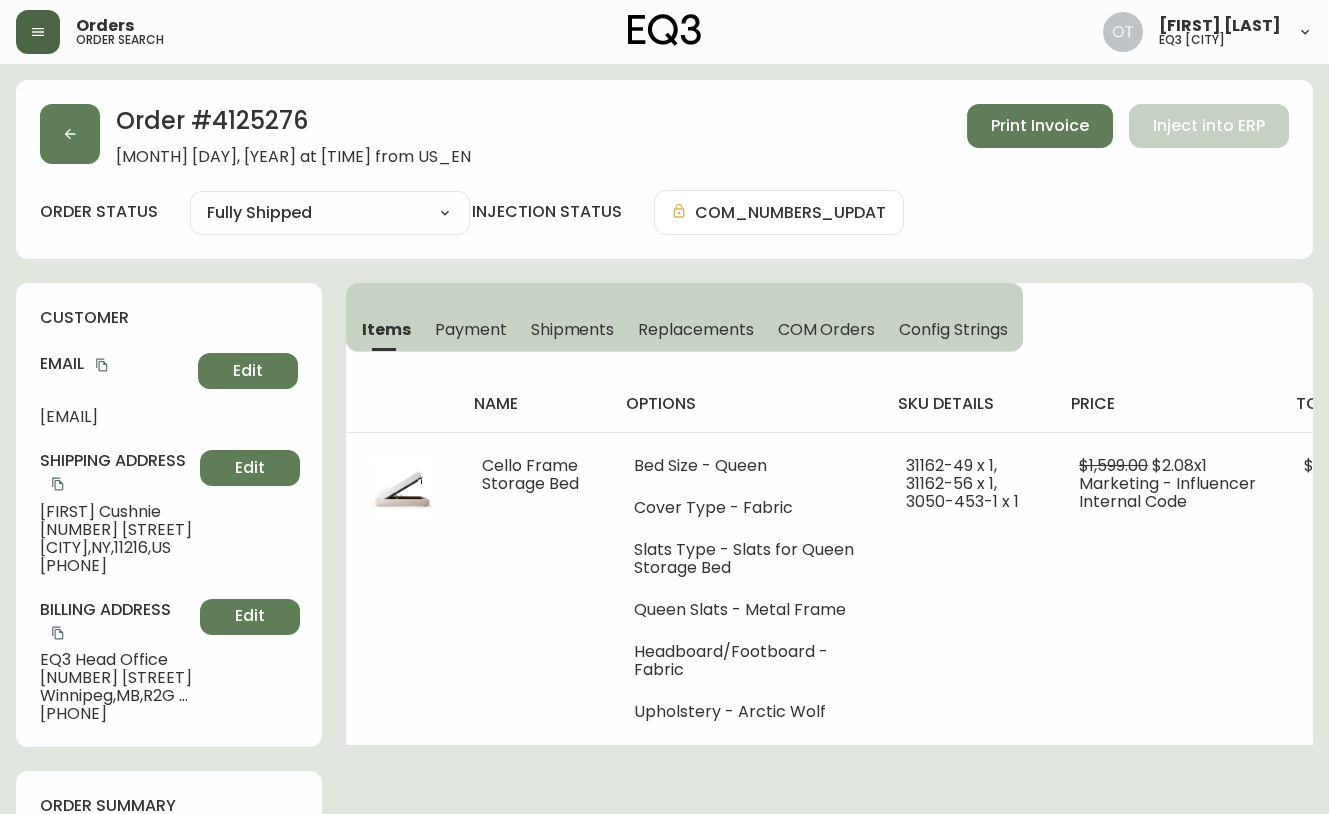click on "Email" at bounding box center (115, 364) 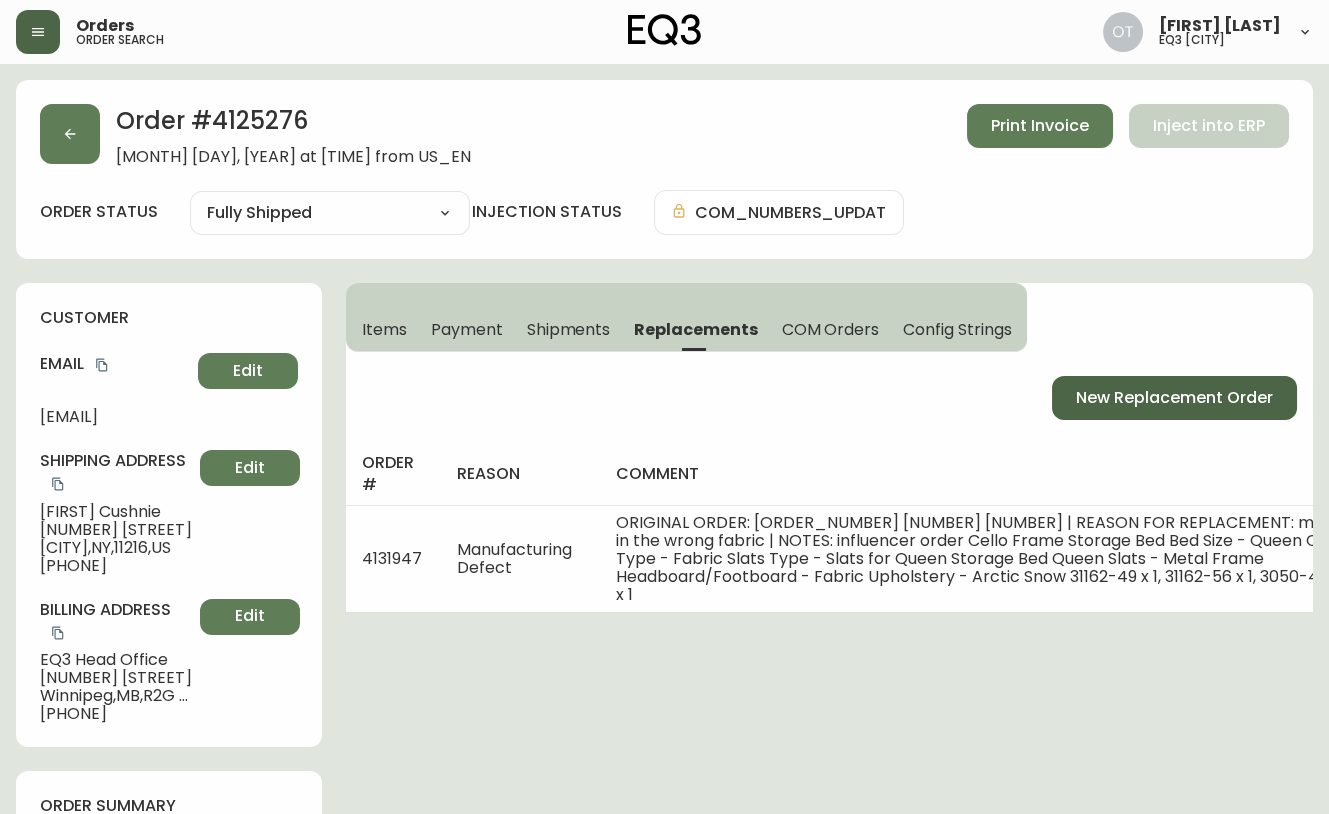 click on "New Replacement Order" at bounding box center (1174, 398) 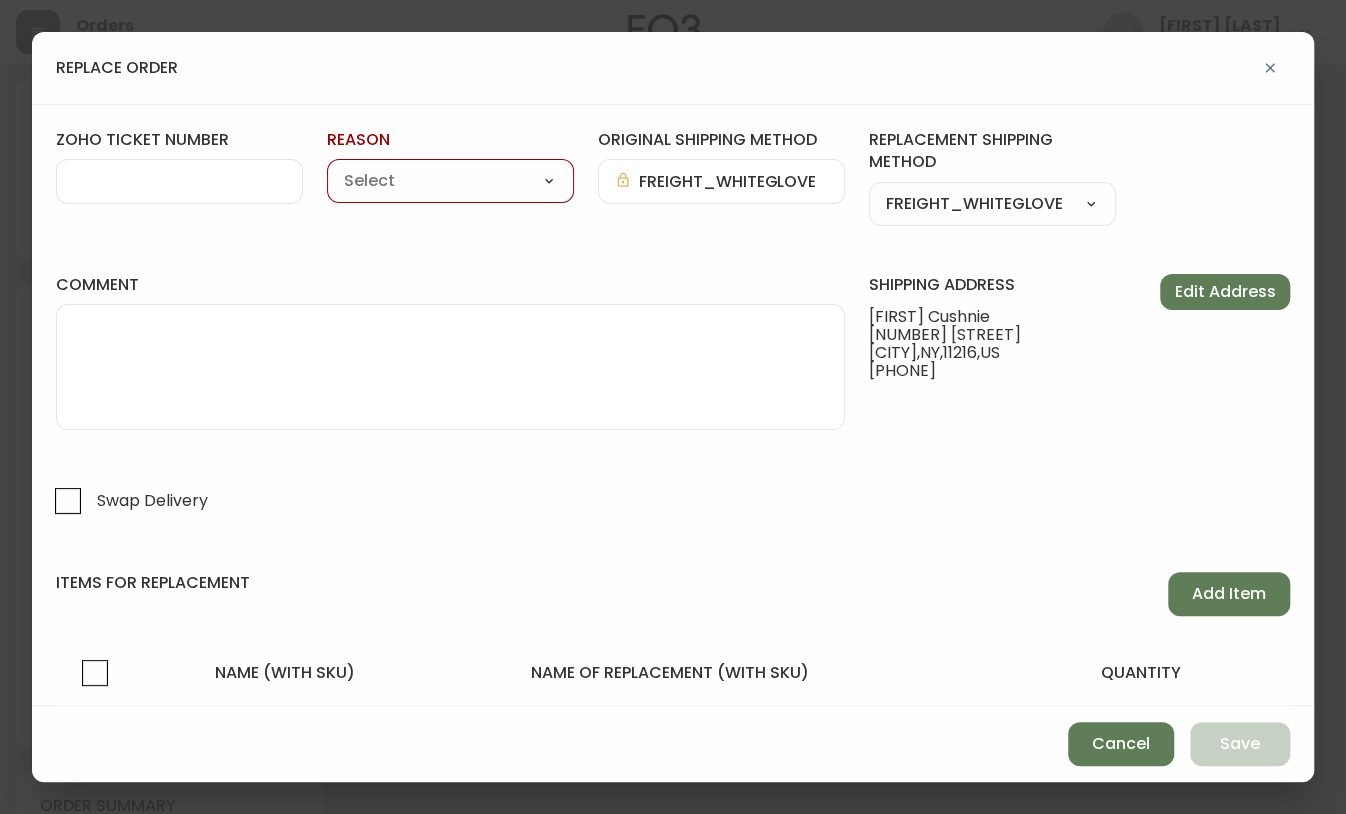 click on "zoho ticket number" at bounding box center [179, 181] 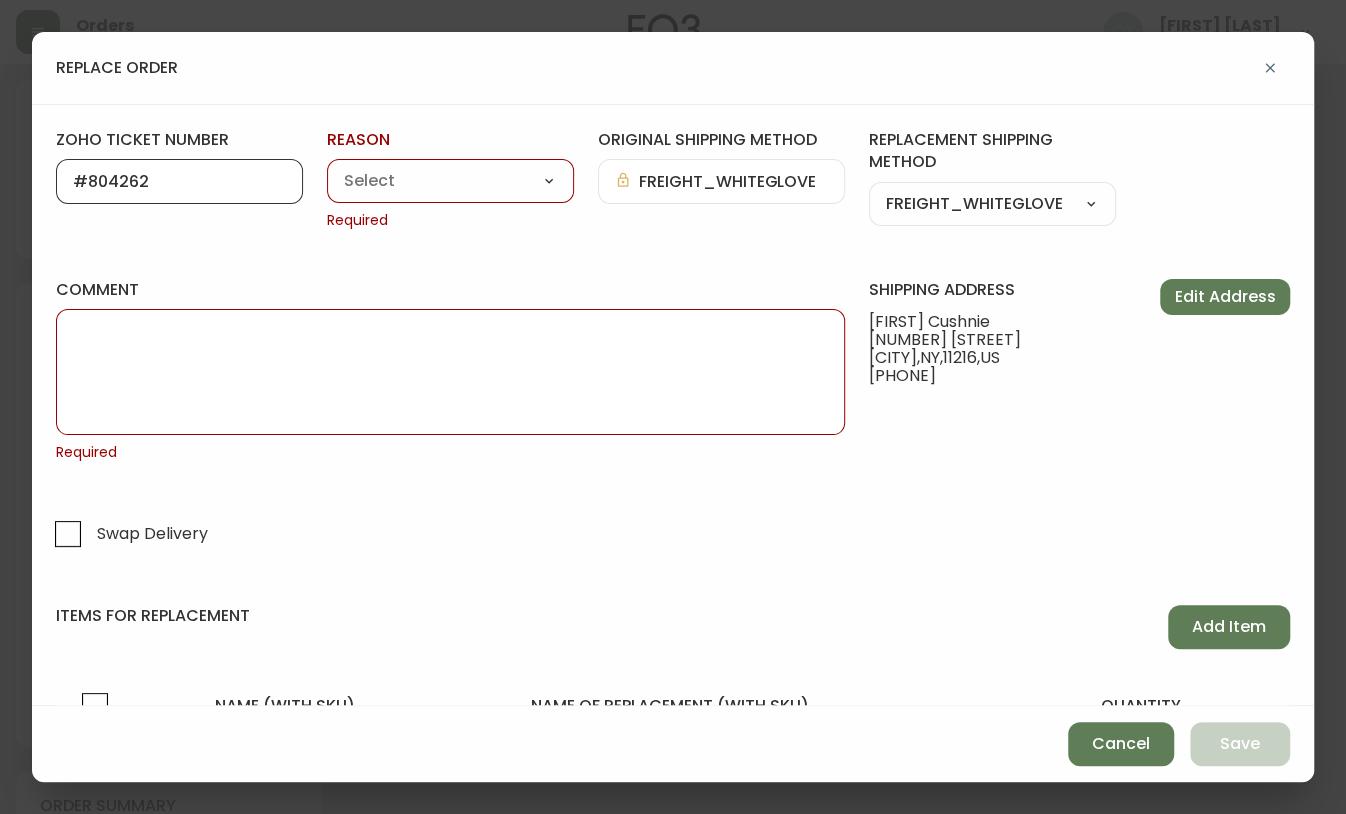 click on "#804262" at bounding box center (179, 181) 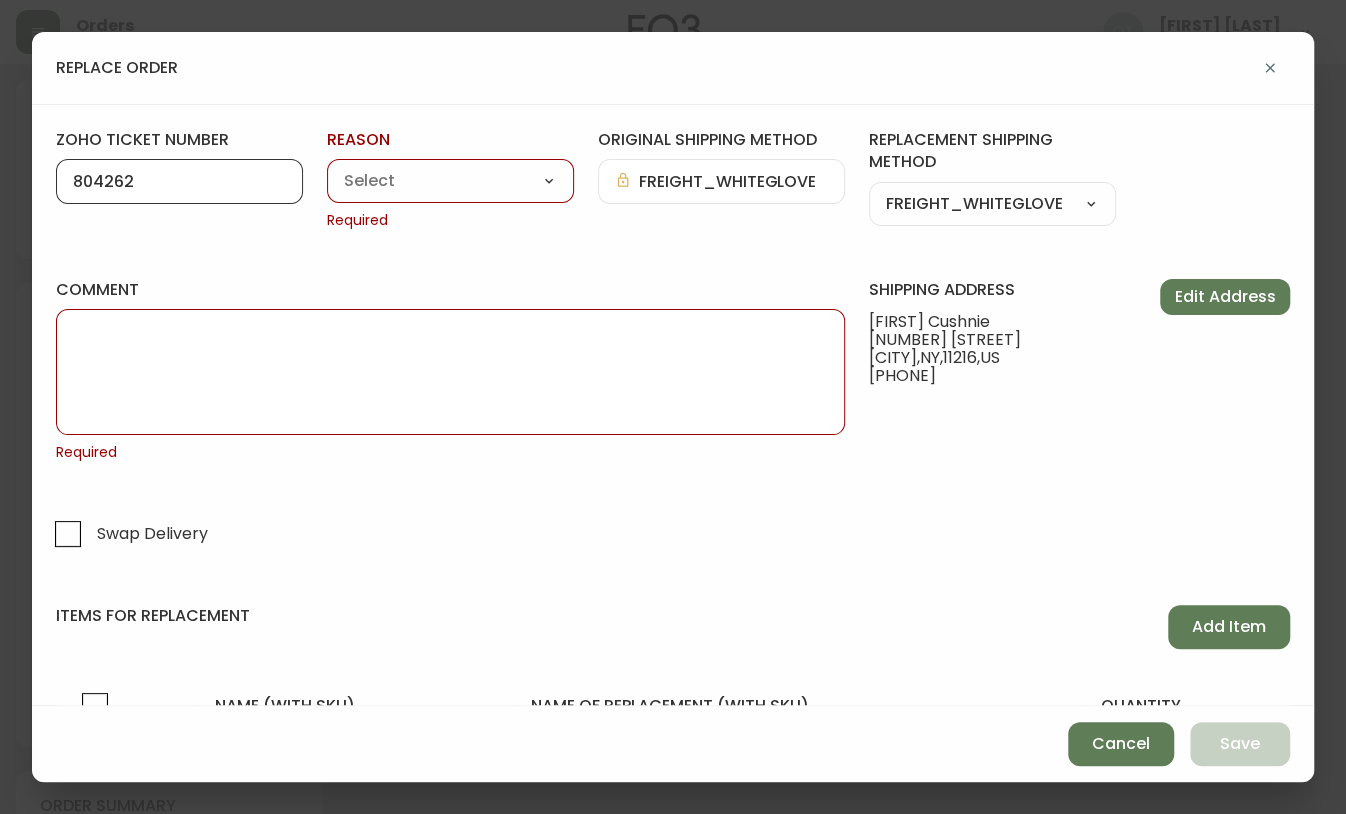 type on "804262" 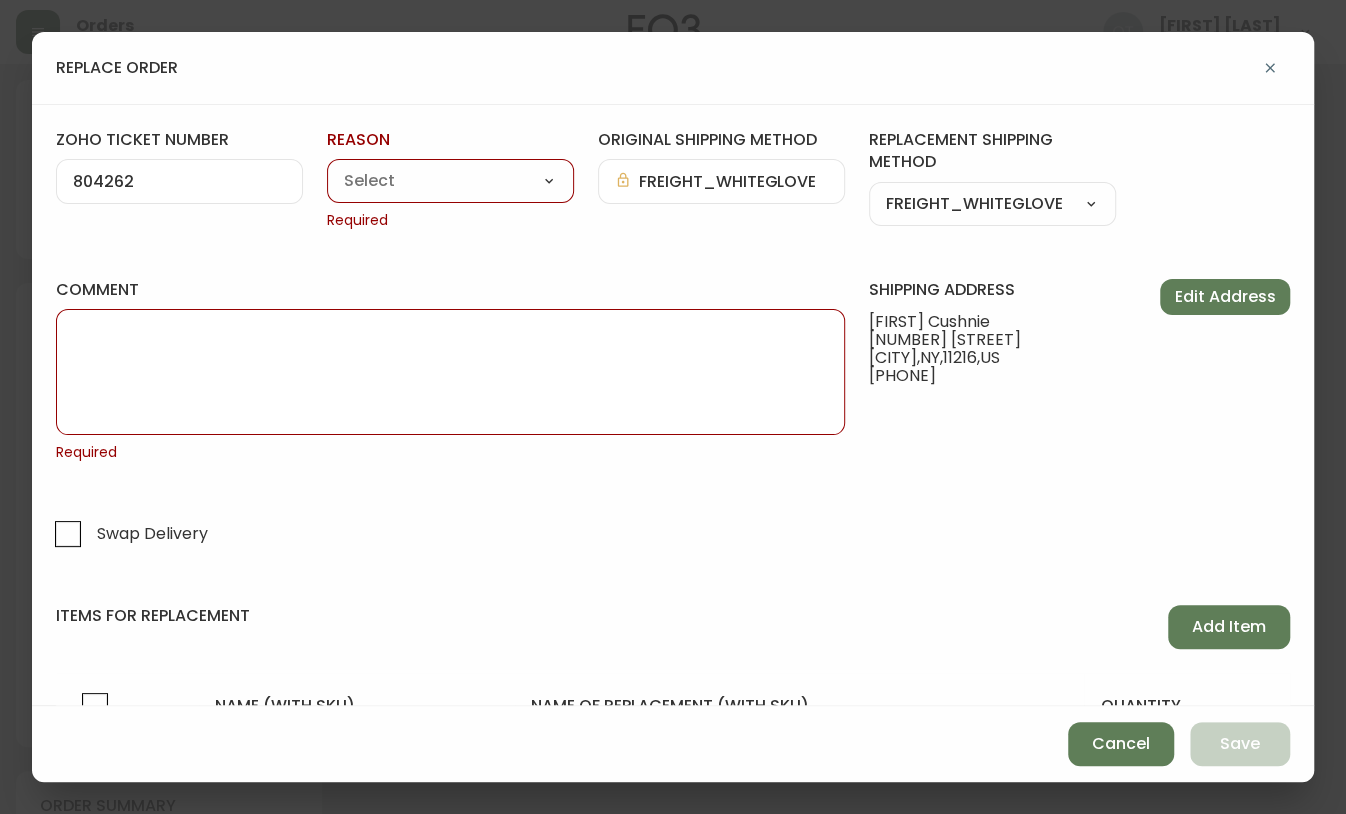 click on "Customer Related Damaged in Shipping Lost in Transit or Missing Order Manufacturing Defect Purchased by Mistake Warranty Replacement" at bounding box center (450, 182) 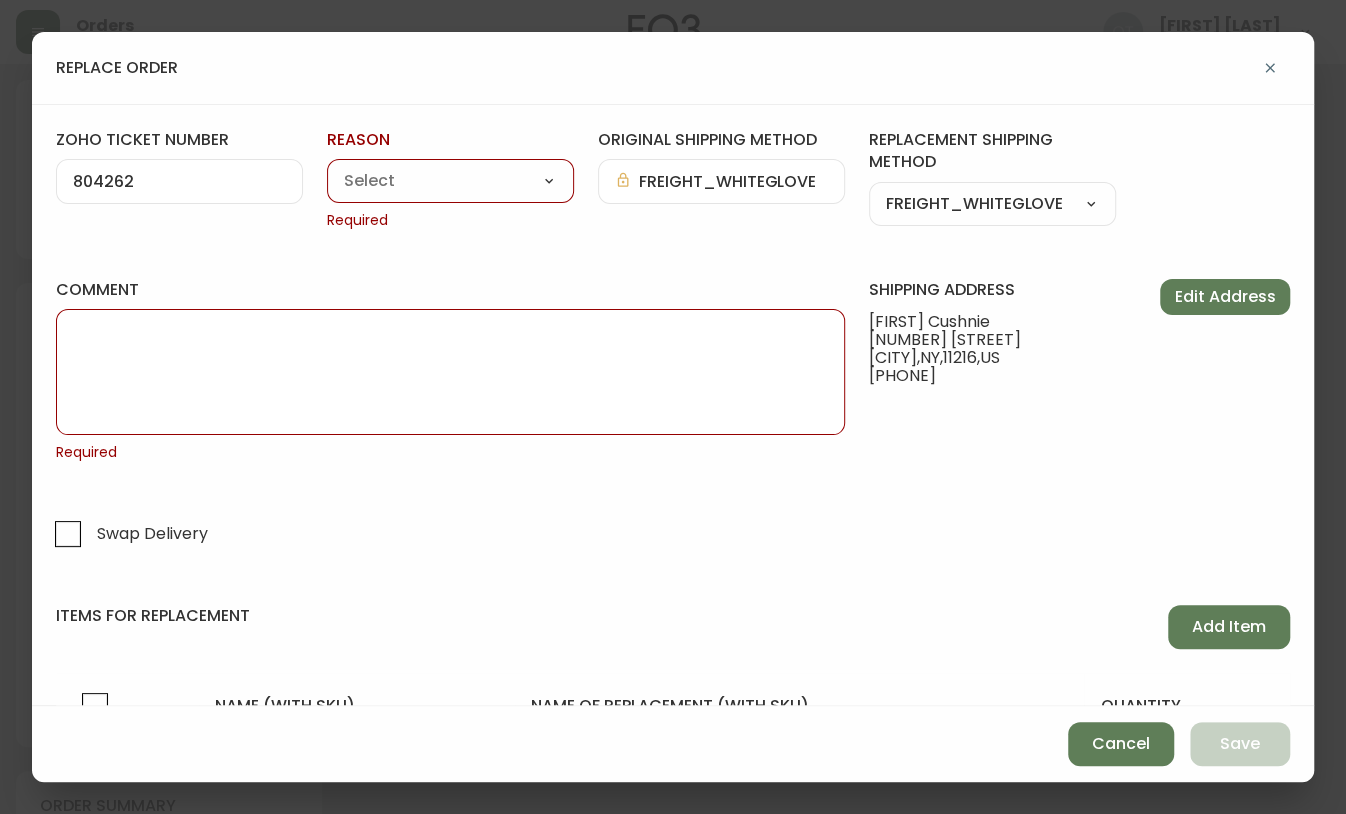 select on "Damaged in Shipping" 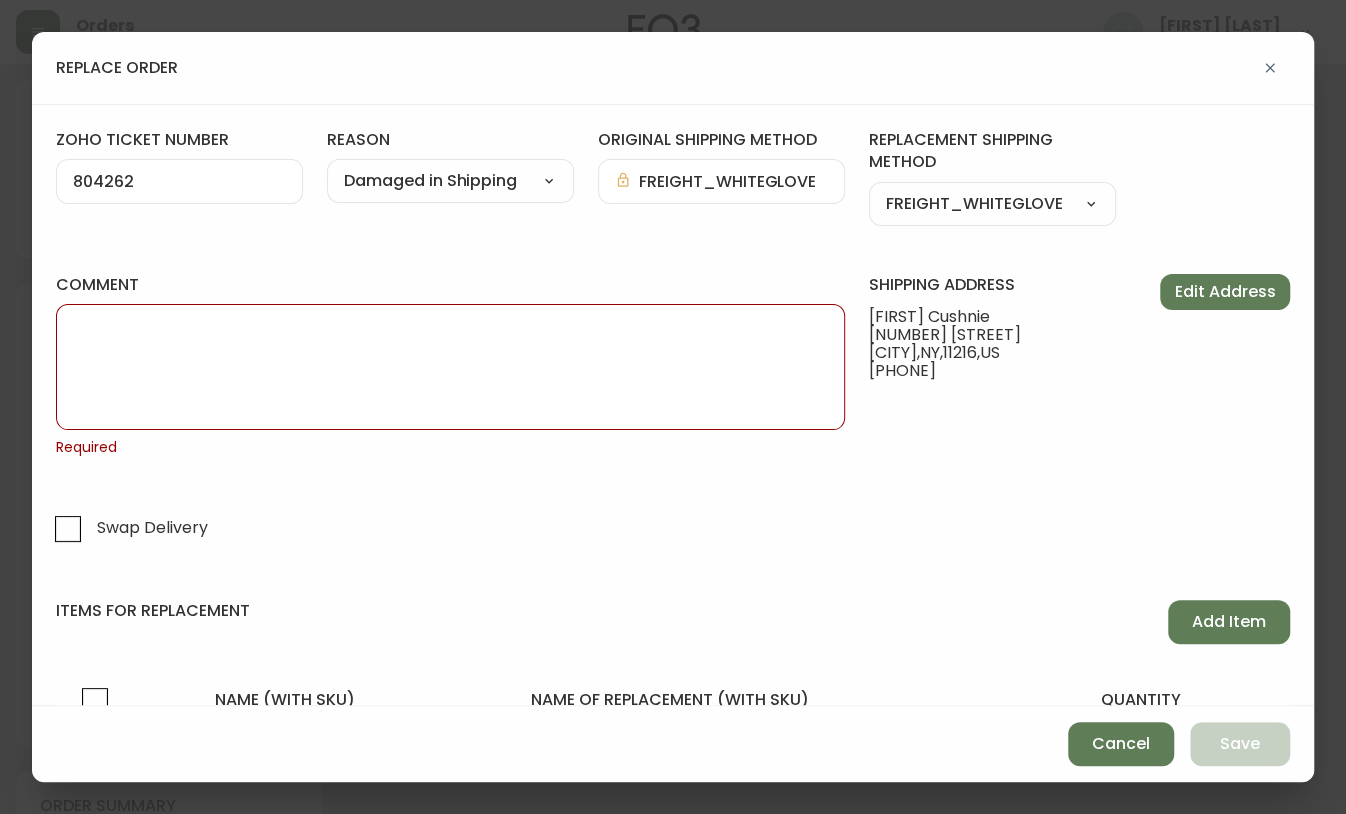 click on "comment" at bounding box center [450, 367] 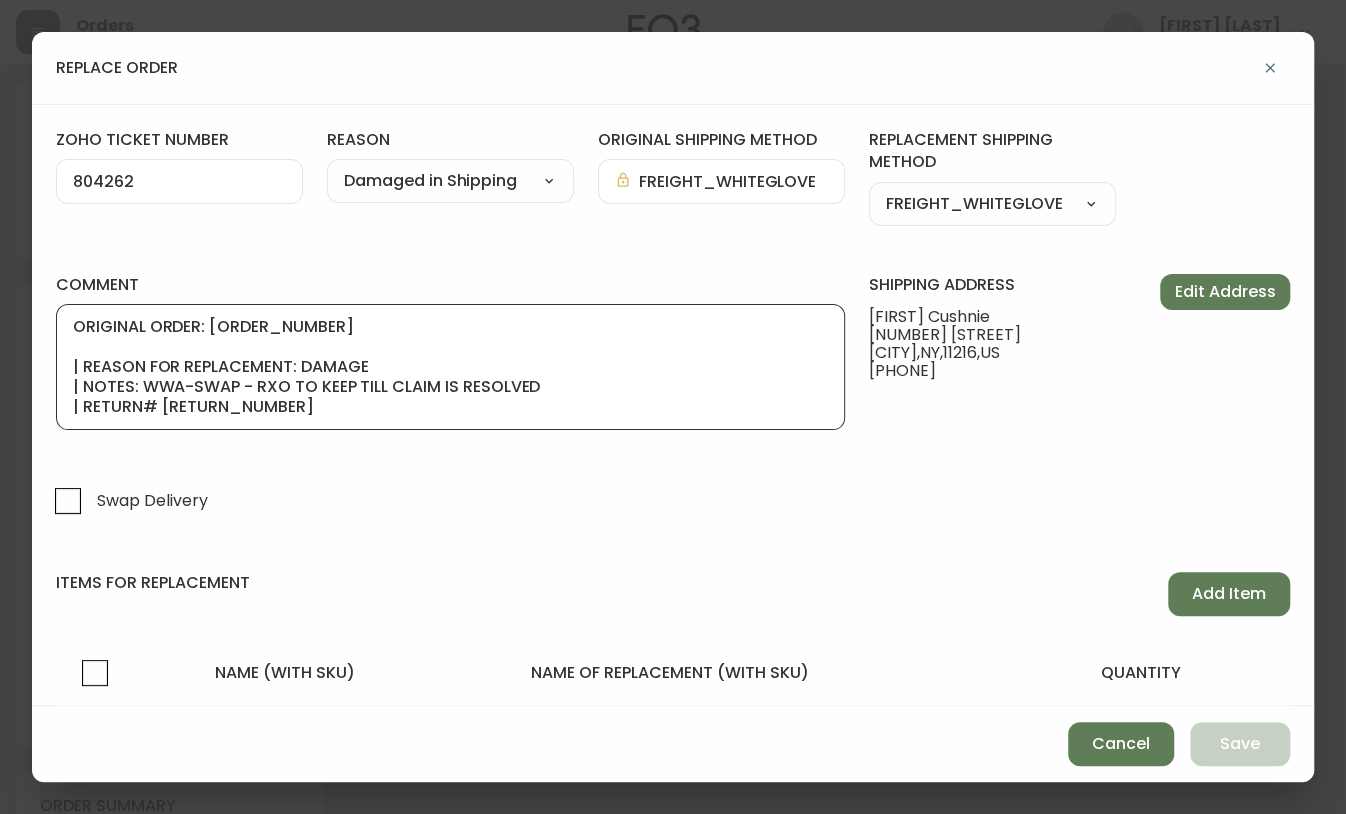 scroll, scrollTop: 100, scrollLeft: 0, axis: vertical 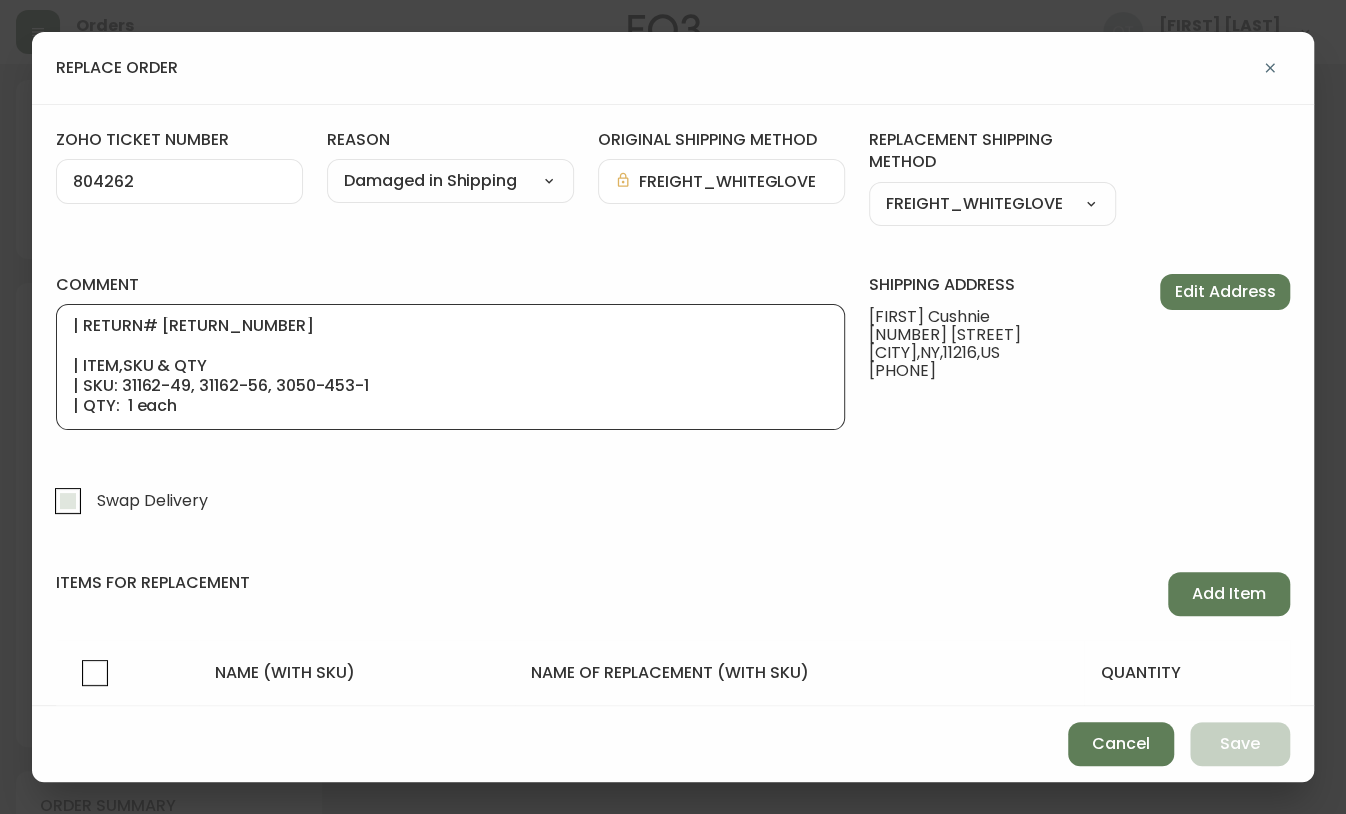 type on "ORIGINAL ORDER: [ORDER_NUMBER]
| REASON FOR REPLACEMENT: DAMAGE
| NOTES: WWA-SWAP - RXO TO KEEP TILL CLAIM IS RESOLVED
| RETURN# [RETURN_NUMBER]
| ITEM,SKU & QTY
| SKU: 31162-49, 31162-56, 3050-453-1
| QTY:  1 each" 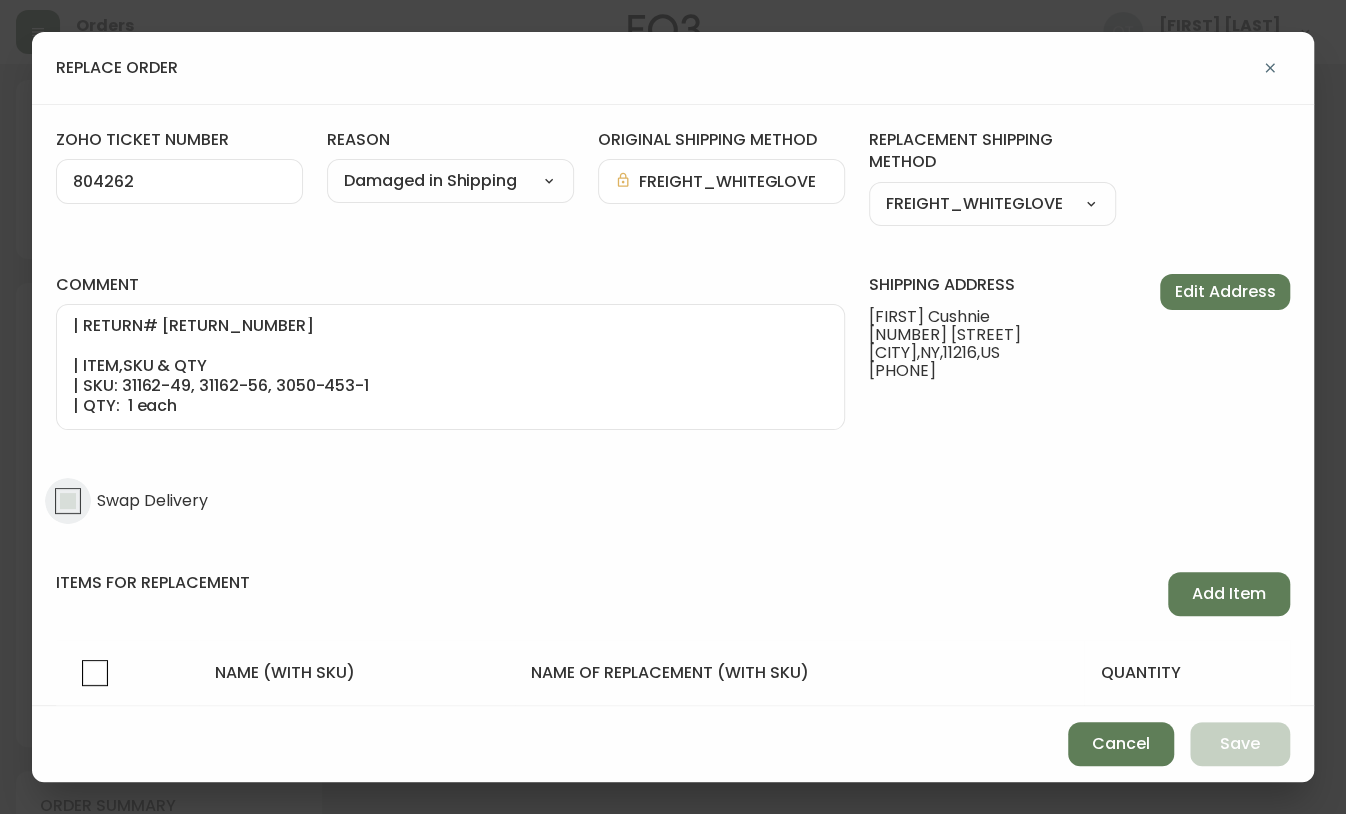 click on "Swap Delivery" at bounding box center [68, 501] 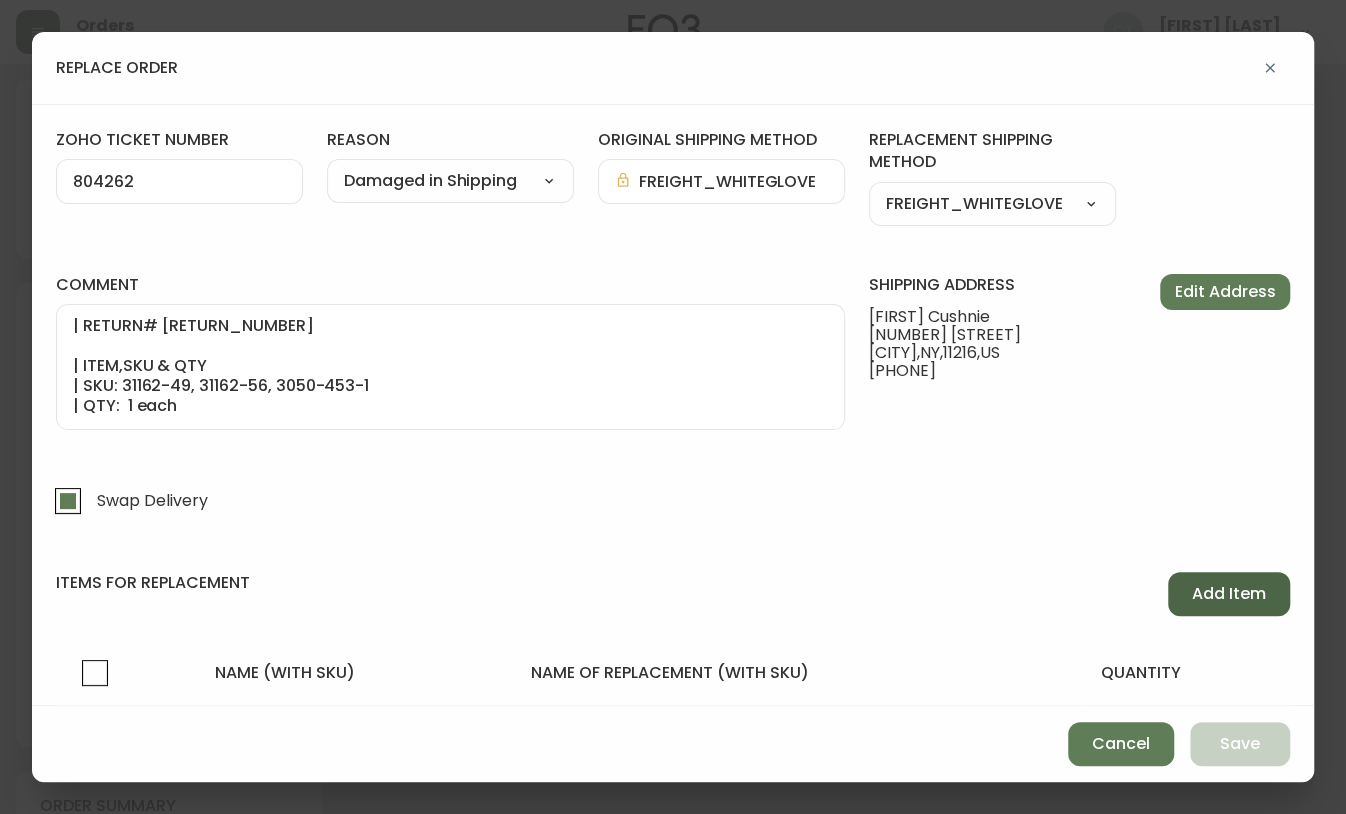 click on "Add Item" at bounding box center [1229, 594] 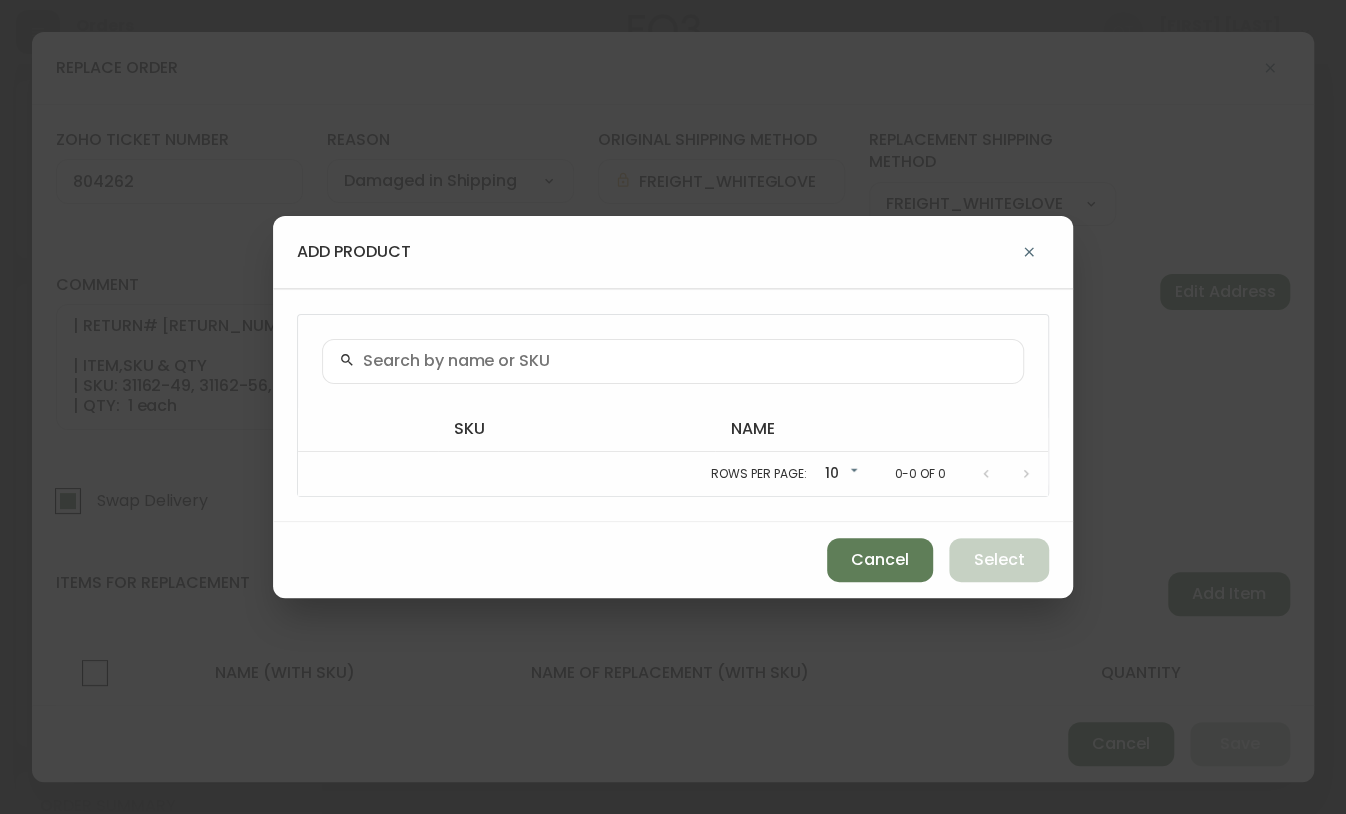 click at bounding box center (673, 361) 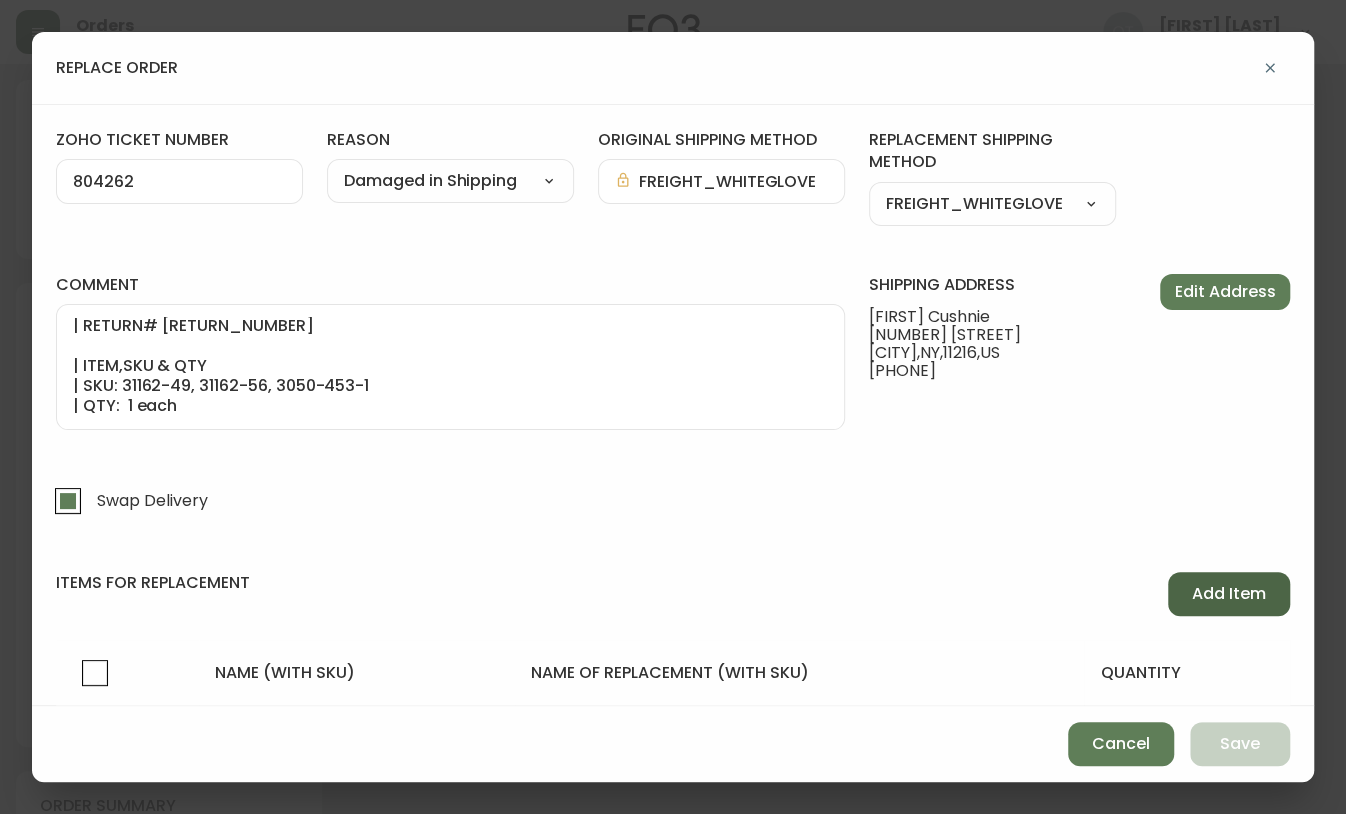 click on "Add Item" at bounding box center [1229, 594] 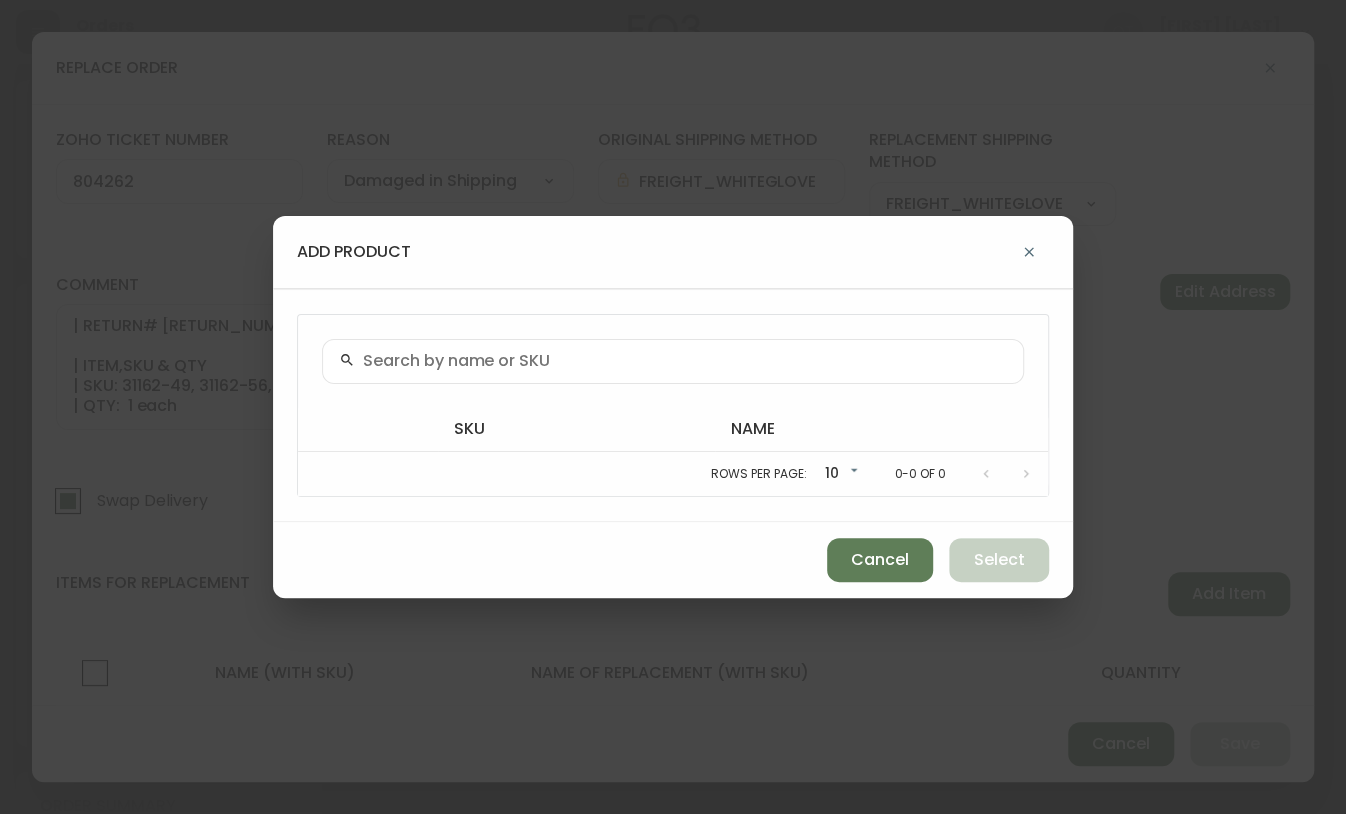 click at bounding box center [673, 361] 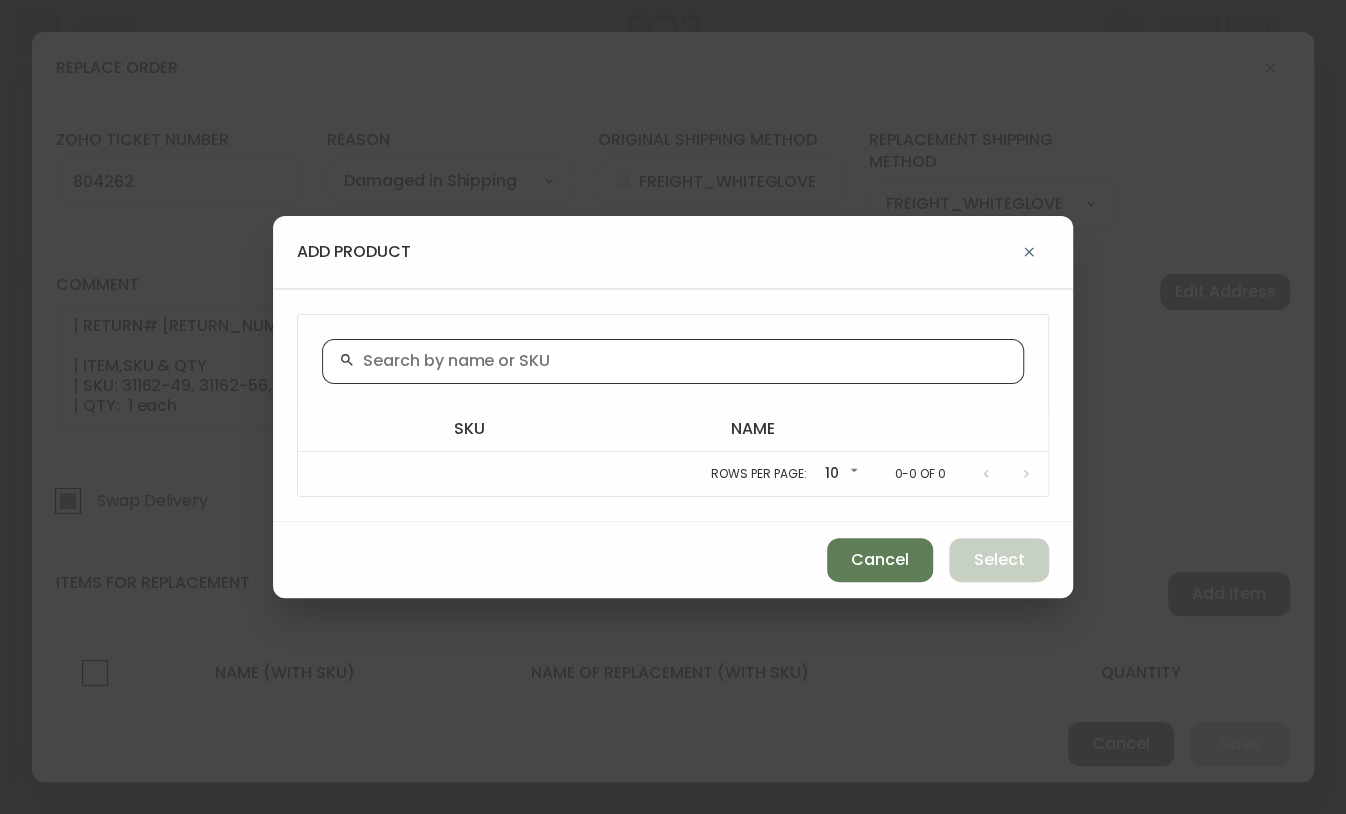 paste on "1162-49" 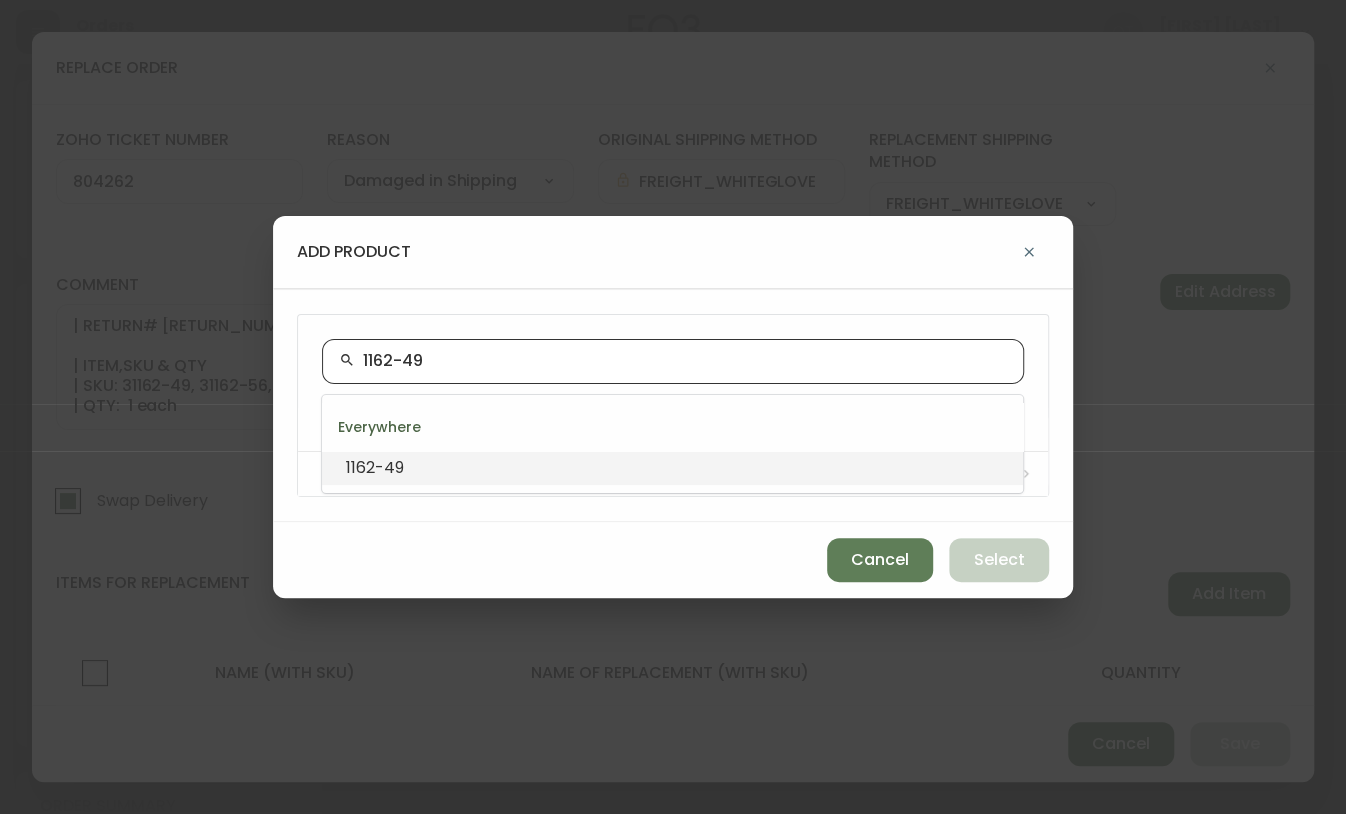 type on "1162-49" 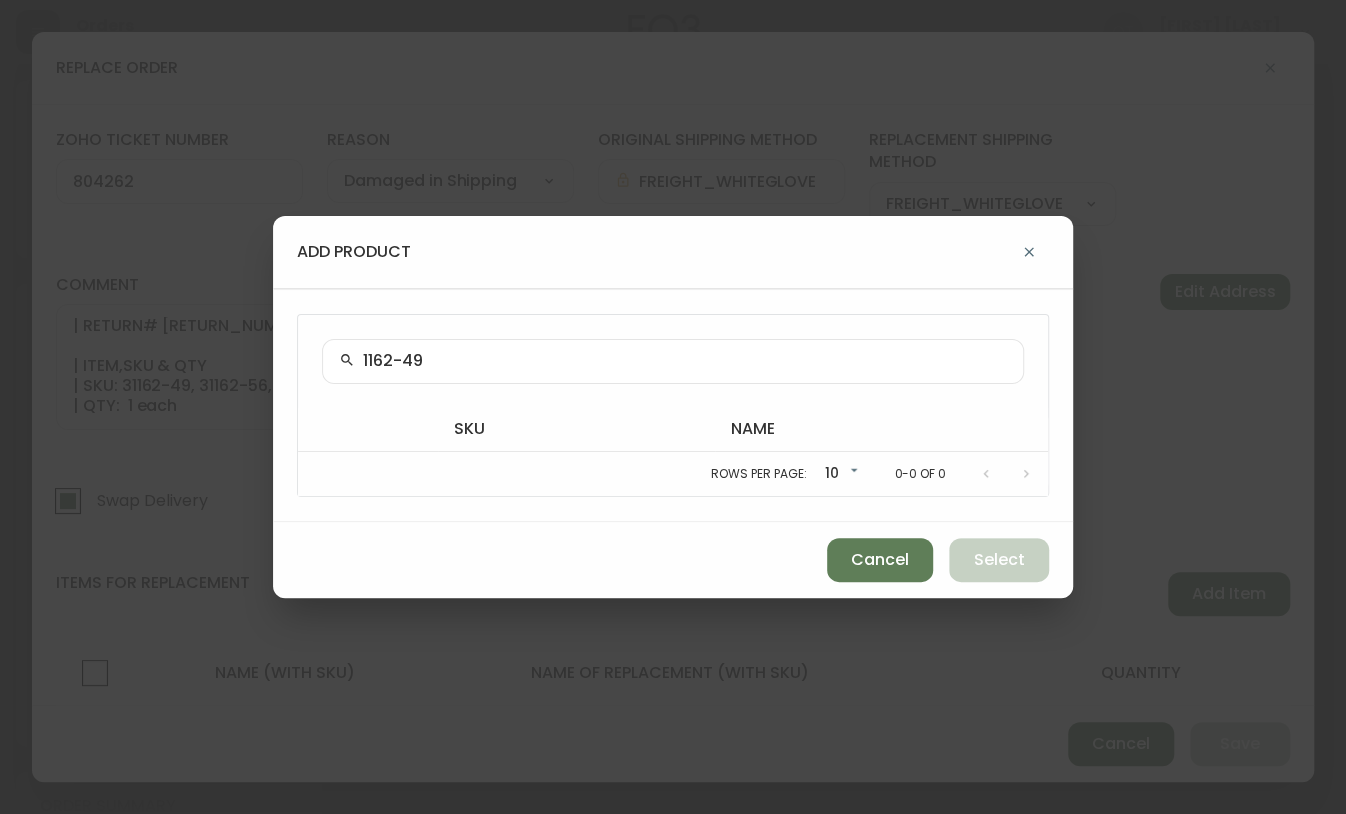 click on "add product 1162-49 sku name Rows per page: 10 10 0-0 of 0 Cancel Select" at bounding box center [673, 407] 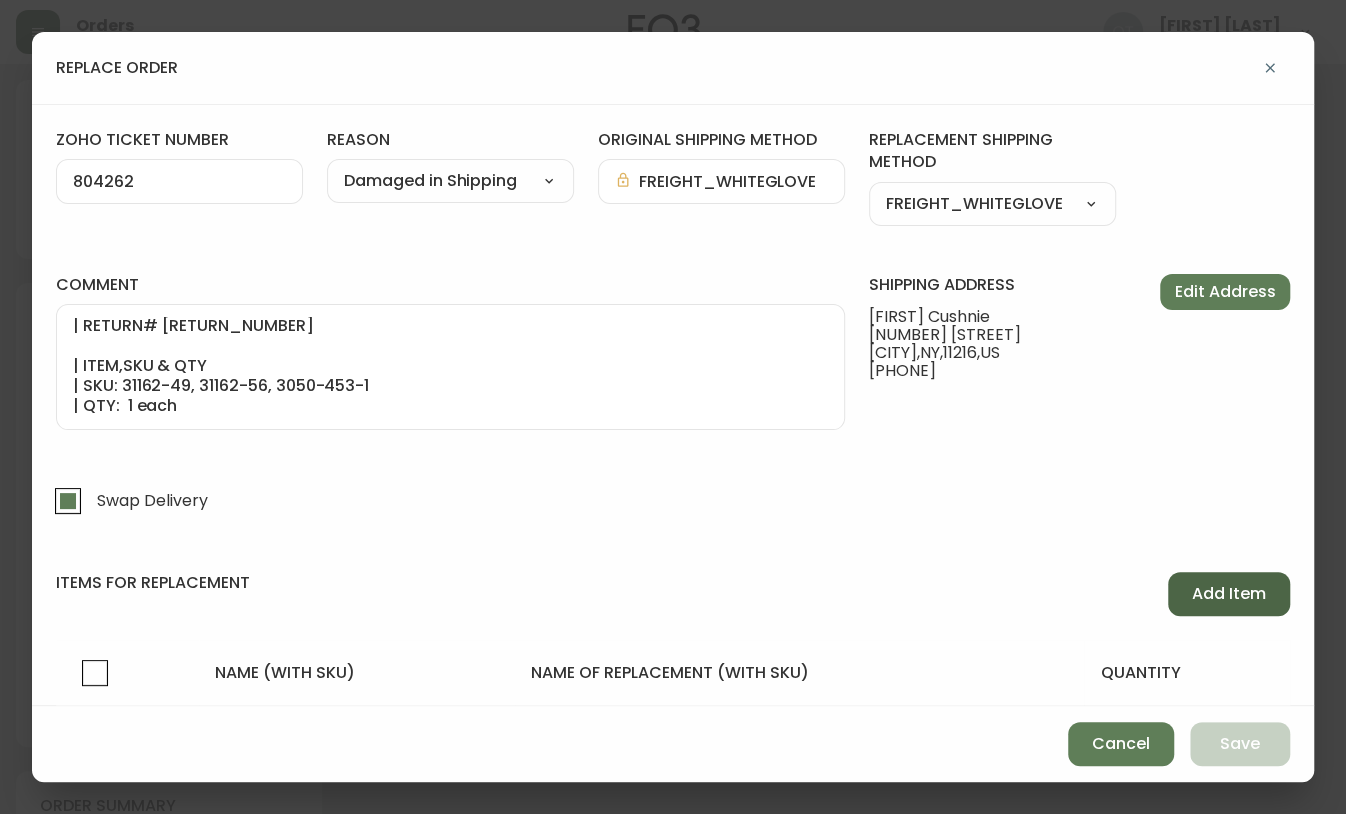 click on "Add Item" at bounding box center (1229, 594) 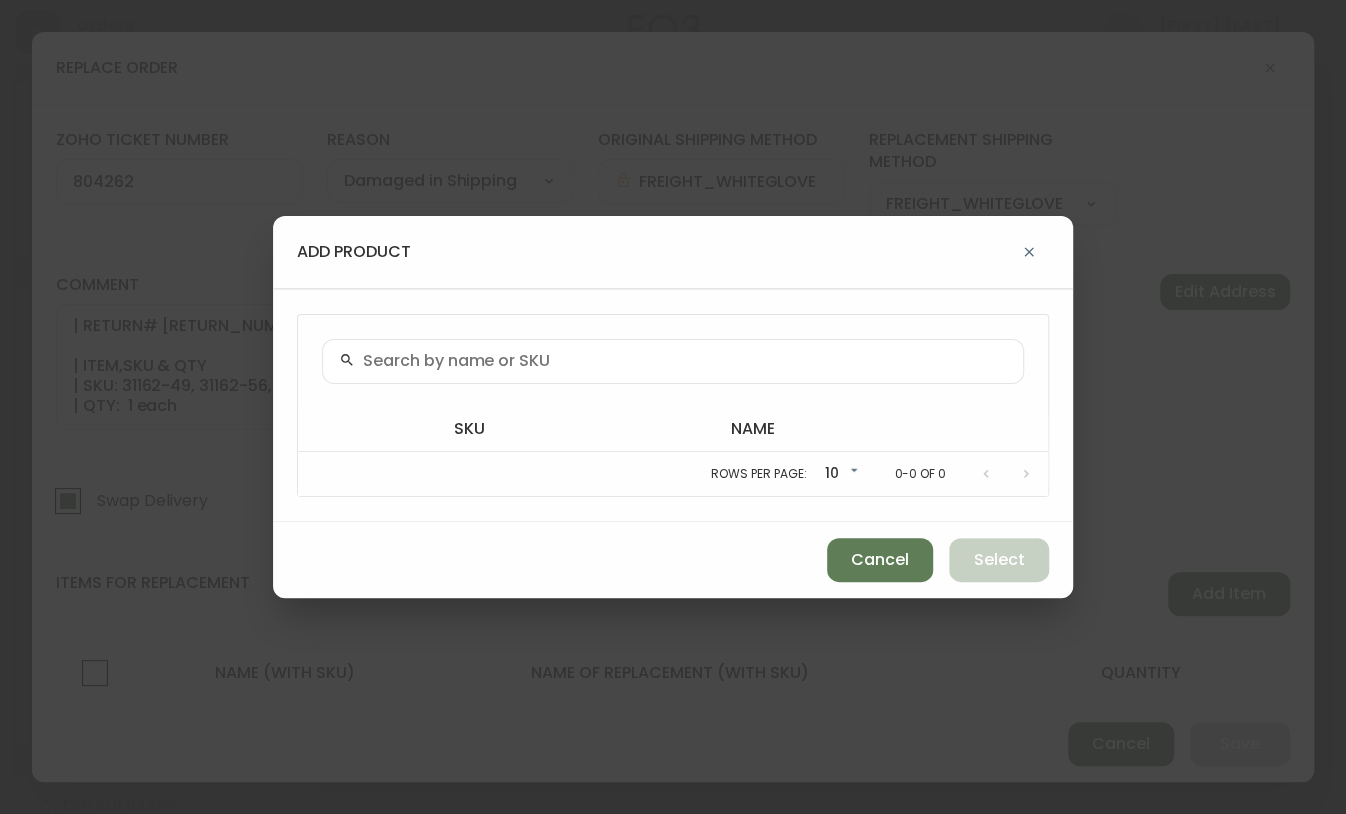 click at bounding box center [685, 361] 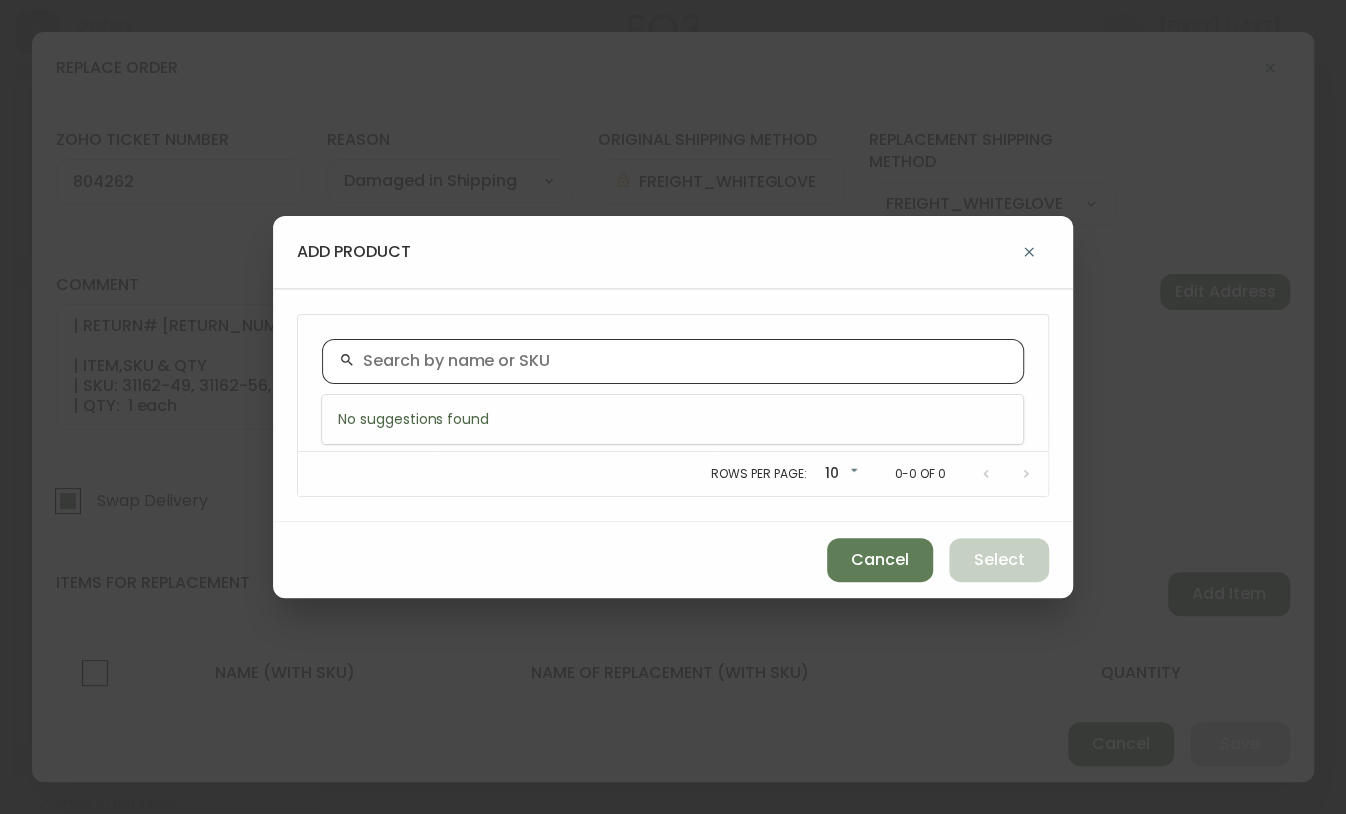 paste on "31162-49" 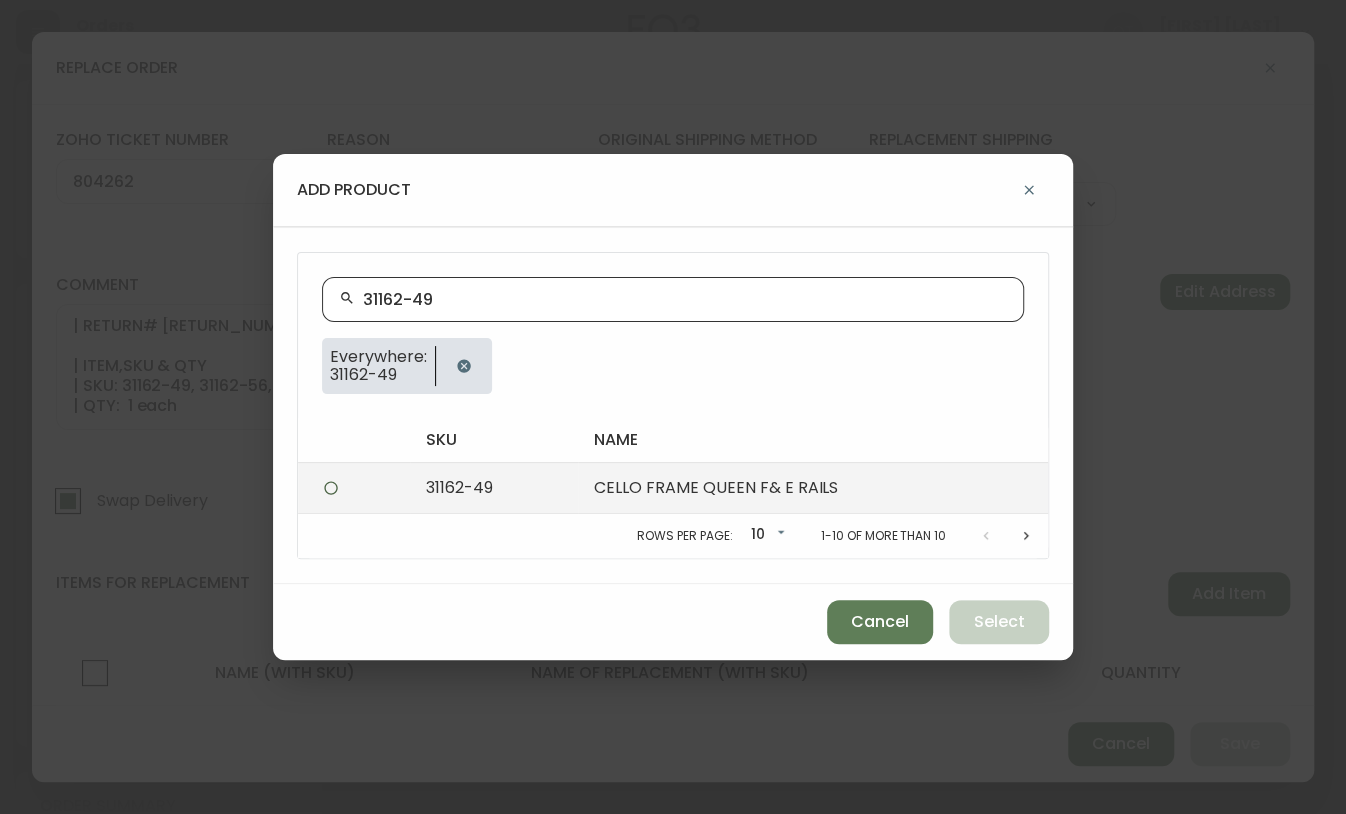 type on "31162-49" 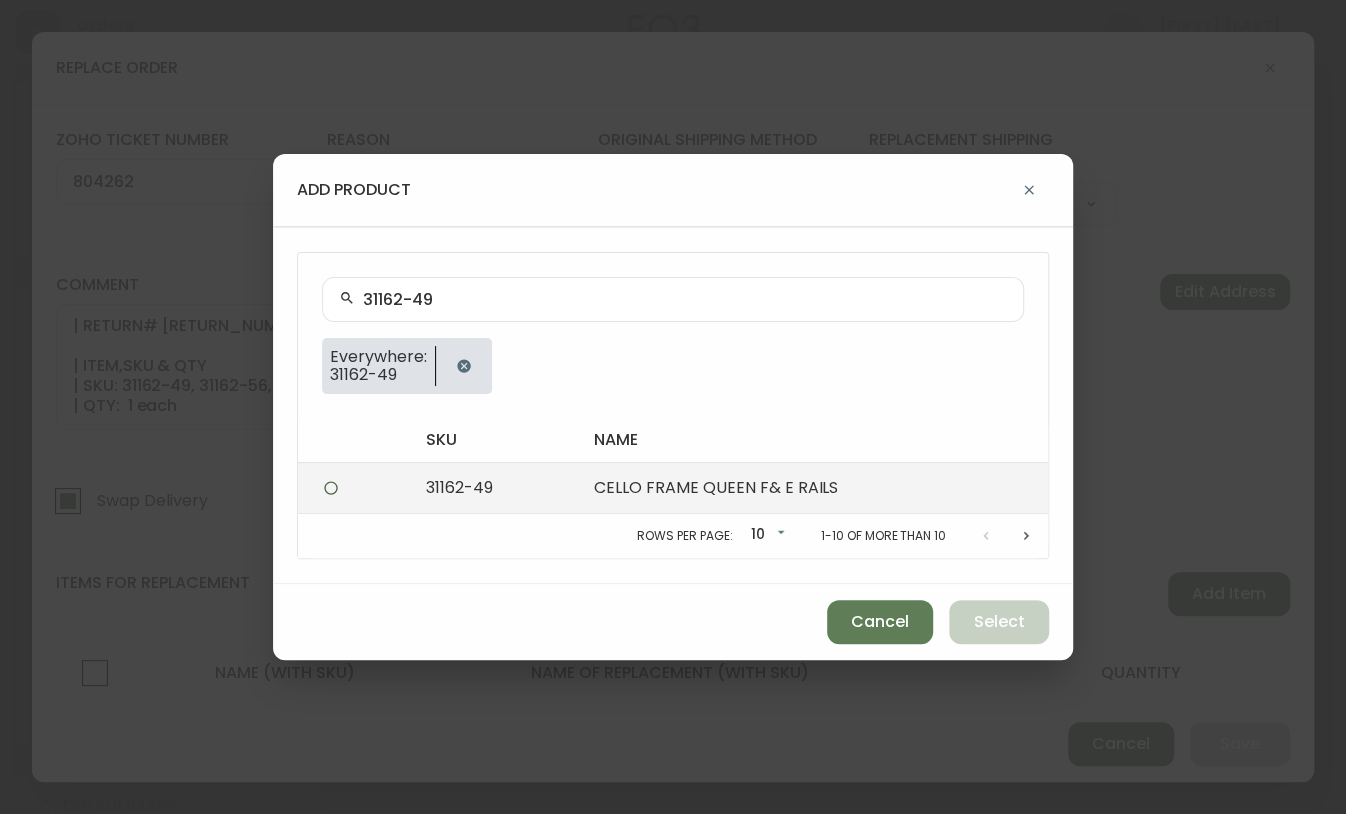 click on "31162-49" at bounding box center (494, 487) 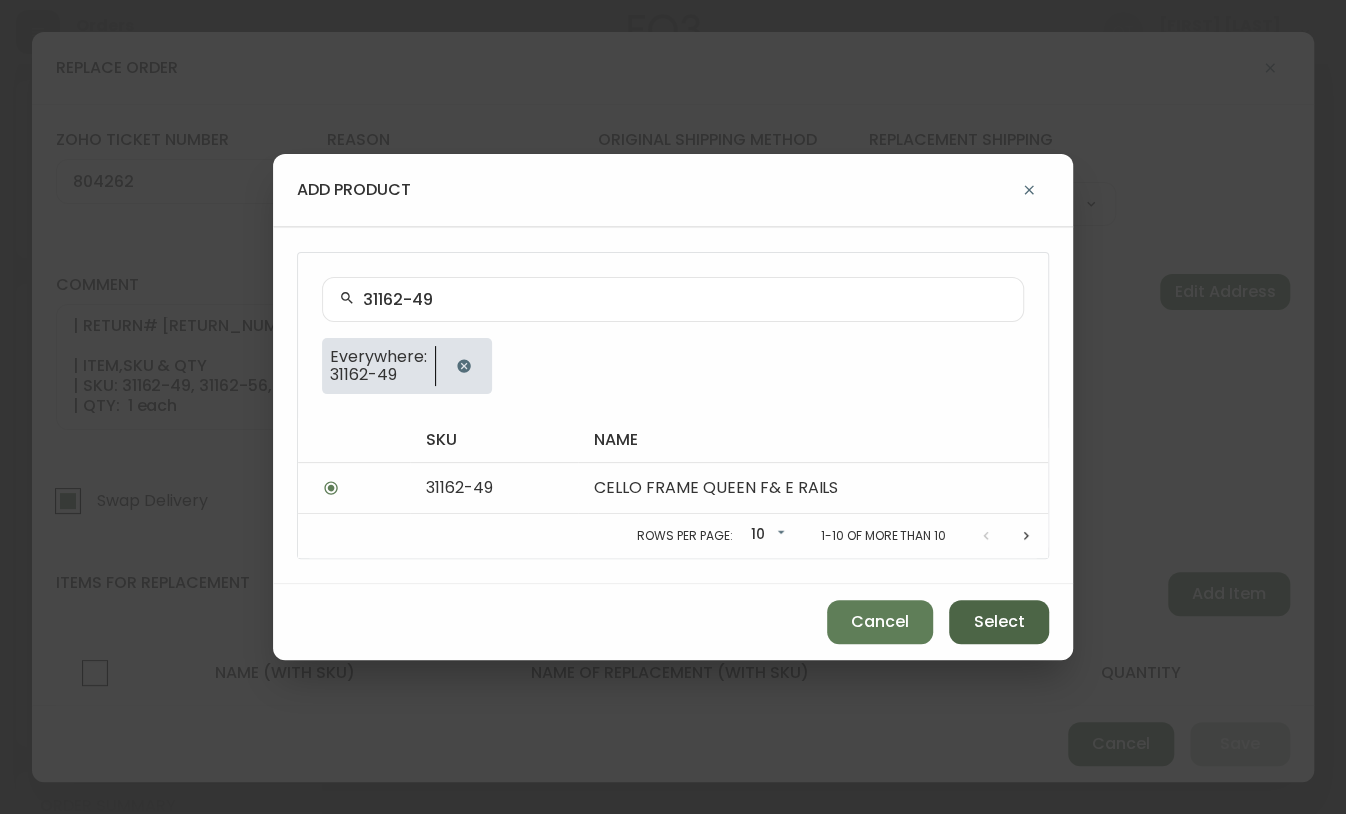 click on "Select" at bounding box center [999, 622] 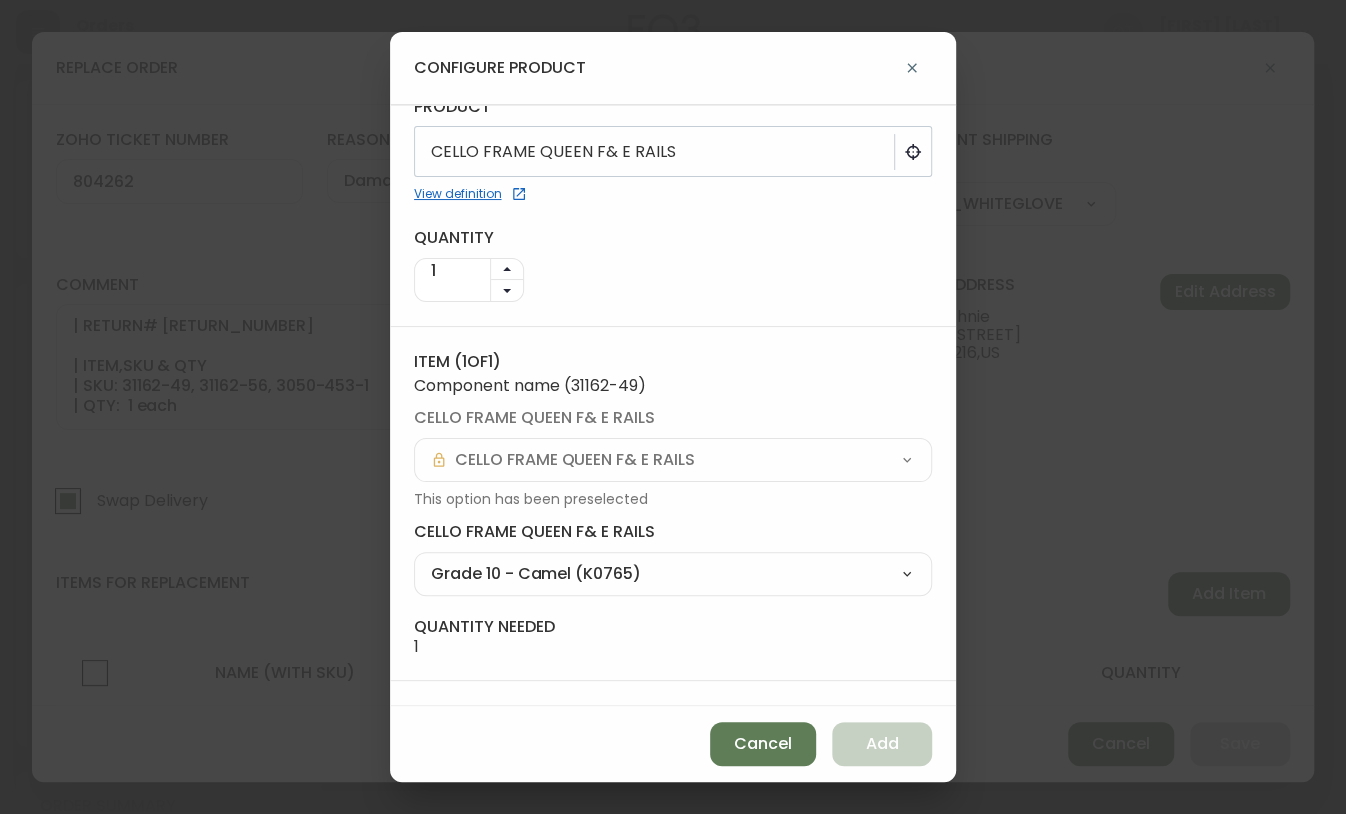 scroll, scrollTop: 36, scrollLeft: 0, axis: vertical 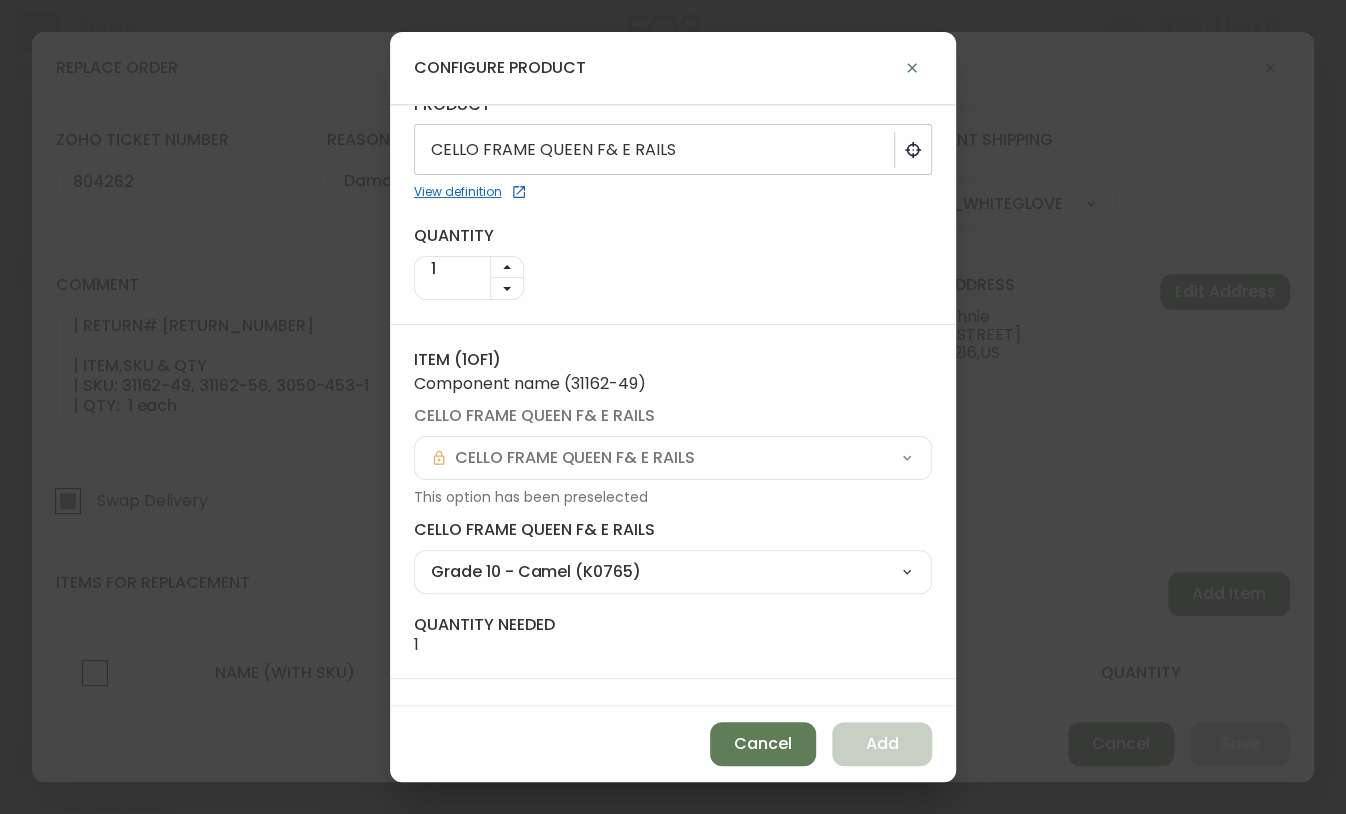 click on "configure product product CELLO FRAME QUEEN F& E RAILS View definition quantity 1 Item ( 1  of  1 ) Component name ( 31162-49 ) cello frame queen f& e rails CELLO FRAME QUEEN F& E RAILS This option has been preselected cello frame queen f& e rails Grade 10 - Camel (K0765) Grade 10 - Camel (K0765) Grade 10 - Ice (K4071) Grade 10 - Moss (K0764) Grade 10 - Navy (K0766) Grade 10 - Steel (K0767) Grade 10 - Avocado (K4072) Not Active Grade 10 - Cream (K6723) Grade 10 - Farro (K6722) Grade 10 - Silver (K7385) Grade 10 - Stonewash (K6724) Grade 20 - Almond (ZP962) Grade 20 - Anthracite (H9354) Grade 20 - Smoke (H9355) Grade 20 - Teal (ZK836) Grade 20 - Denim (ZP963) Not Active Grade 20 - Graphite (ZK832) Not Active Grade 20 - Mocha (ZK833) Not Active Grade 20 - Pumice (ZK834) Not Active Grade 20 - Ruby (ZK835) Not Active, Missing Swatch Image Grade 20 - Willow (ZK837) Not Active, Missing Swatch Image Grade 20 - Blossom (JP051) Grade 20 - Cream (JP052) Grade 20 - Earth (JP053) Grade 20 - Stone (JP054) quantity needed" at bounding box center (673, 407) 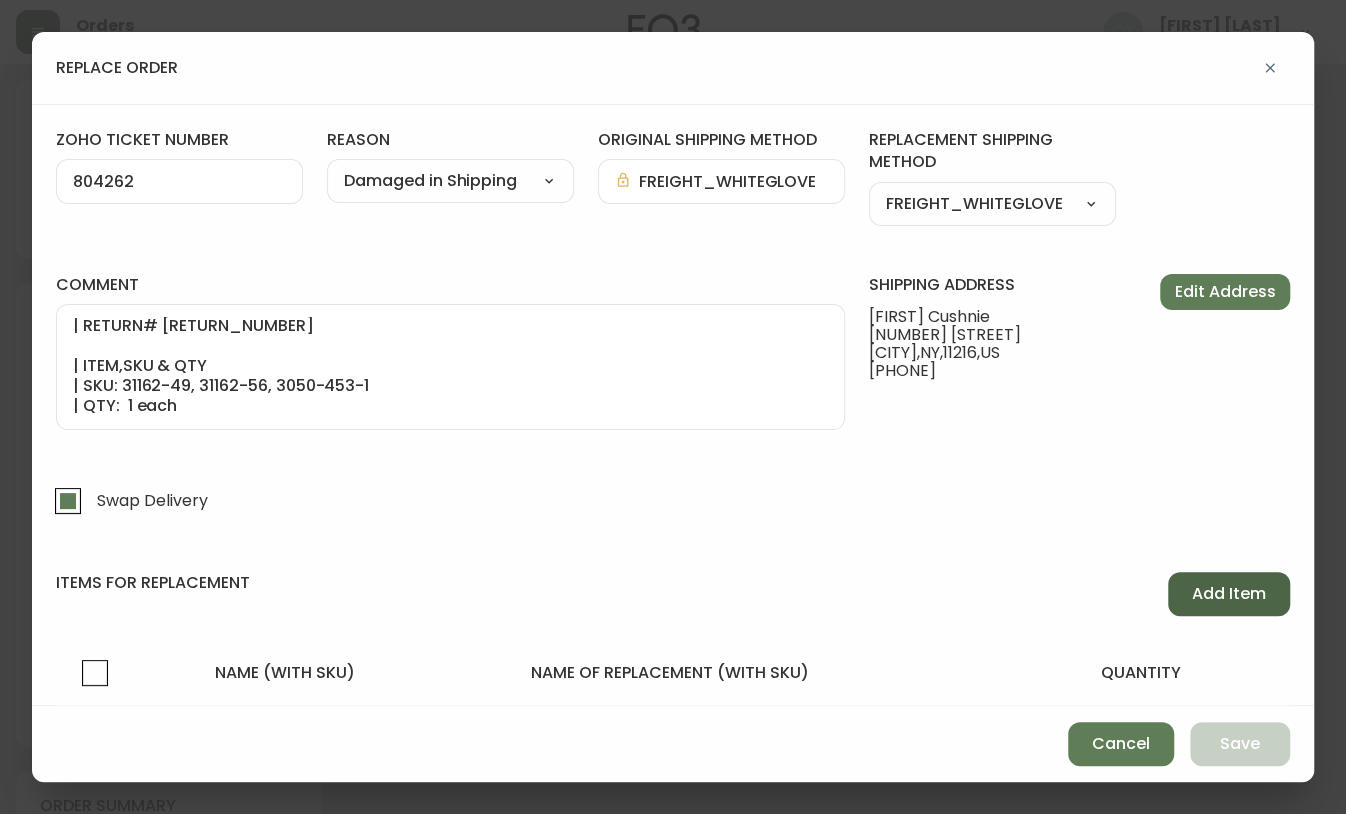 click on "Add Item" at bounding box center [1229, 594] 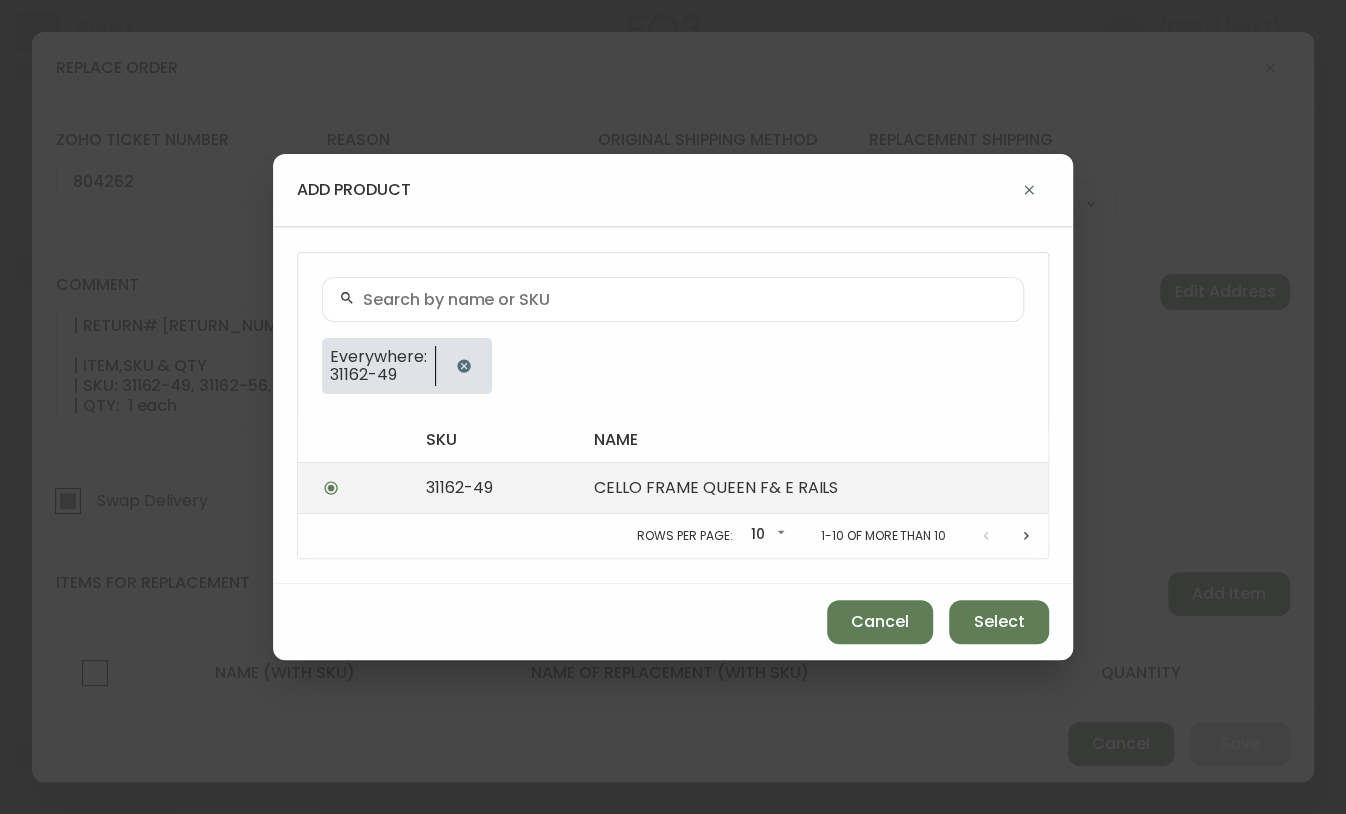 click on "CELLO FRAME QUEEN F& E RAILS" at bounding box center (813, 487) 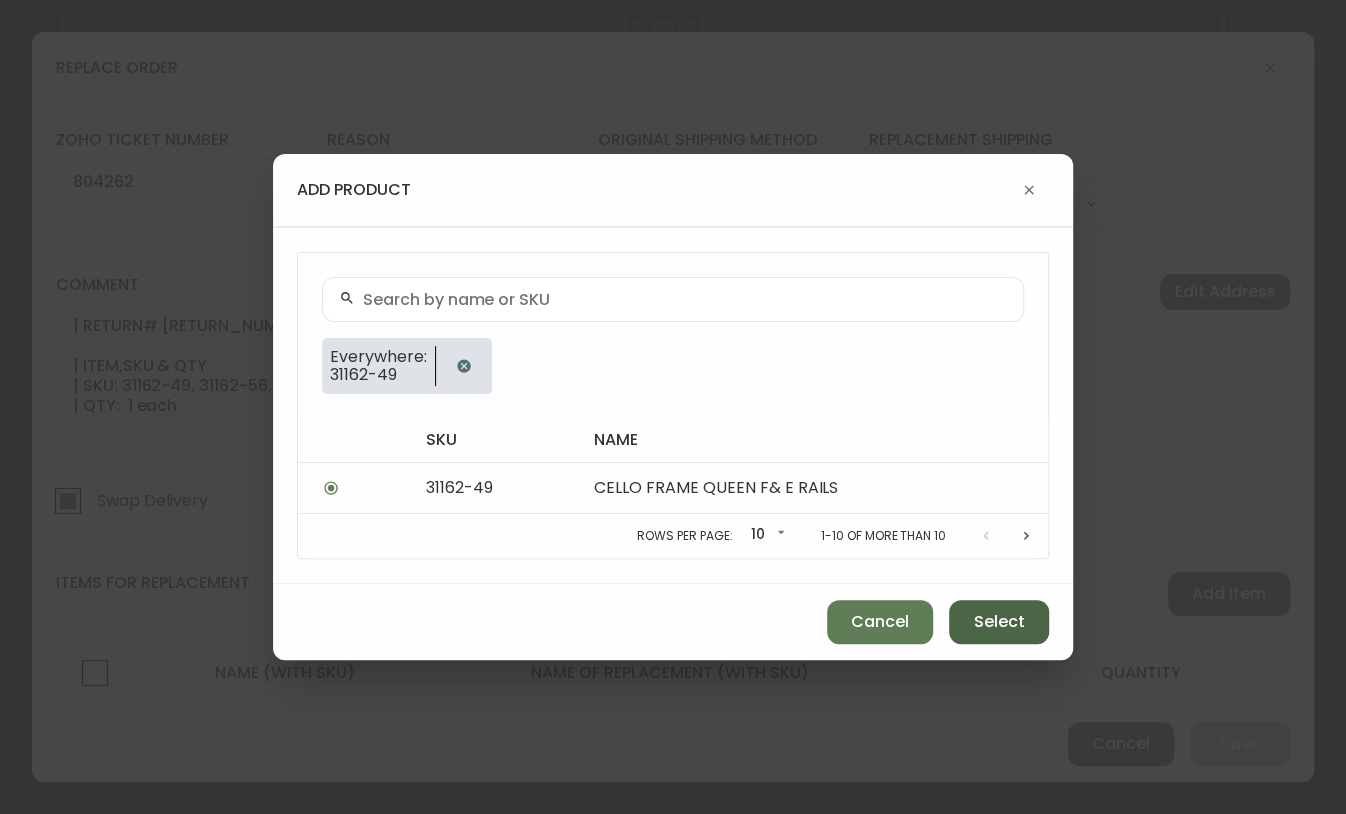 click on "Select" at bounding box center [999, 622] 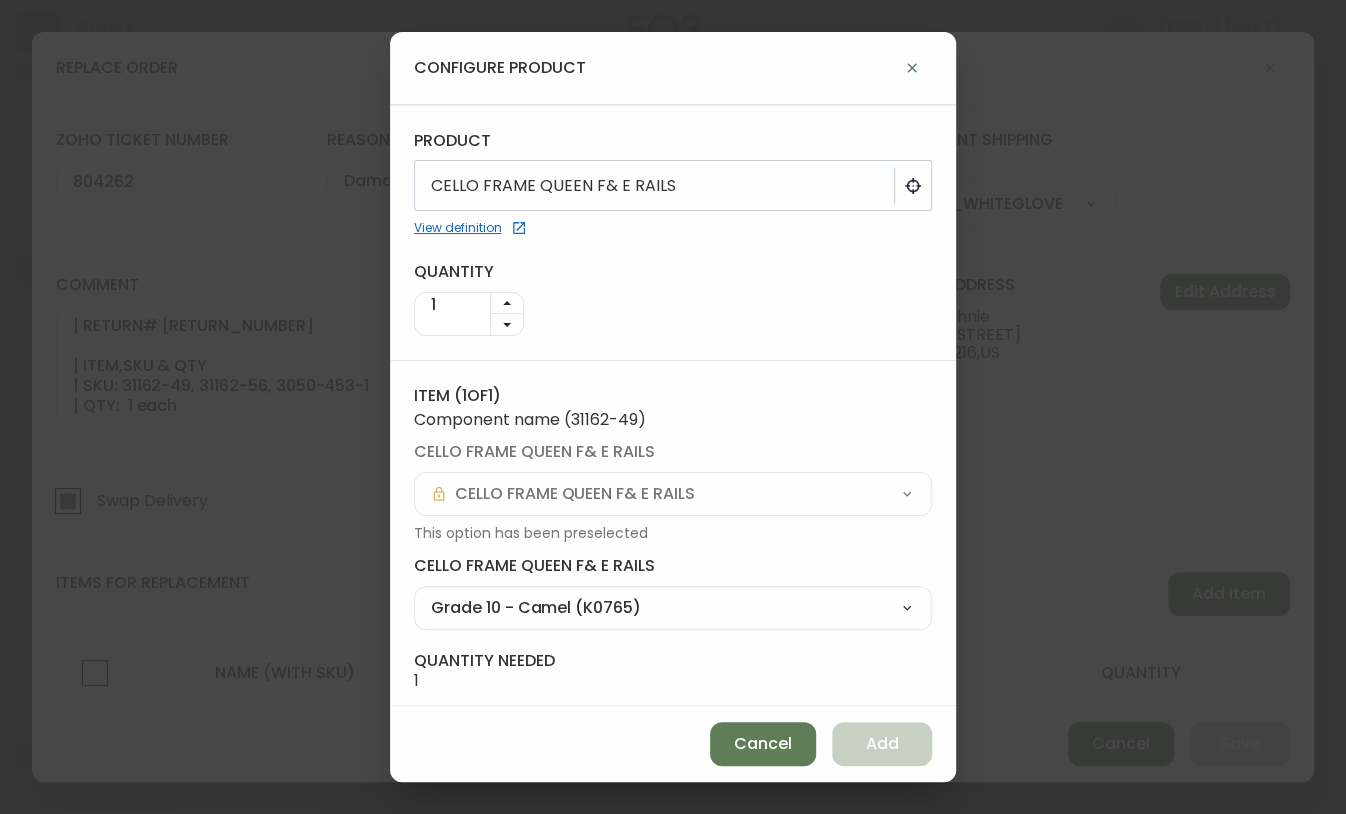 click on "Grade 10 - Camel (K0765) Grade 10 - Ice (K4071) Grade 10 - Moss (K0764) Grade 10 - Navy (K0766) Grade 10 - Steel (K0767) Grade 10 - Avocado (K4072) Not Active Grade 10 - Cream (K6723) Grade 10 - Farro (K6722) Grade 10 - Silver (K7385) Grade 10 - Stonewash (K6724) Grade 20 - Almond (ZP962) Grade 20 - Anthracite (H9354) Grade 20 - Smoke (H9355) Grade 20 - Teal (ZK836) Grade 20 - Denim (ZP963) Not Active Grade 20 - Graphite (ZK832) Not Active Grade 20 - Mocha (ZK833) Not Active Grade 20 - Pumice (ZK834) Not Active Grade 20 - Ruby (ZK835) Not Active, Missing Swatch Image Grade 20 - Willow (ZK837) Not Active, Missing Swatch Image Grade 20 - Blossom (JP051) Grade 20 - Cream (JP052) Grade 20 - Earth (JP053) Grade 20 - Stone (JP054) Grade 20 - [MISSING] (KA236) Not Active, Missing Swatch Image, Missing Colour Name Grade 20 - Coal (JP042) Grade 20 - Pebble (K2981) Grade 20 - Snow (JP040) Grade 20 - Wolf (JP041) Grade 20 - Cocoa (K7623) Grade 20 - Creamy (K7621) Grade 20 - Granite (K7622) Grade 20 - Grey (H1105)" at bounding box center (673, 608) 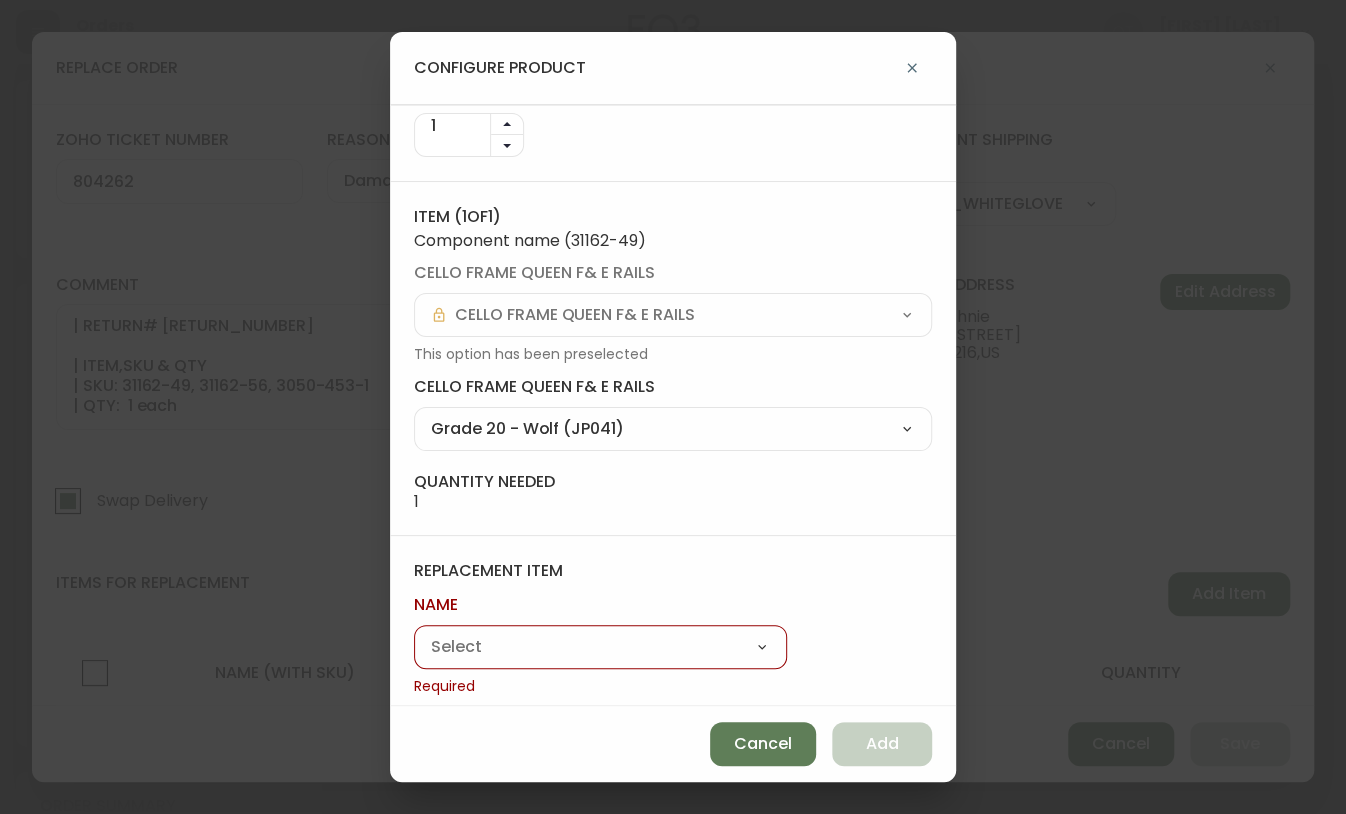 scroll, scrollTop: 192, scrollLeft: 0, axis: vertical 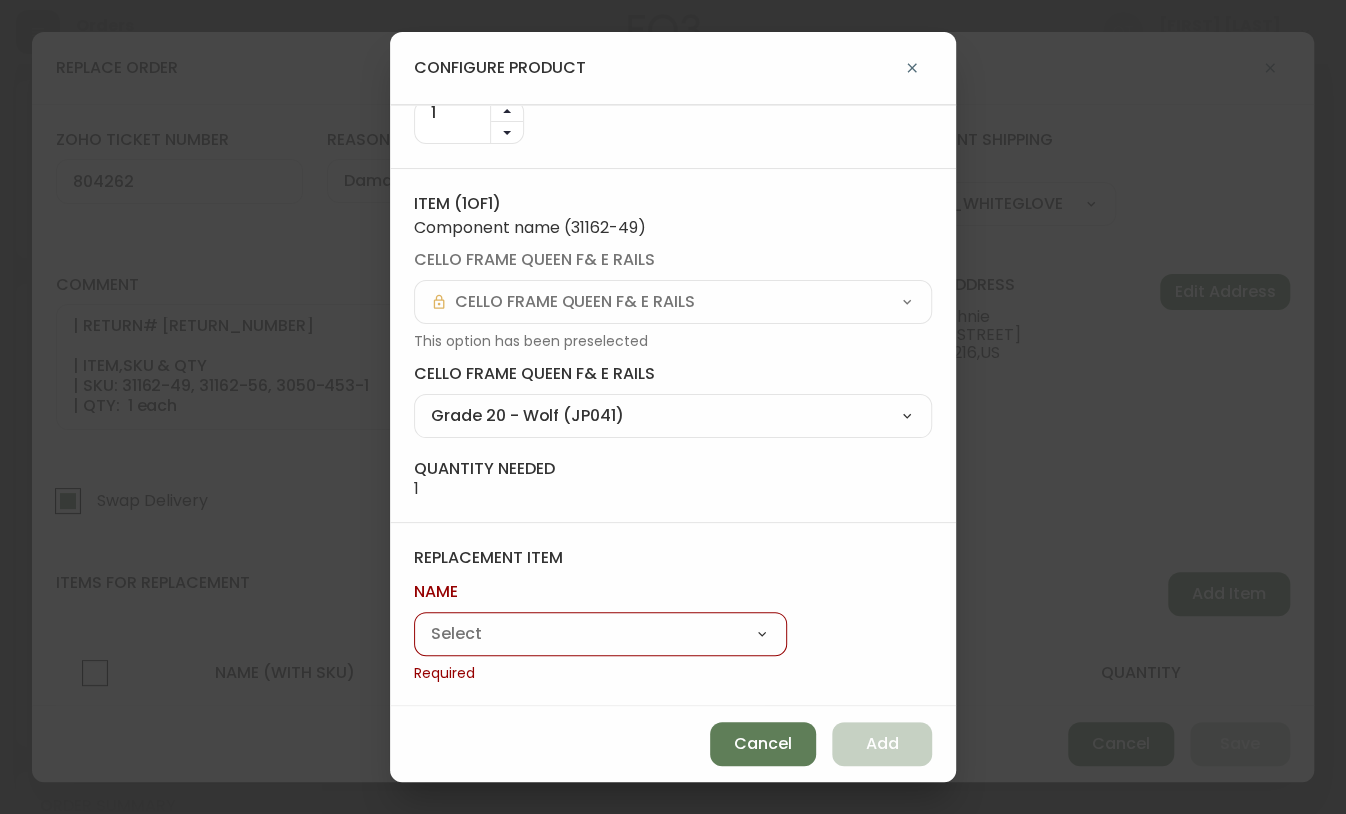 click on "Cello Frame Storage Bed" at bounding box center [600, 634] 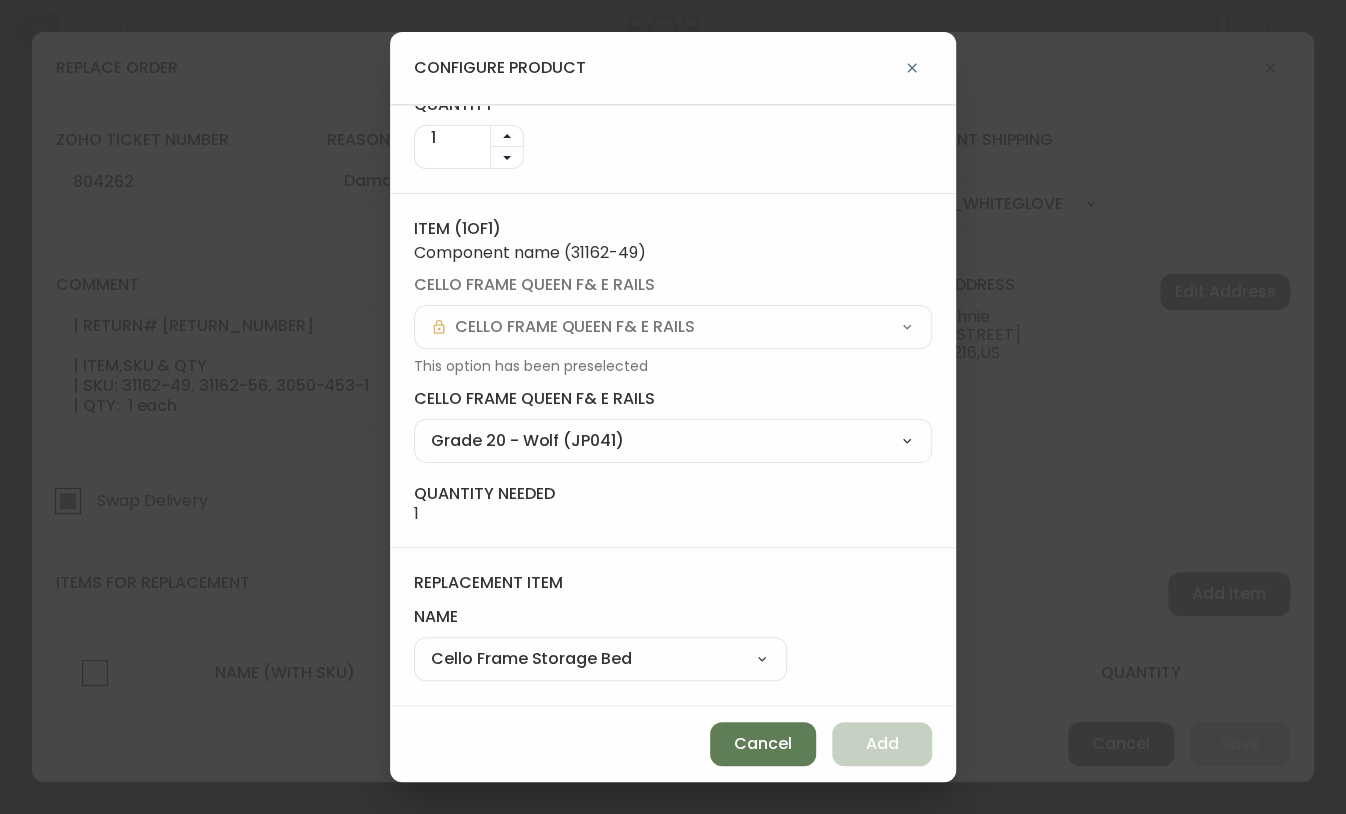 scroll, scrollTop: 164, scrollLeft: 0, axis: vertical 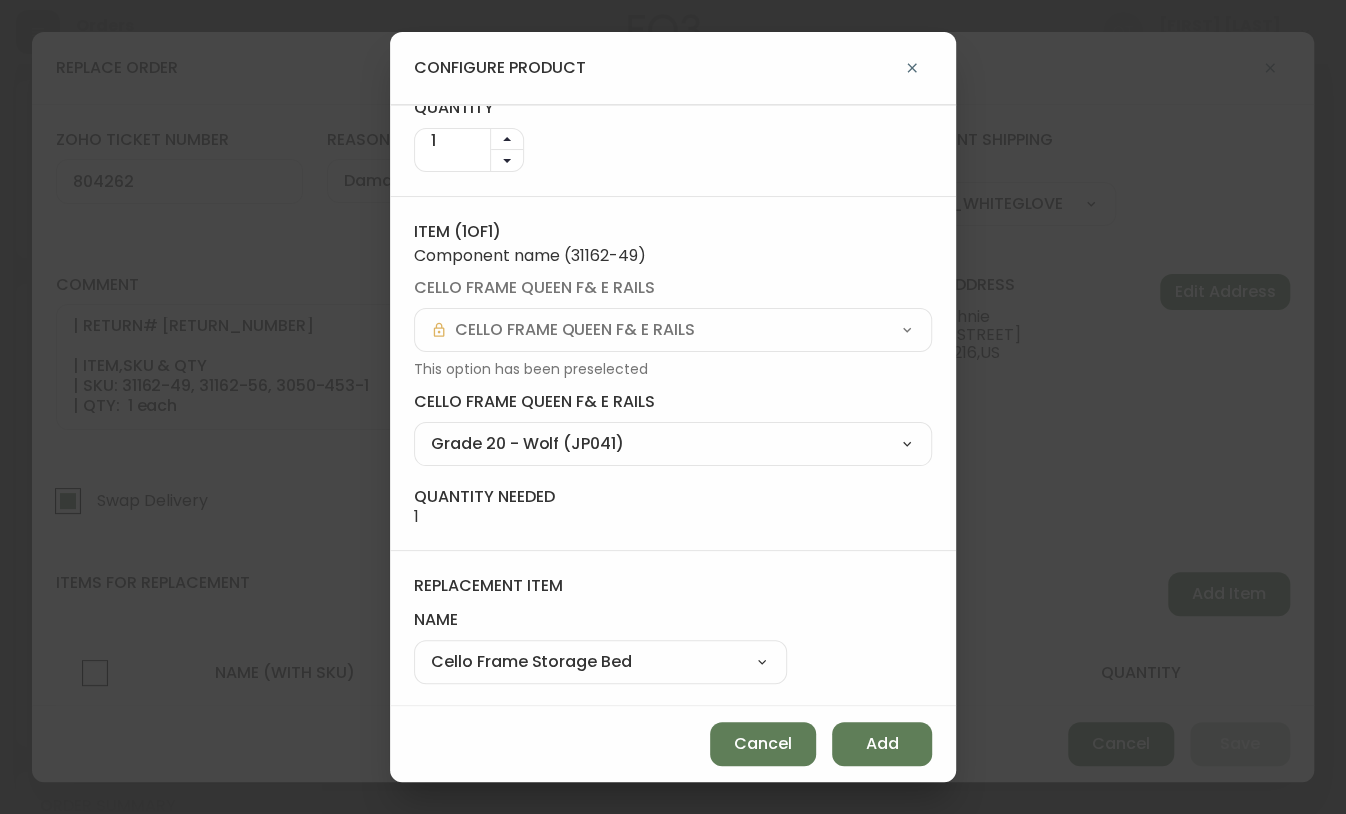 click on "Cancel Add" at bounding box center [673, 744] 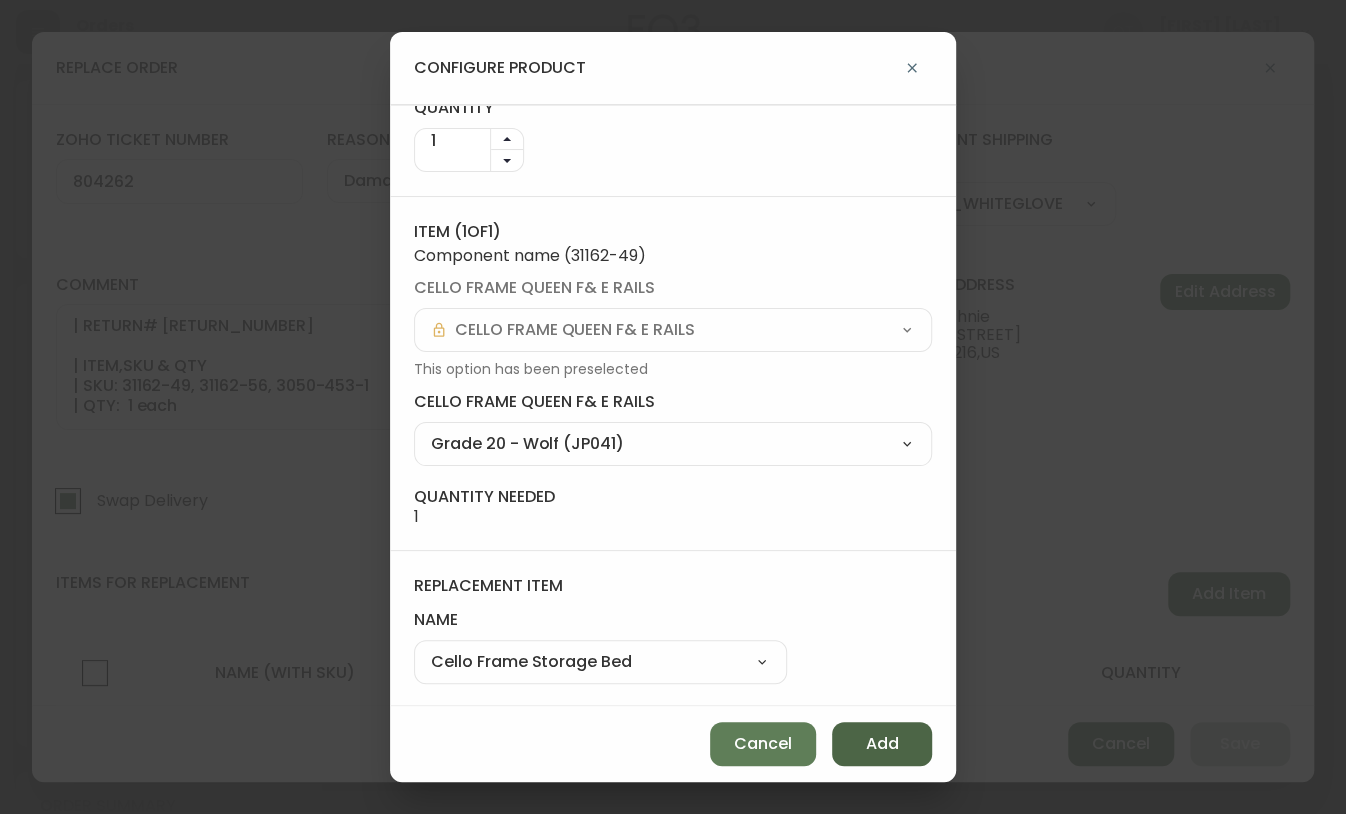 click on "Add" at bounding box center (882, 744) 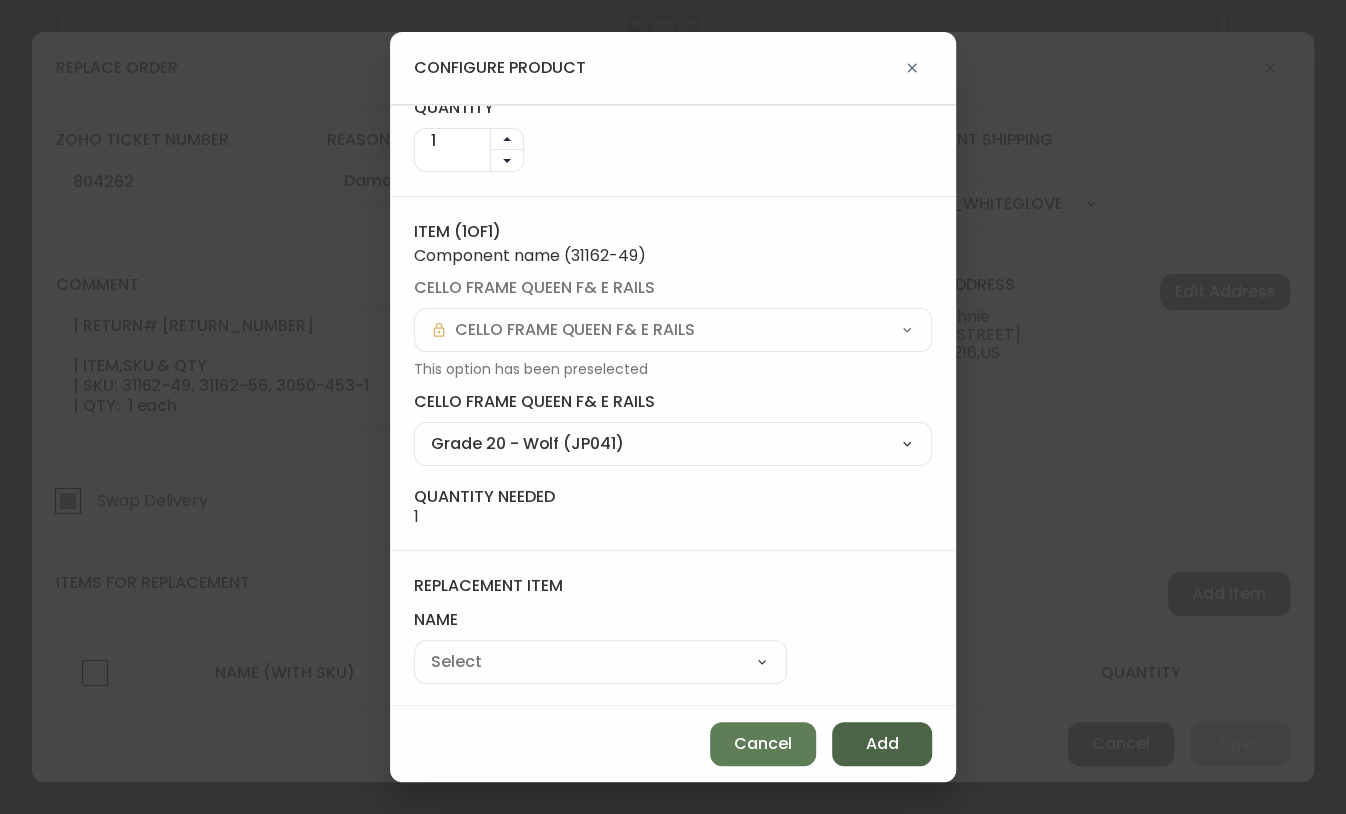 select 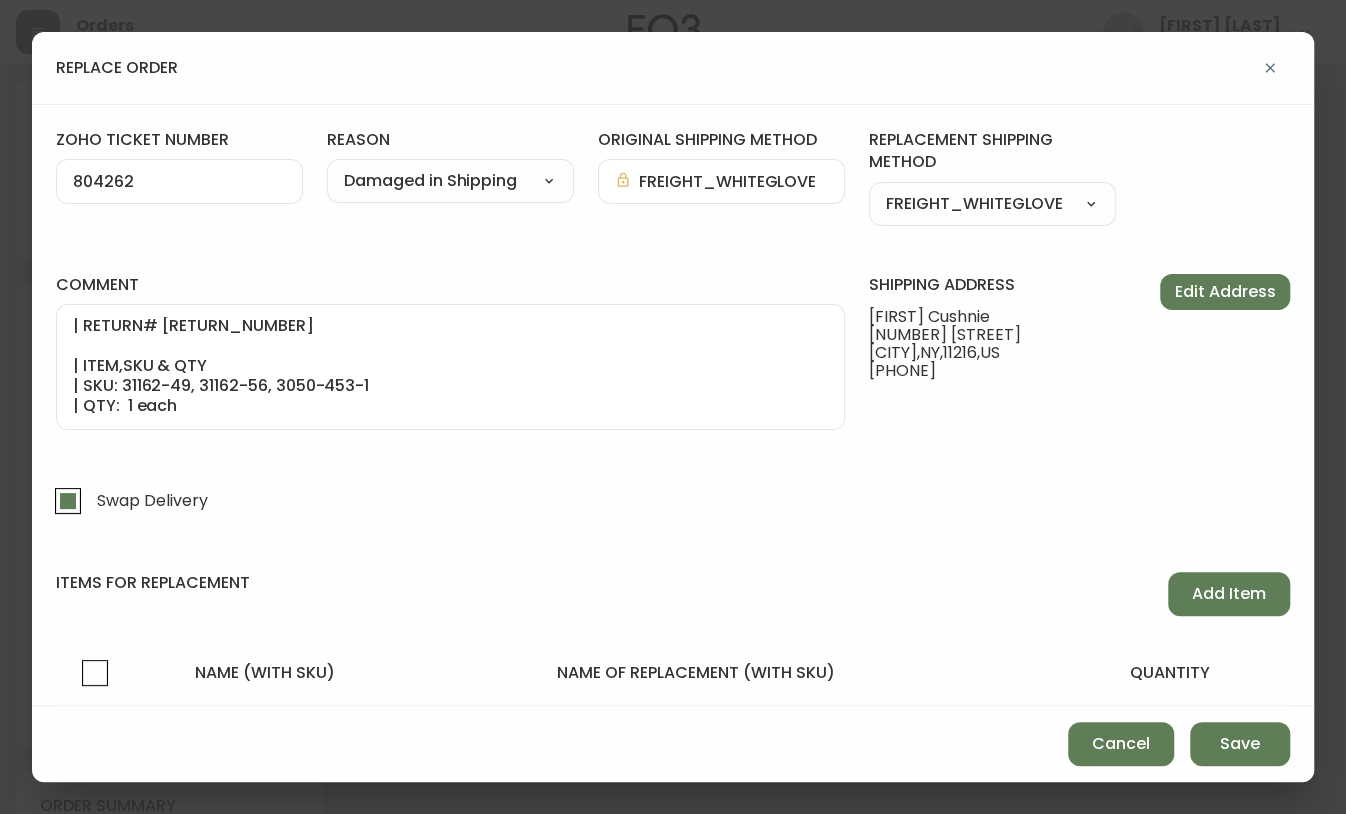 click on "zoho ticket number reason Damaged in Shipping Customer Related Damaged in Shipping Lost in Transit or Missing Order Manufacturing Defect Purchased by Mistake Warranty Replacement original shipping method FREIGHT_WHITEGLOVE replacement shipping method FREIGHT_WHITEGLOVE PARCEL FREIGHT FREIGHT_WHITEGLOVE comment ORIGINAL ORDER: [ORDER_NUMBER]
| REASON FOR REPLACEMENT: DAMAGE
| NOTES: WWA-SWAP - RXO TO KEEP TILL CLAIM IS RESOLVED
| RETURN# [RETURN_NUMBER]
| ITEM,SKU & QTY
| SKU: 31162-49, 31162-56, 3050-453-1
| QTY:  1 each
Swap Delivery shipping address [FIRST]   [LAST] [NUMBER] [STREET] [CITY] ,  [STATE] ,  [POSTAL_CODE] ,  US [PHONE] Edit Address items for replacement Add Item name (with sku) name of replacement (with sku) quantity Cello Frame Storage Bed CELLO FRAME QUEEN F& E RAILS (31162-49) 1" at bounding box center (673, 473) 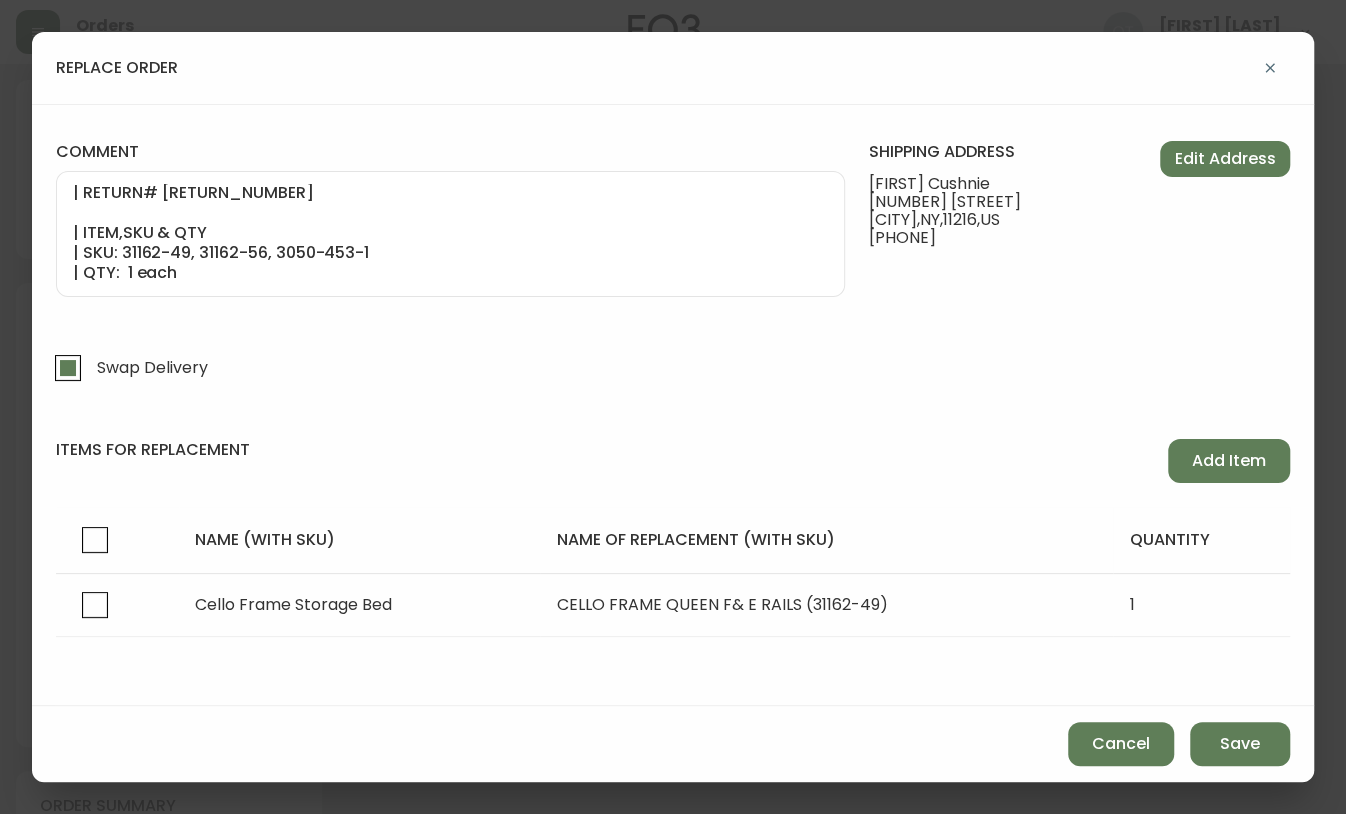 scroll, scrollTop: 134, scrollLeft: 0, axis: vertical 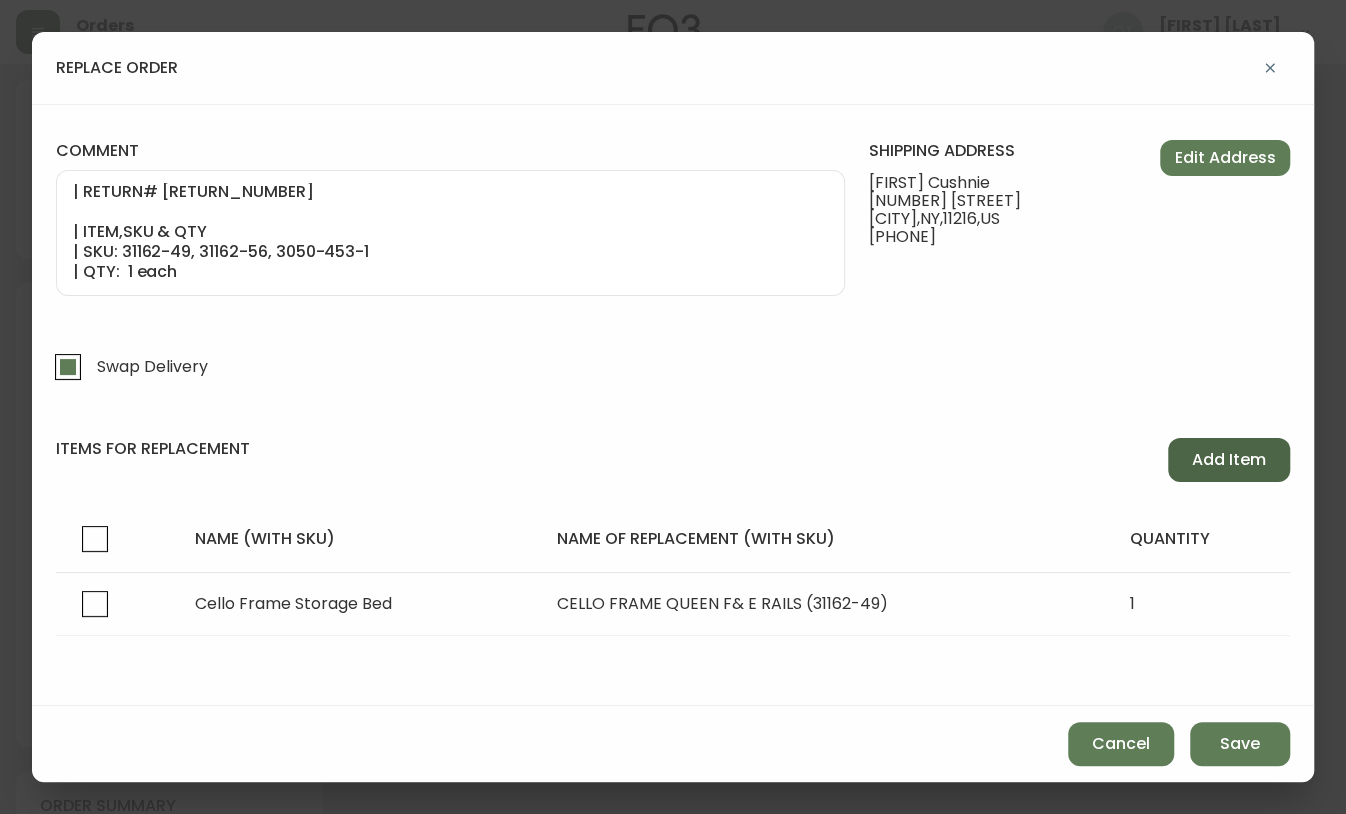click on "Add Item" at bounding box center (1229, 460) 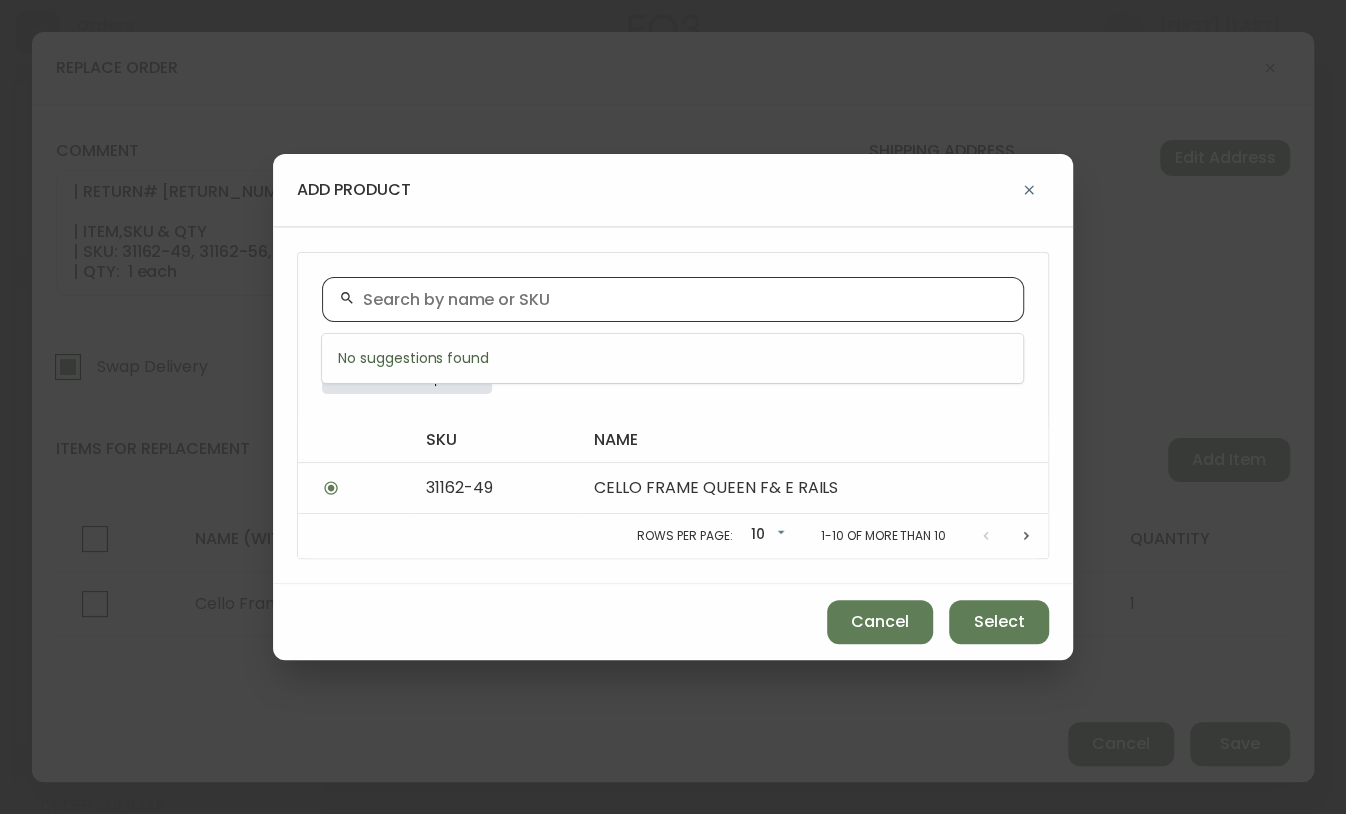 click at bounding box center (685, 299) 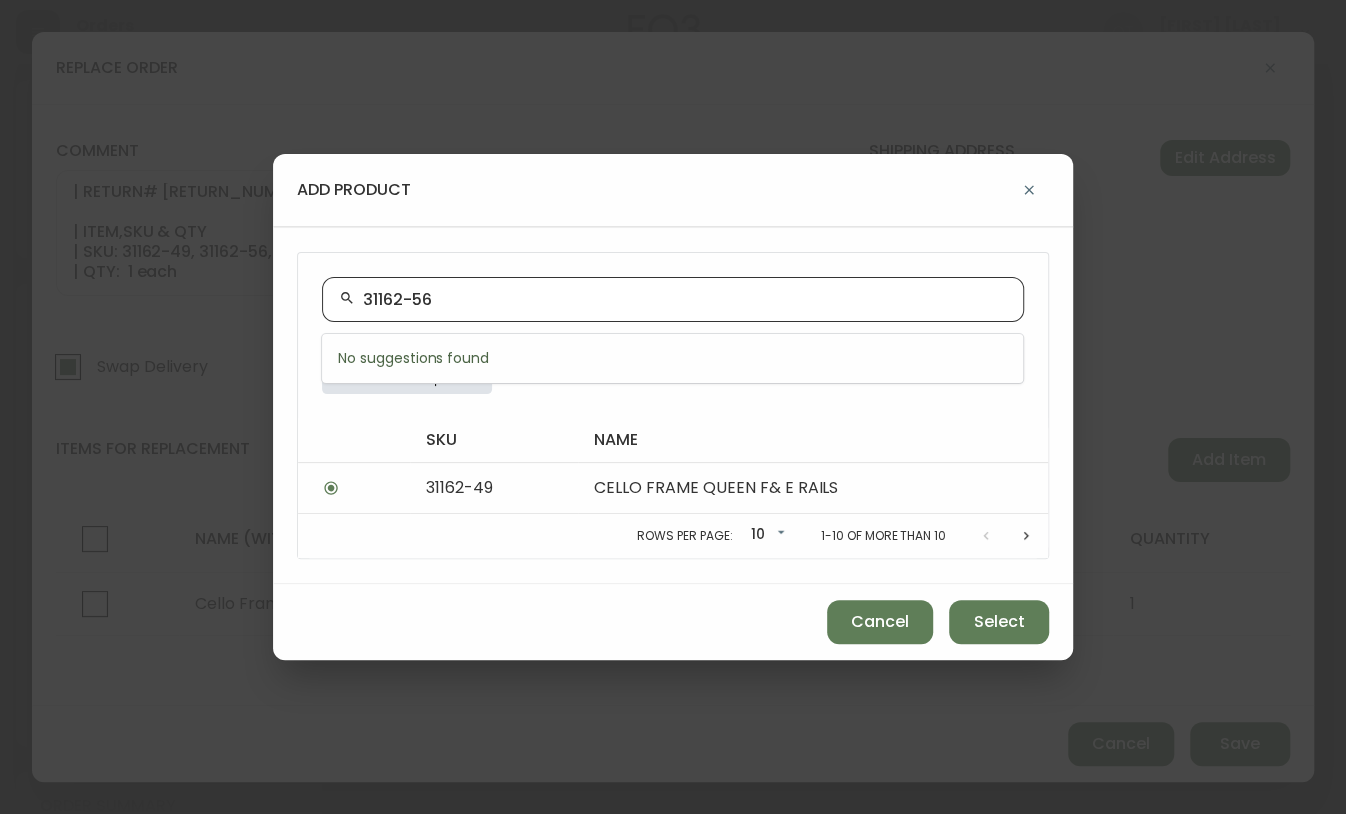type on "31162-56" 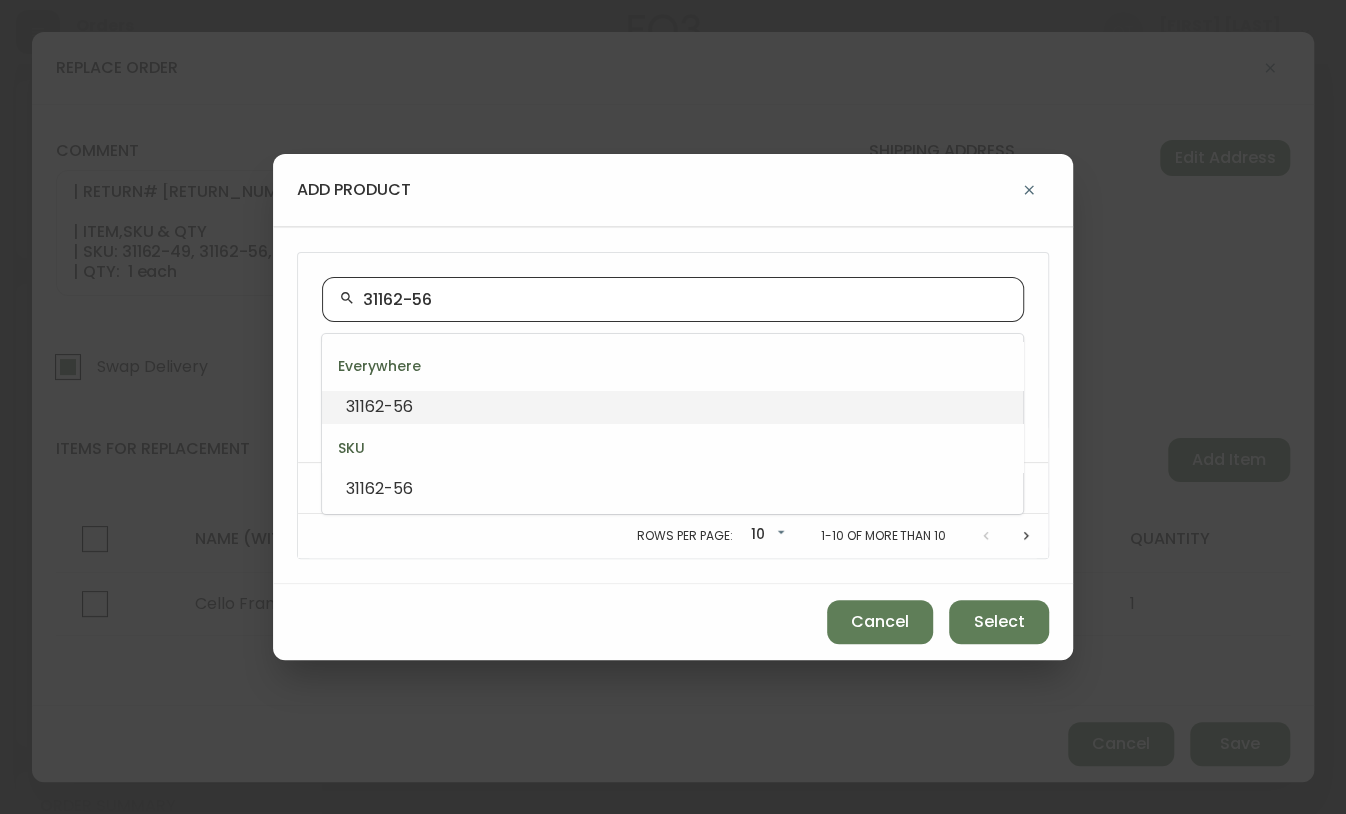 click on "31162-56" at bounding box center [672, 407] 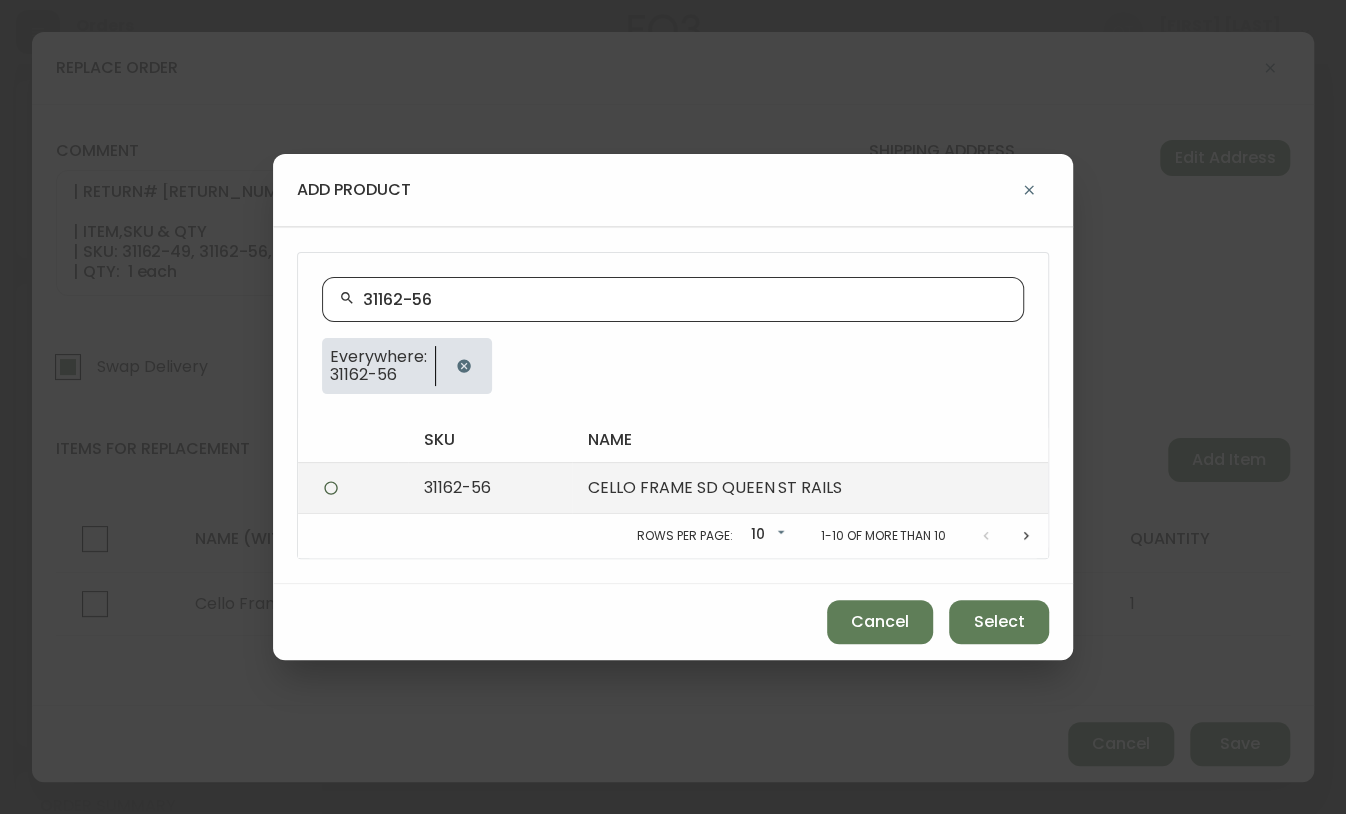 click on "CELLO FRAME SD QUEEN ST RAILS" at bounding box center [810, 487] 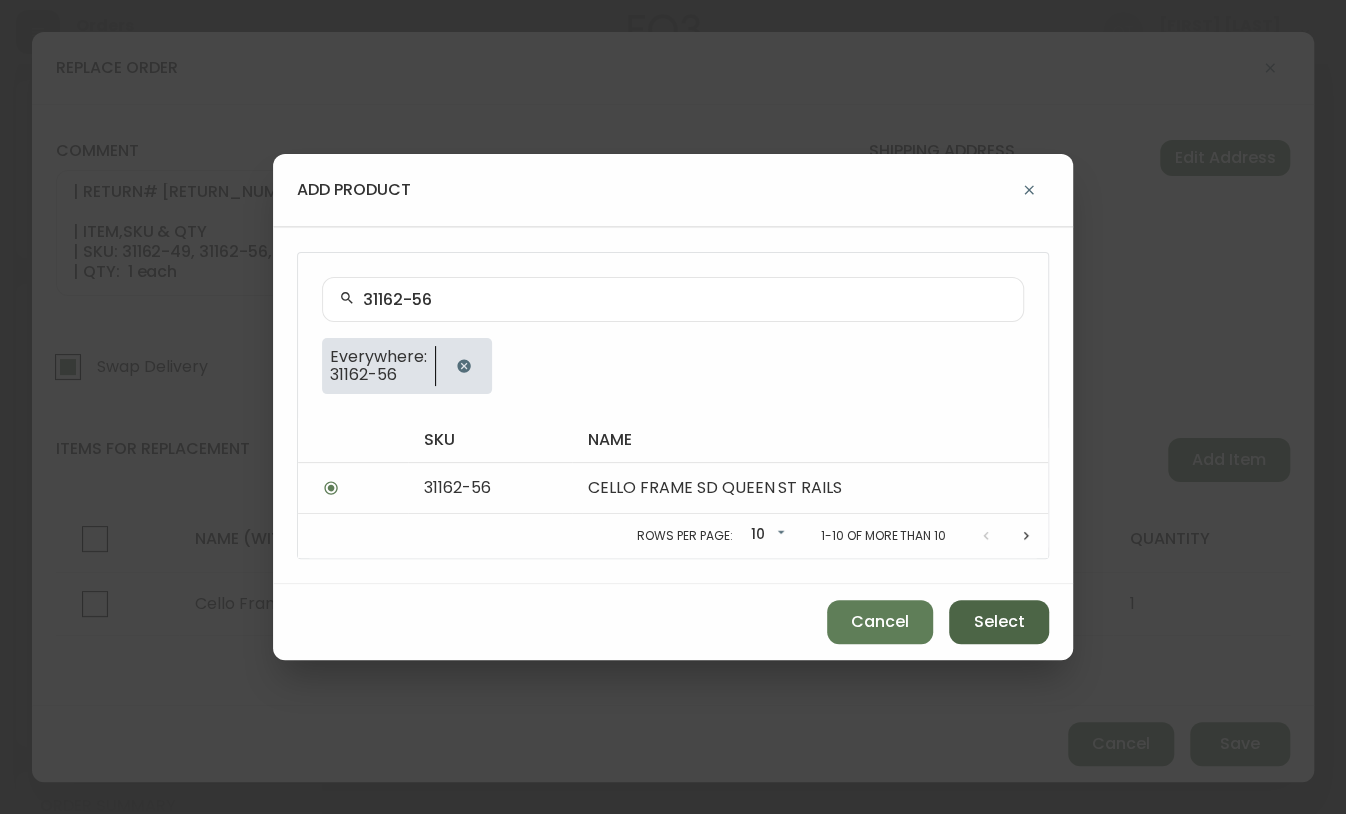 click on "Select" at bounding box center [999, 622] 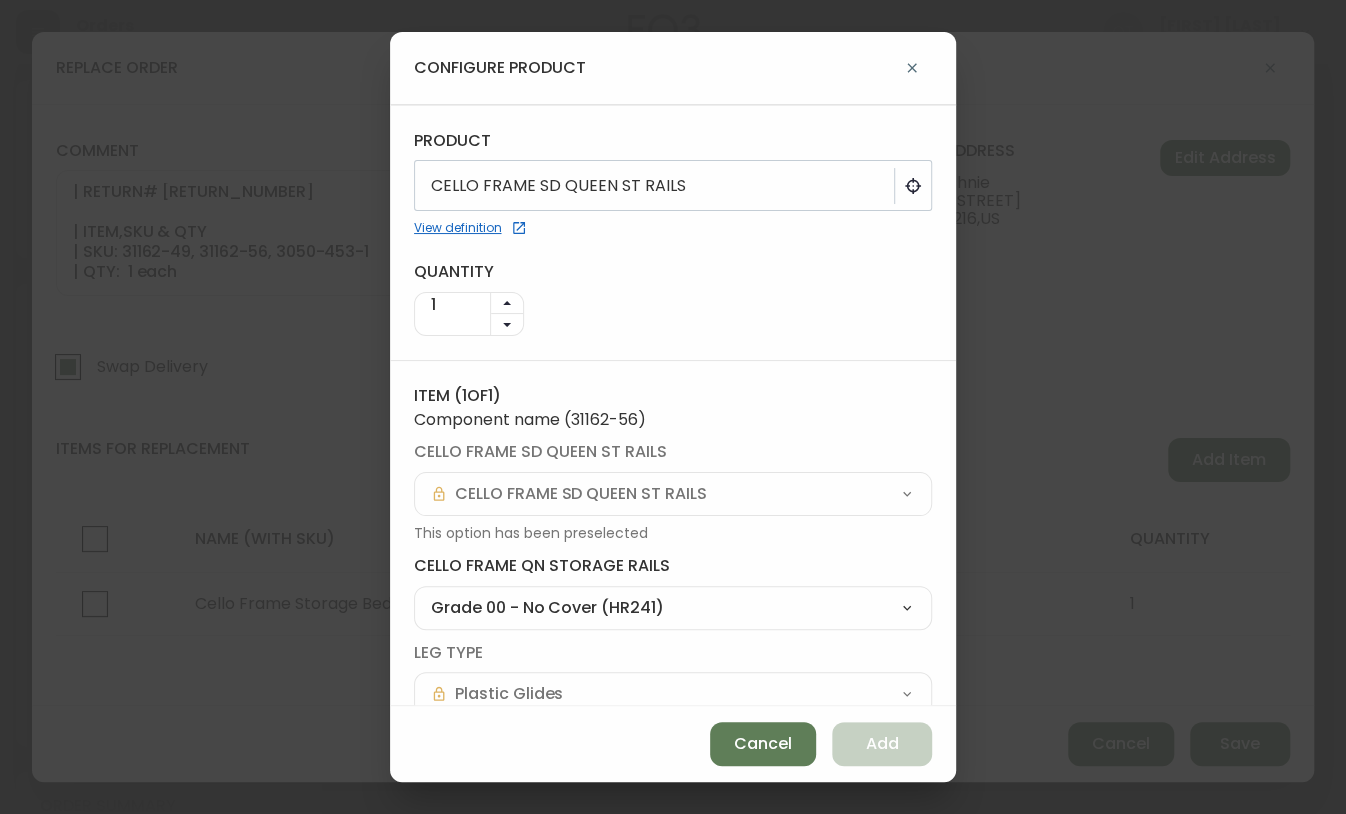 click on "Grade 00 - No Cover (HR241) Grade 00 - Compound Only (HM572) Not Active, Missing Swatch Image Grade 00 - Lipstick (XT463) Not Active, Missing Swatch Image Grade 00 - Mocha (XT464) Not Active, Missing Swatch Image Grade 00 - Stone (XT487) Not Active, Missing Swatch Image Grade 00 - Camel (XT562) Not Active, Missing Swatch Image" at bounding box center [673, 608] 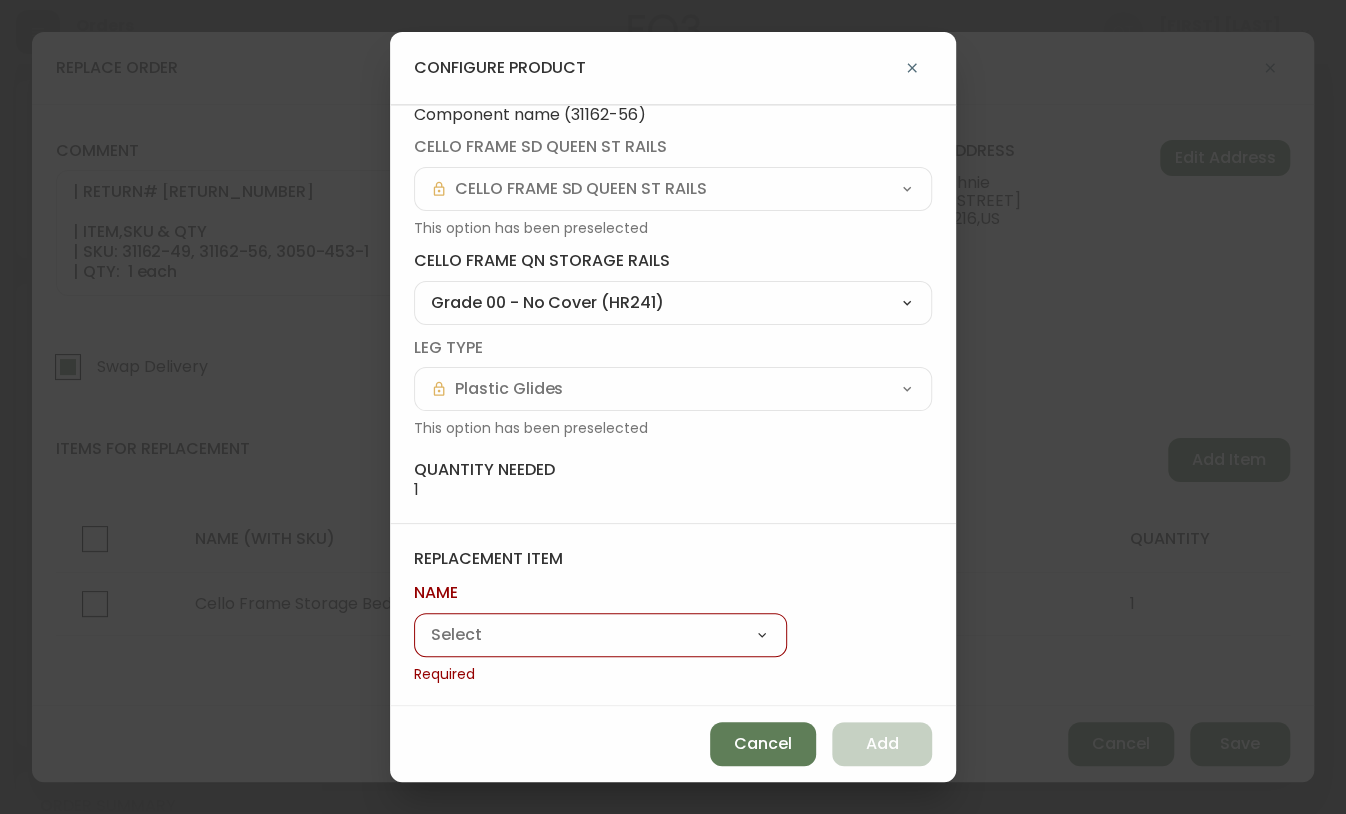 scroll, scrollTop: 305, scrollLeft: 0, axis: vertical 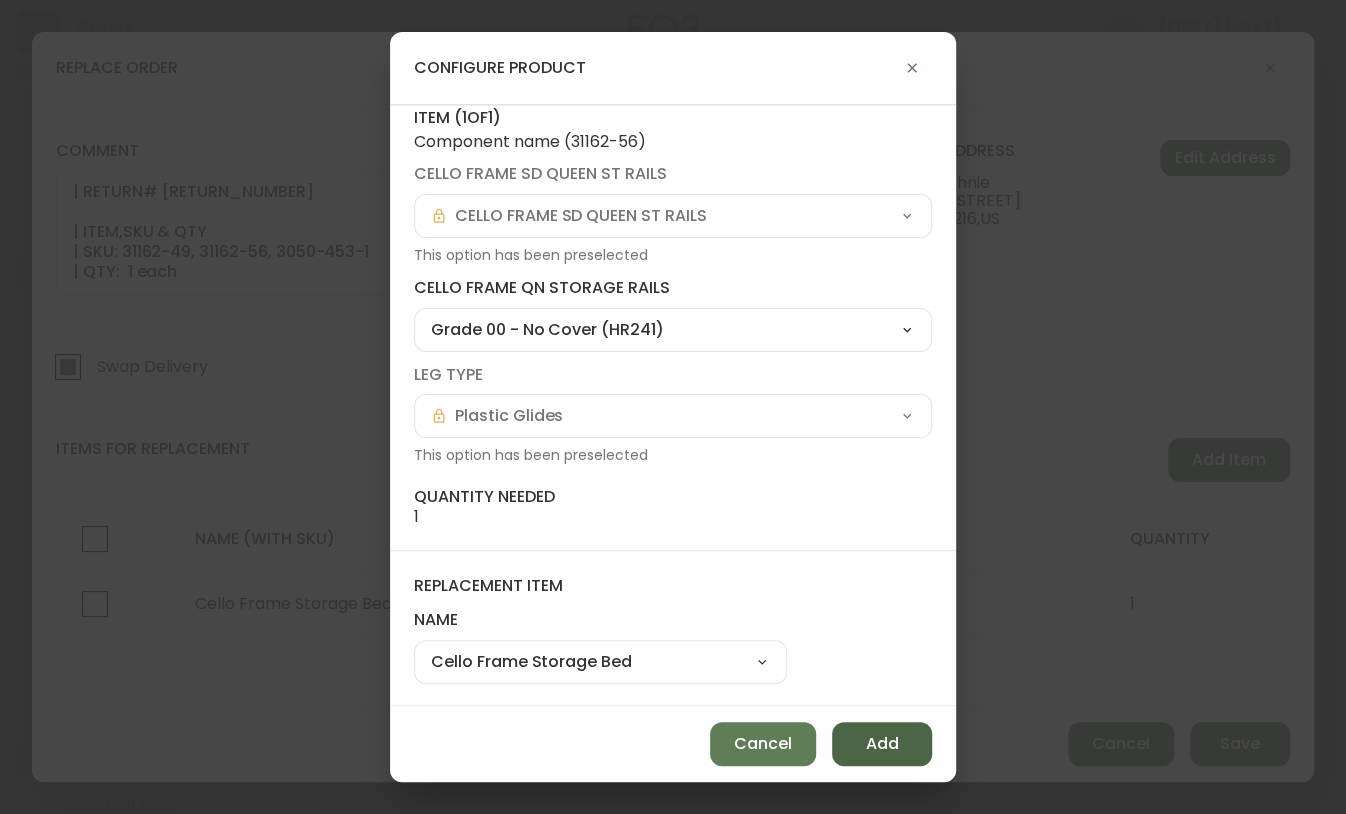 click on "Add" at bounding box center (882, 744) 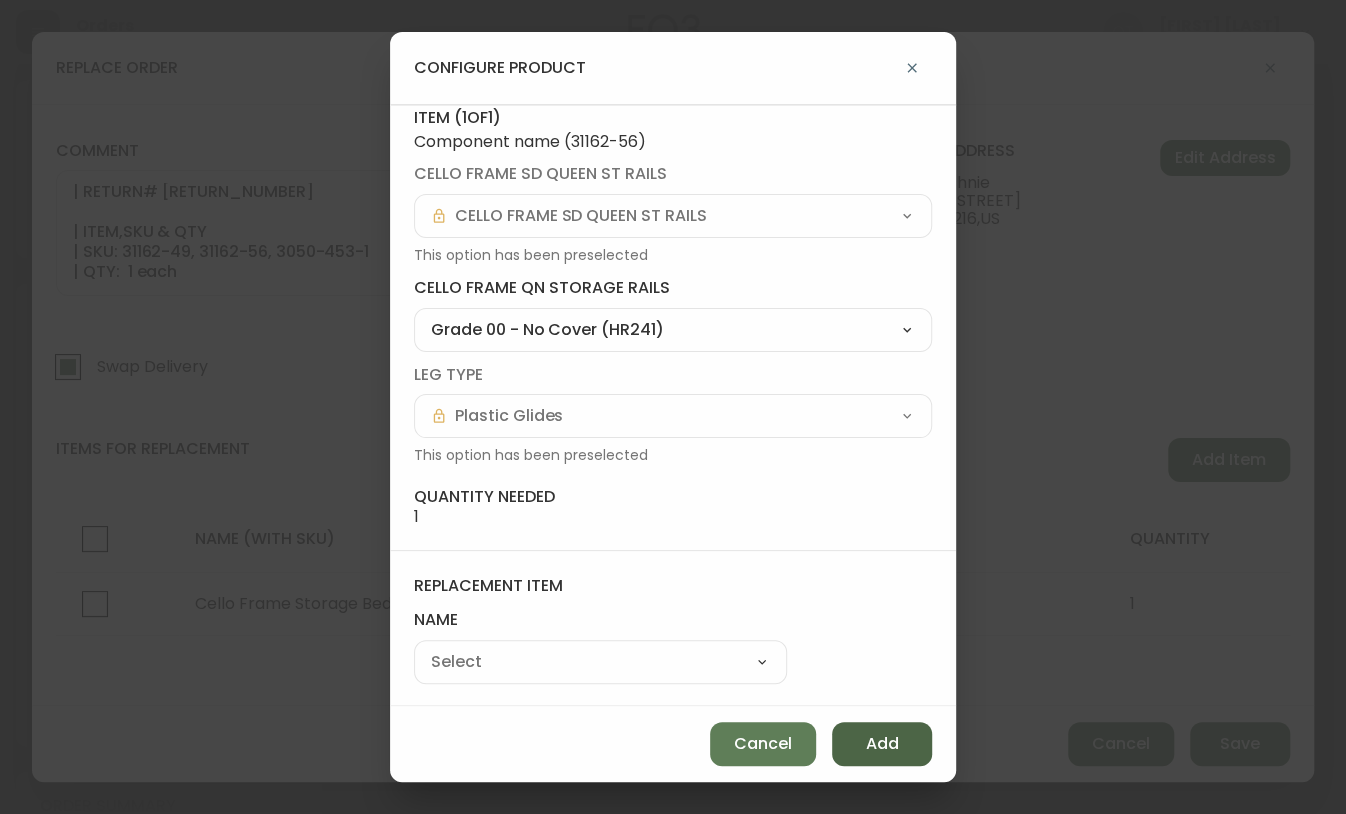 select 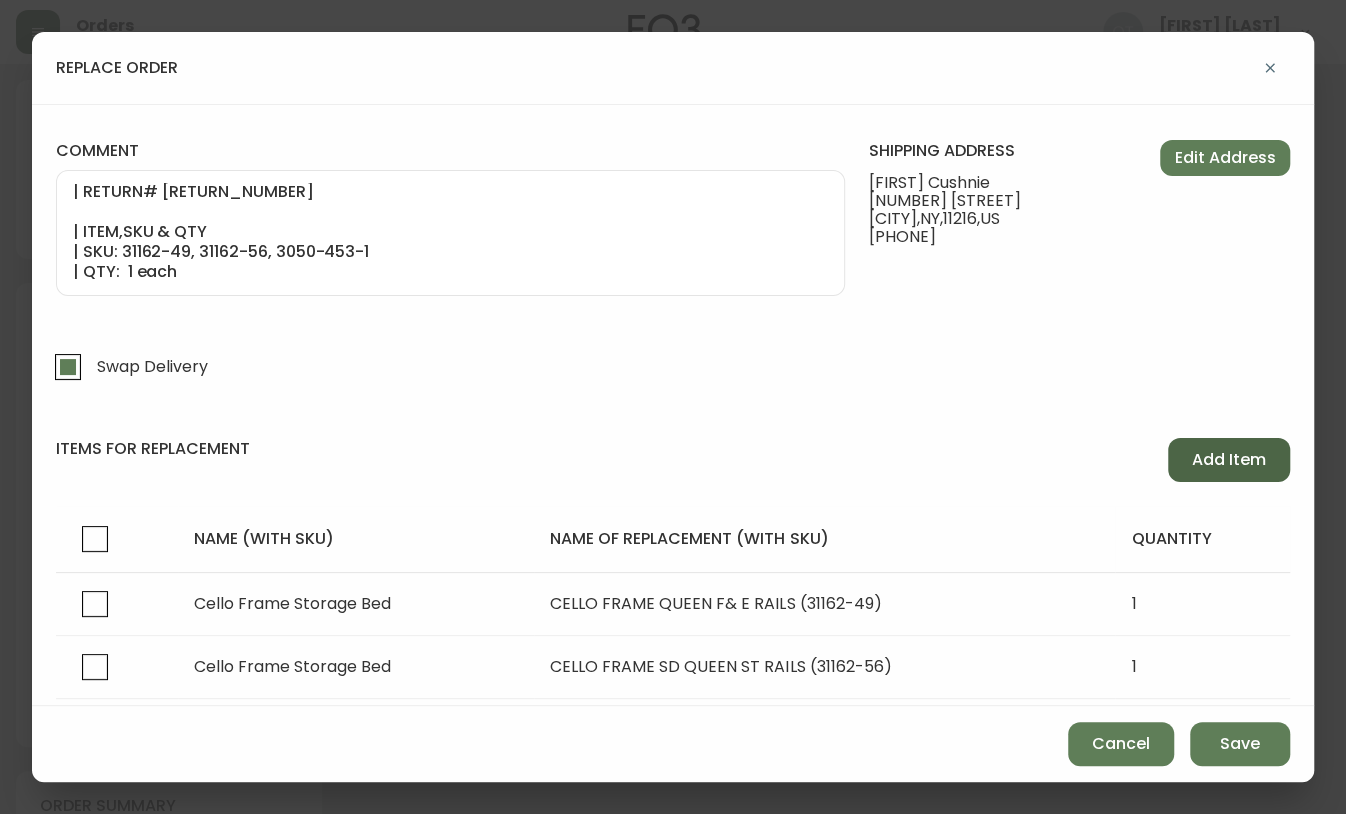 click on "Add Item" at bounding box center (1229, 460) 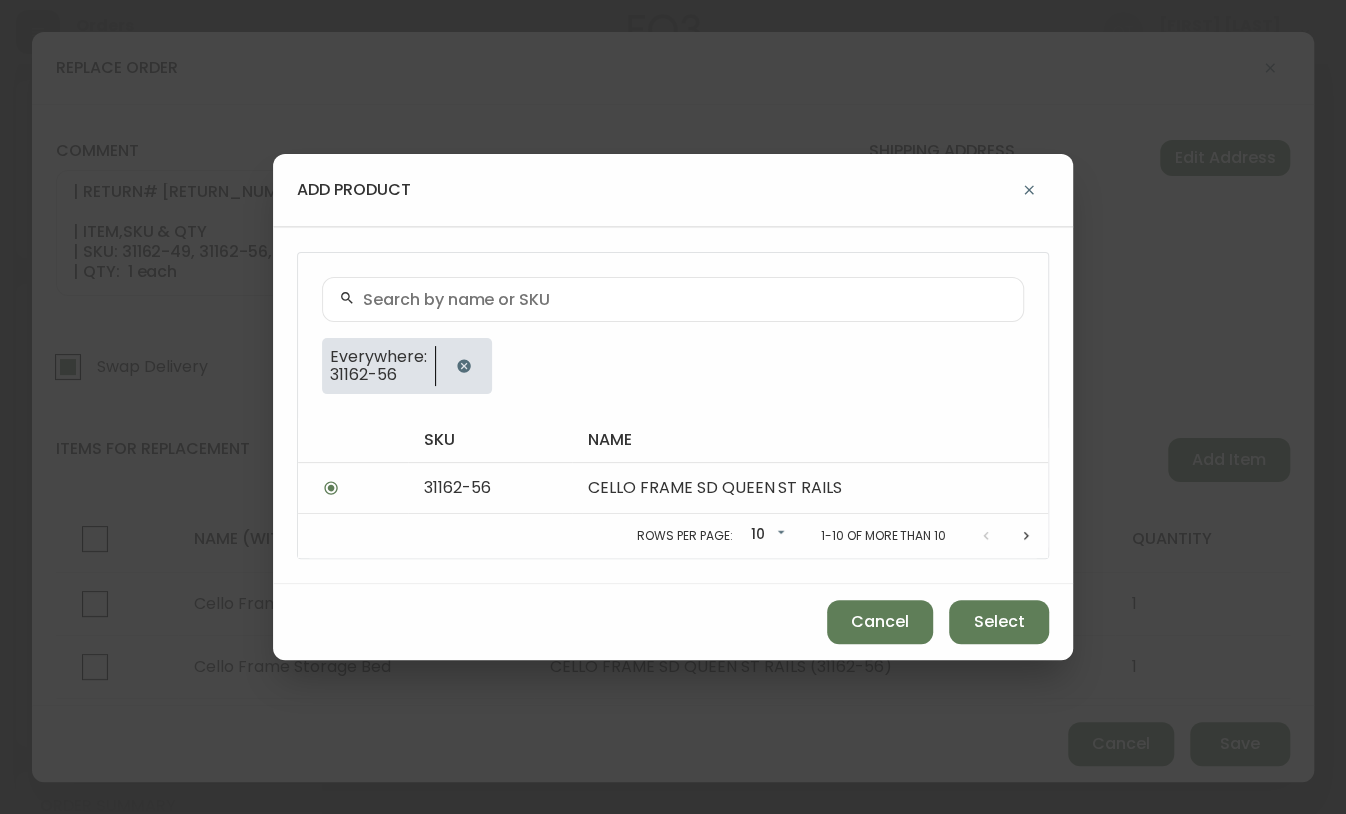 click at bounding box center (685, 299) 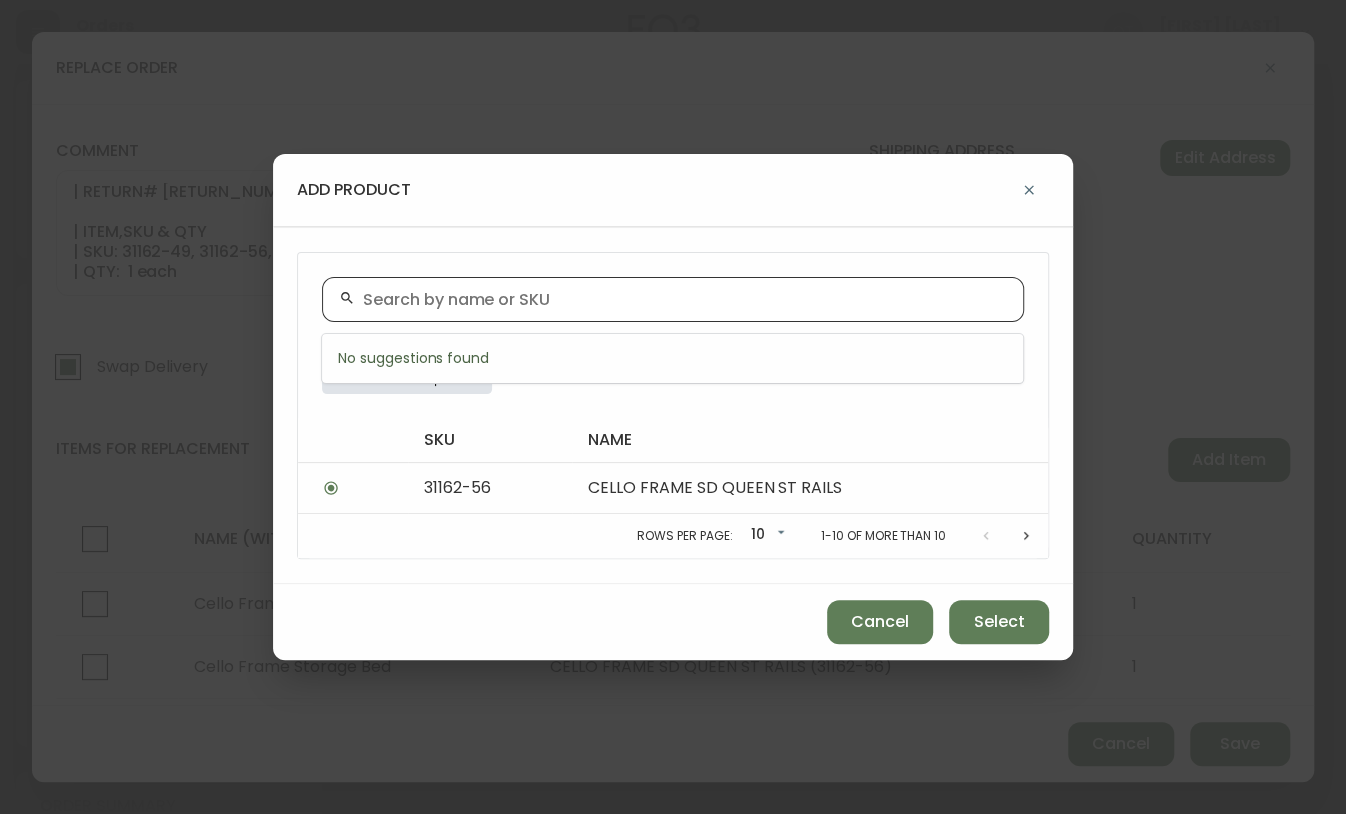 paste on "3050-453-1" 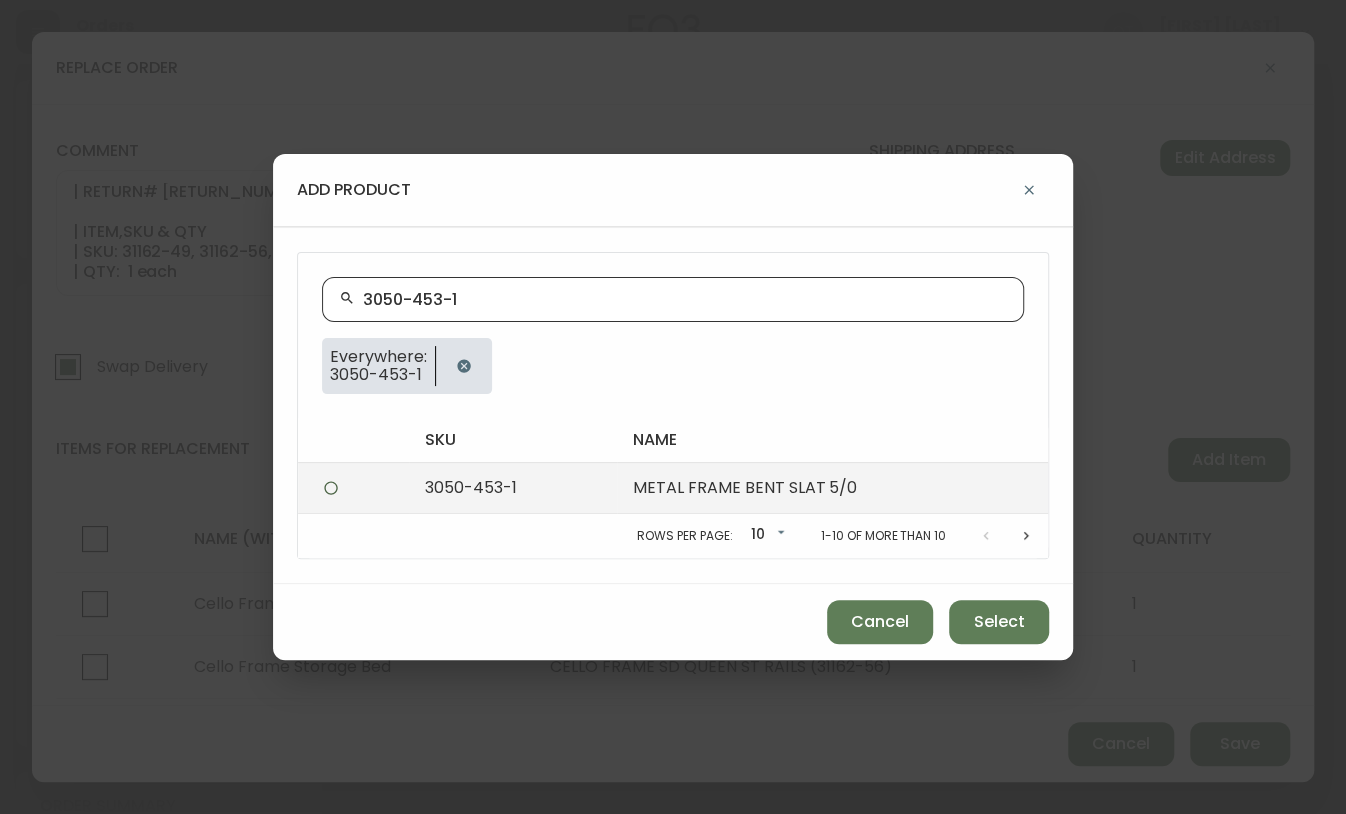 type on "3050-453-1" 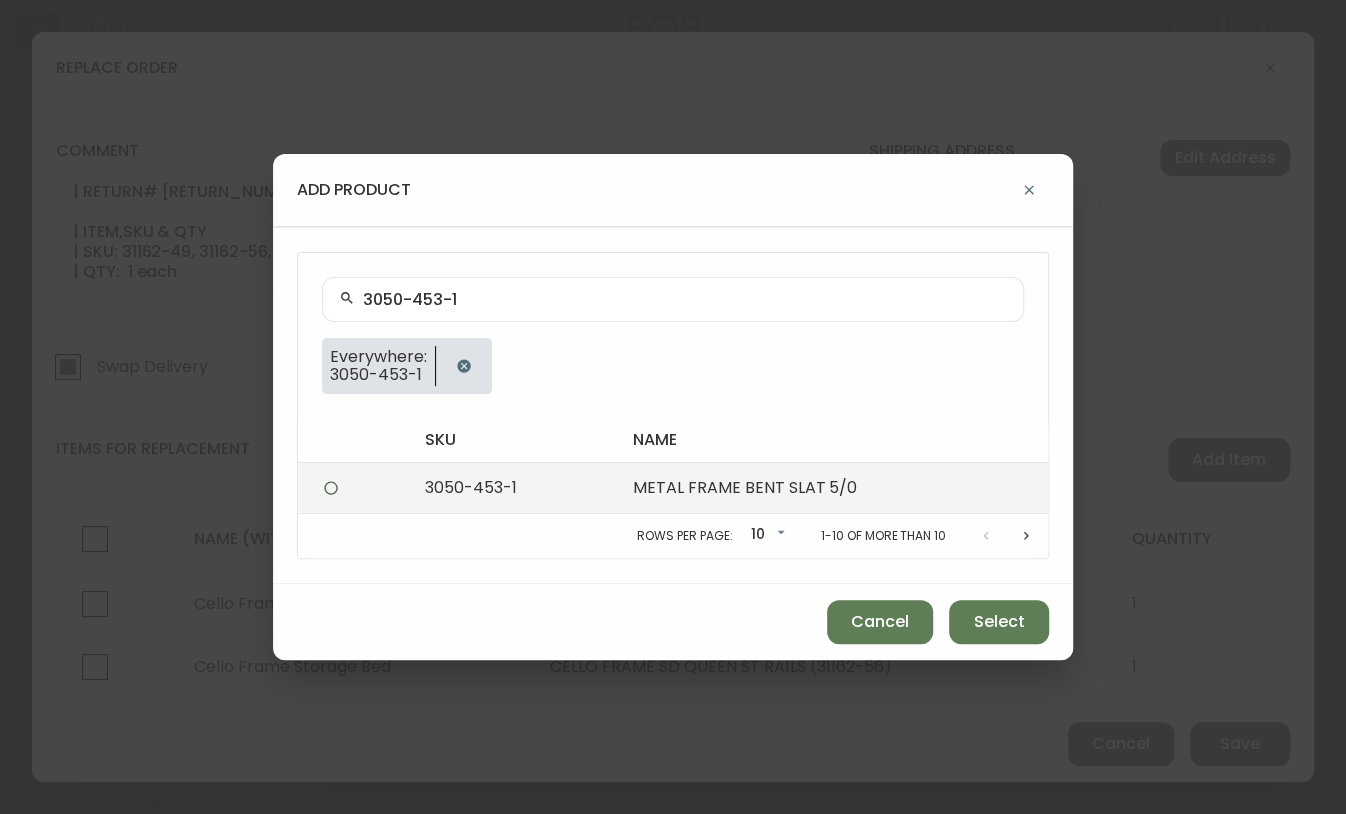 click at bounding box center (353, 487) 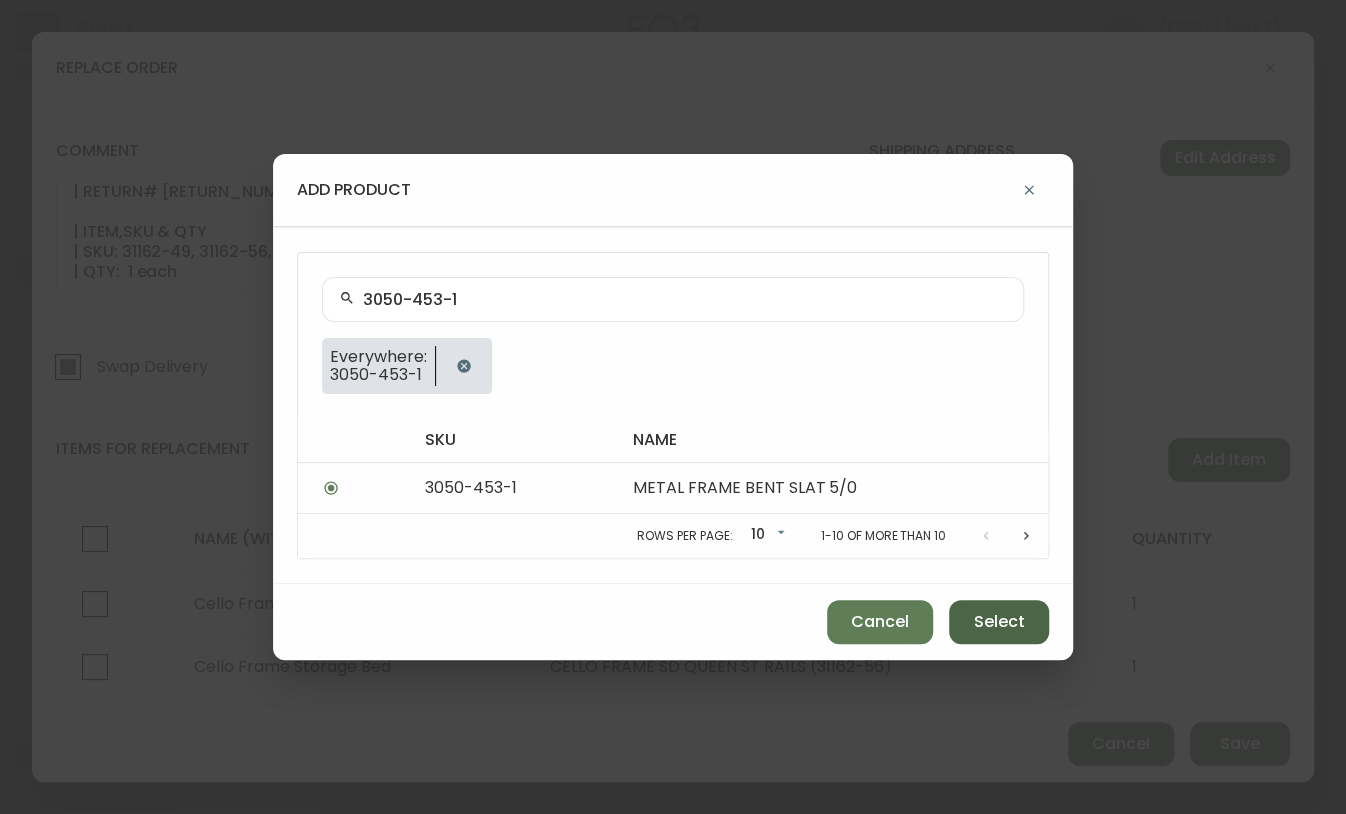 click on "Select" at bounding box center [999, 622] 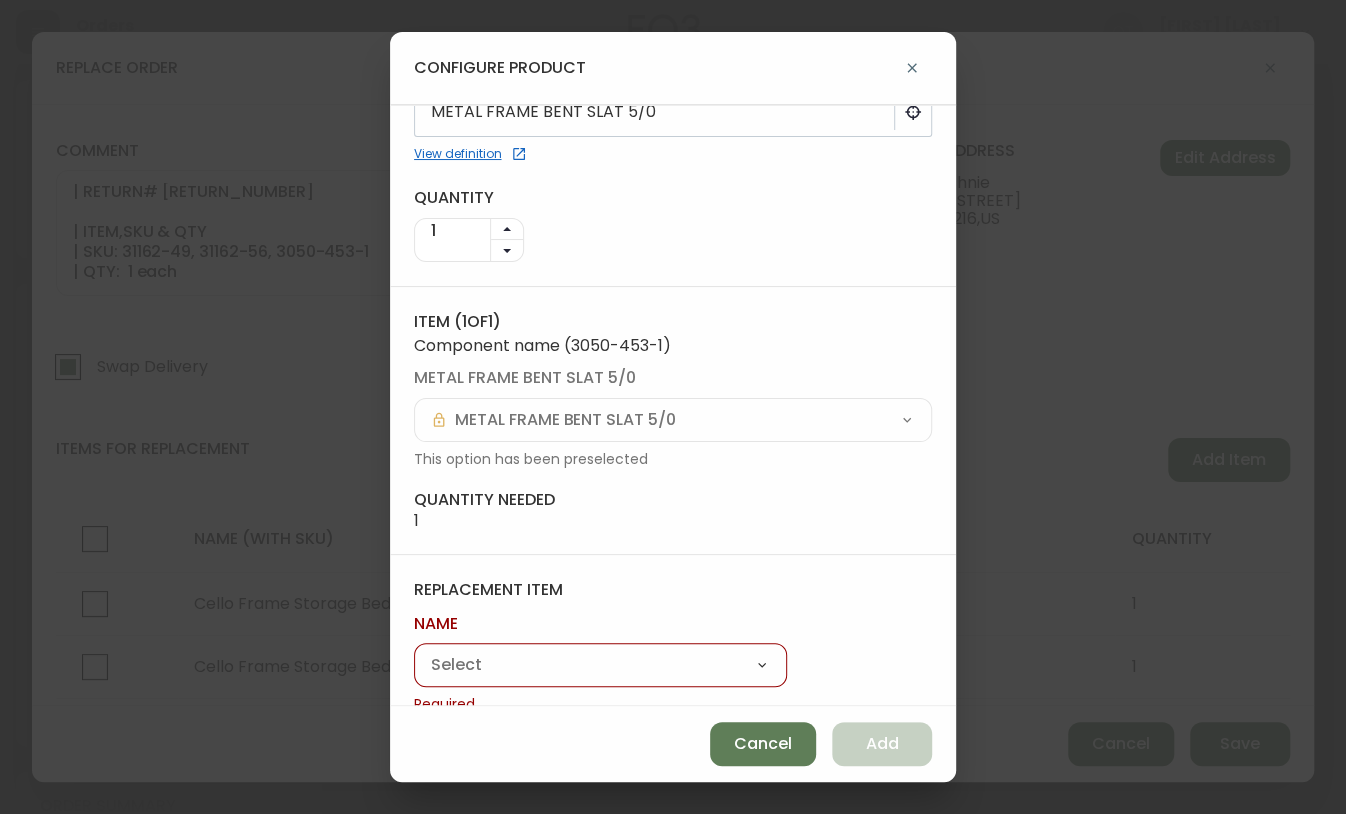 scroll, scrollTop: 105, scrollLeft: 0, axis: vertical 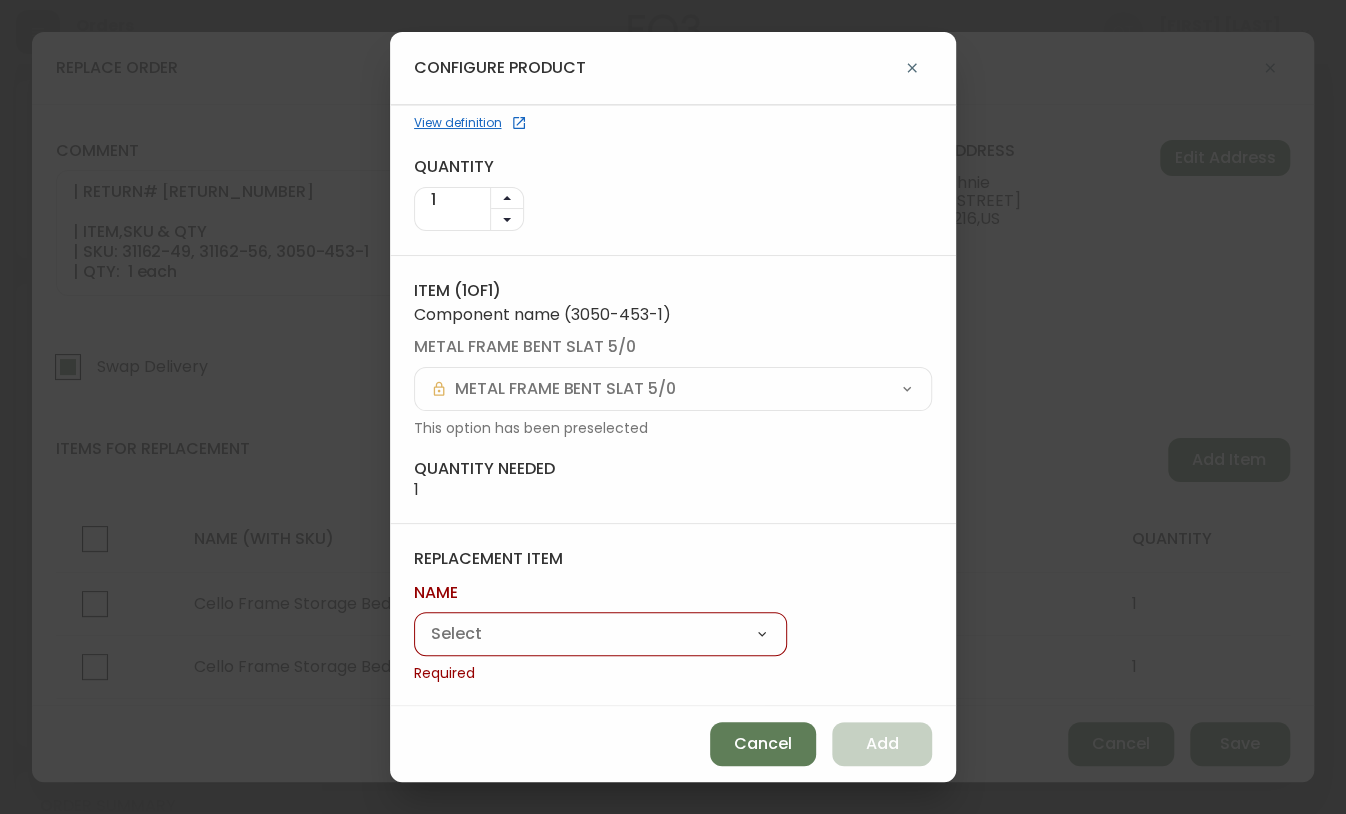 click on "Cello Frame Storage Bed" at bounding box center (600, 635) 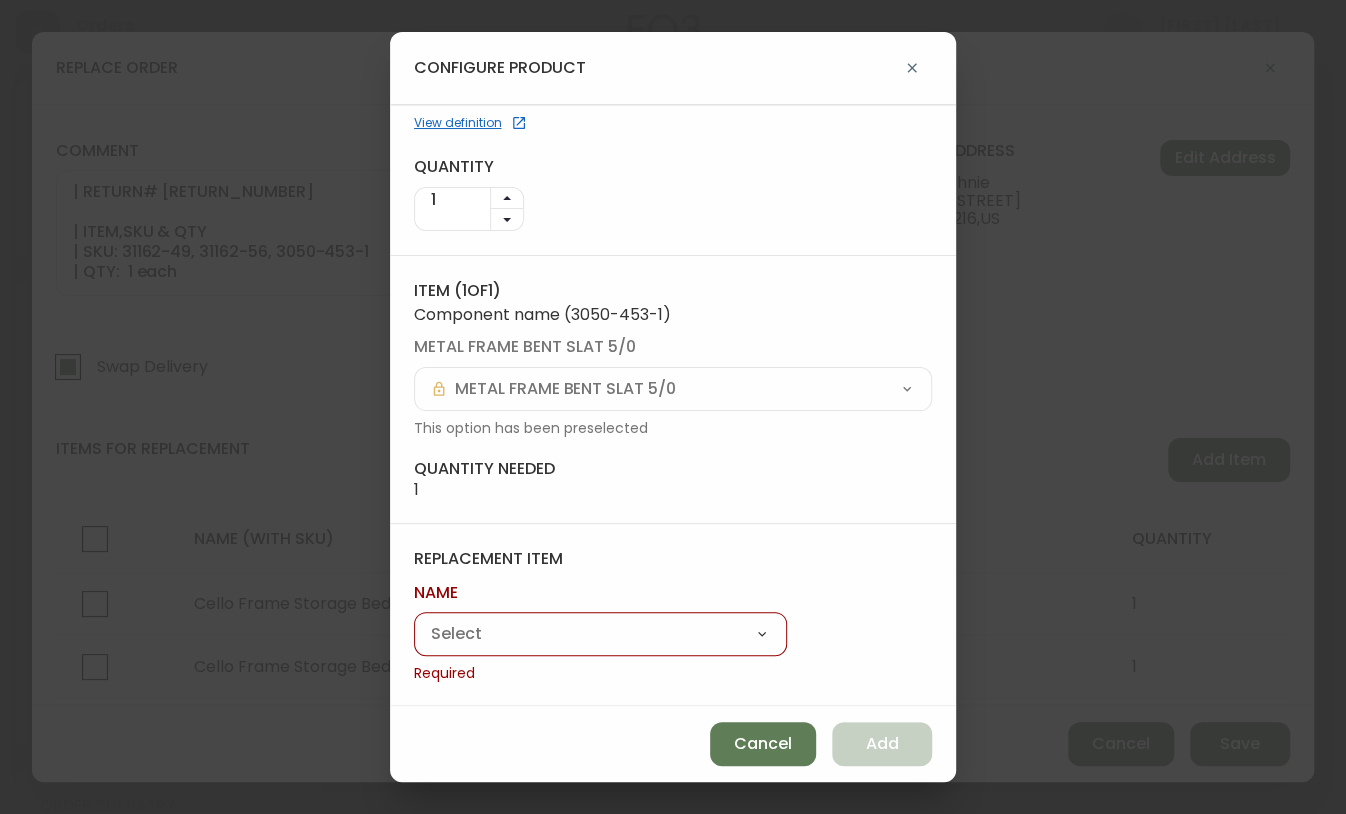 select on "cm2fin6vi0fwr0138e0yculb0" 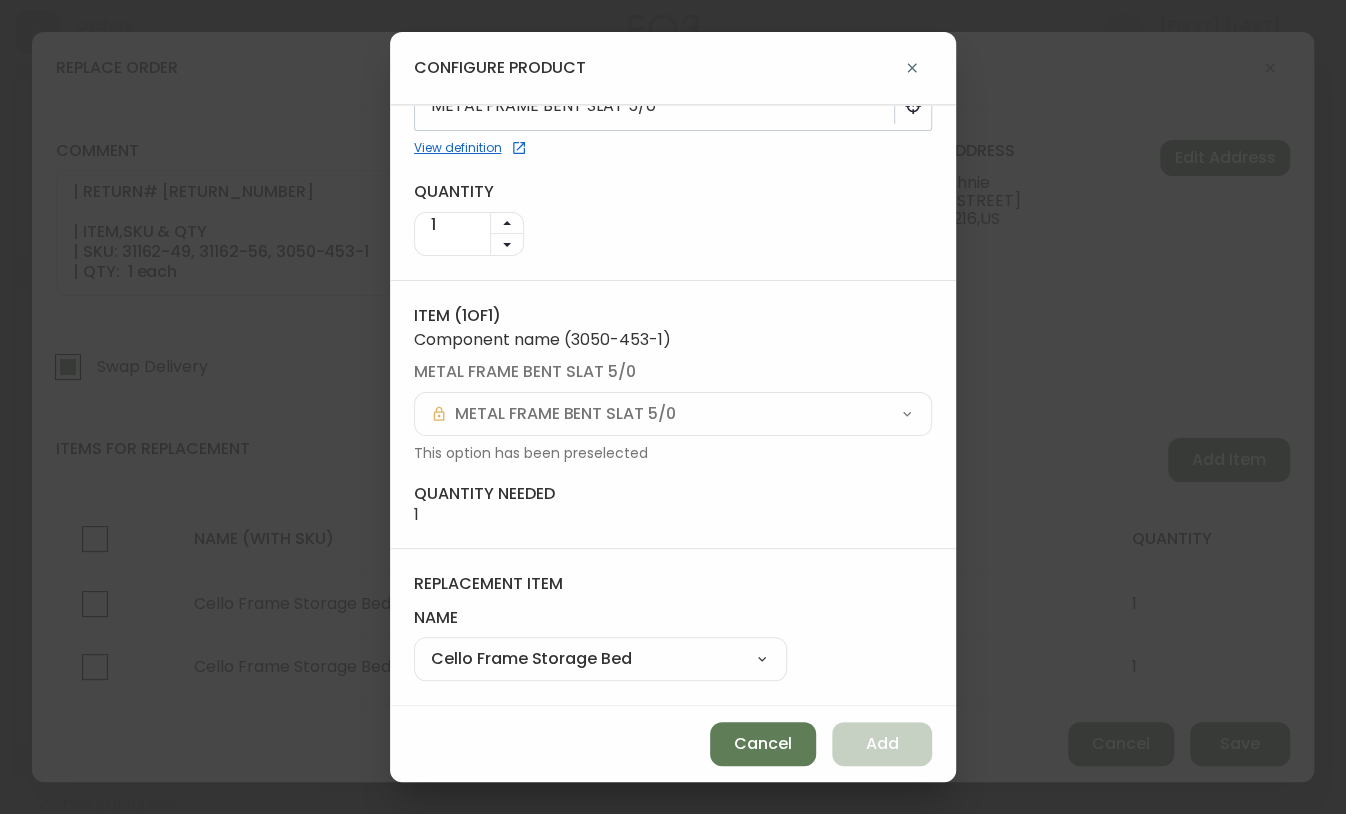 scroll, scrollTop: 78, scrollLeft: 0, axis: vertical 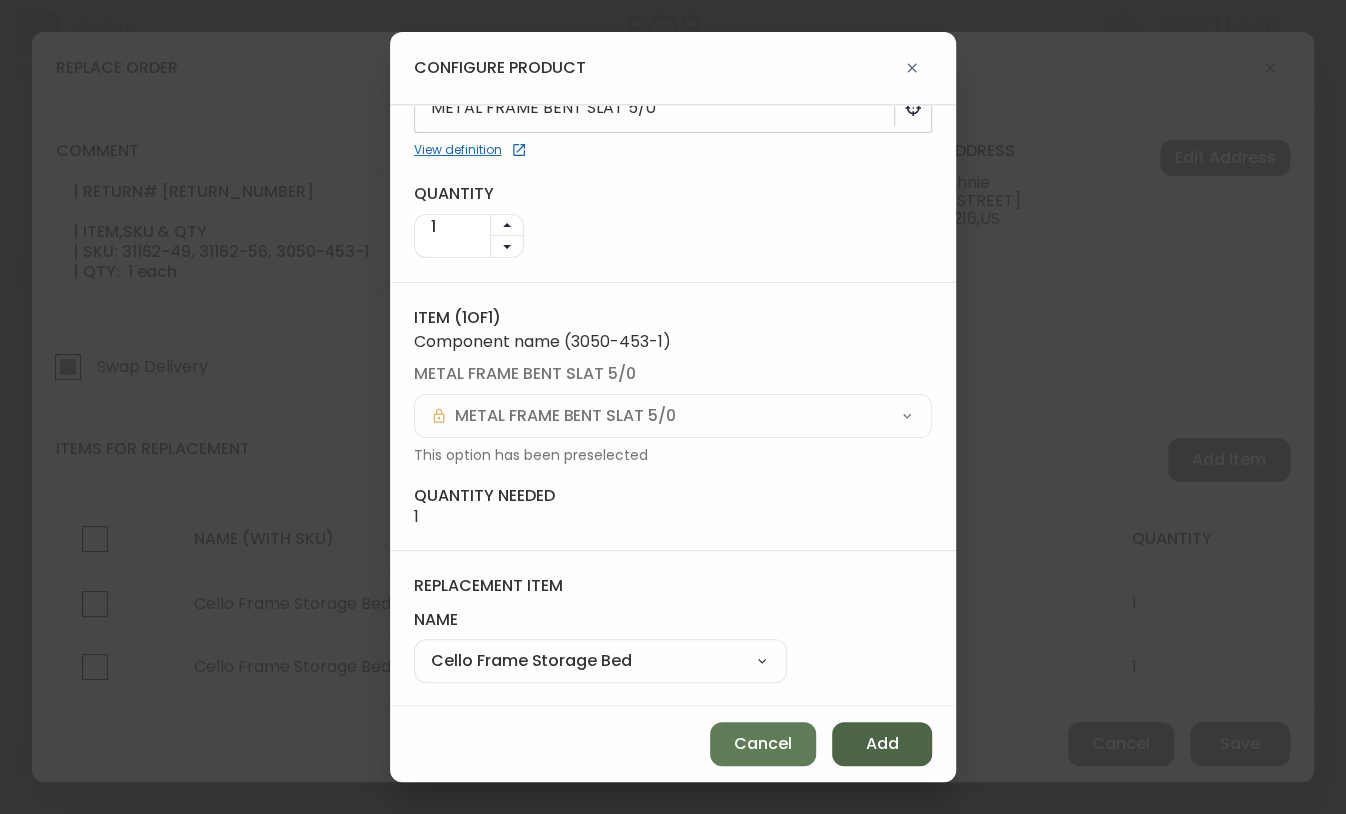 click on "Add" at bounding box center [882, 744] 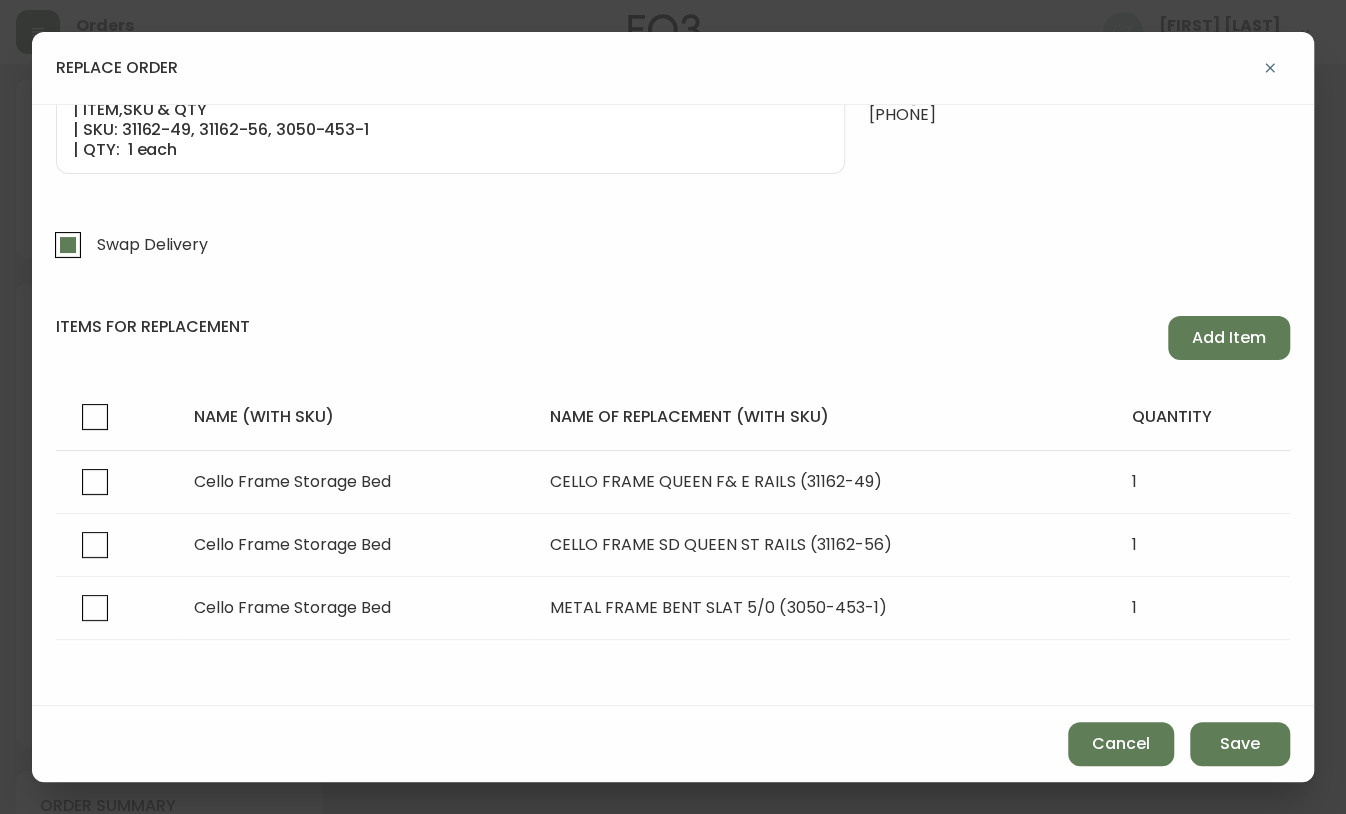 scroll, scrollTop: 260, scrollLeft: 0, axis: vertical 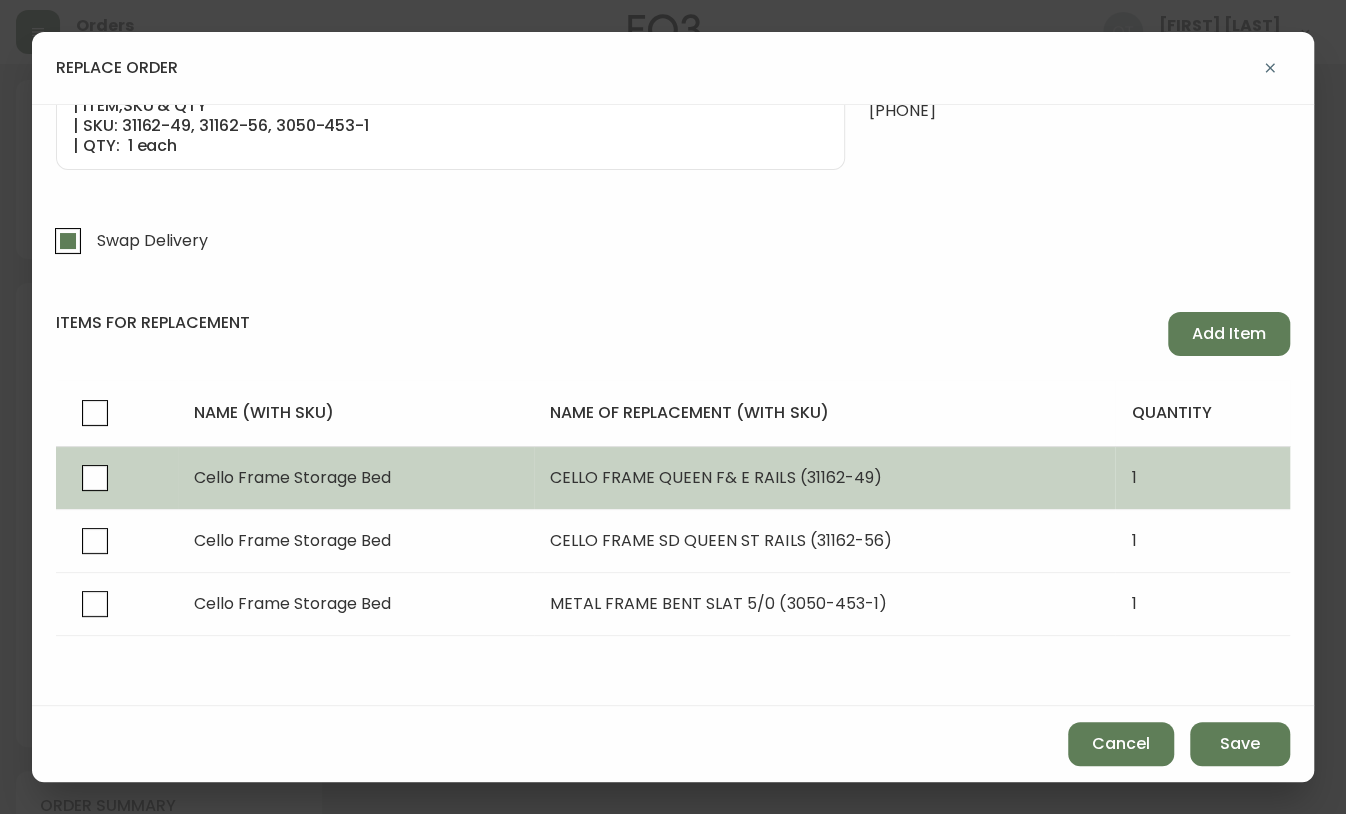click on "CELLO FRAME QUEEN F& E RAILS (31162-49)" at bounding box center (715, 477) 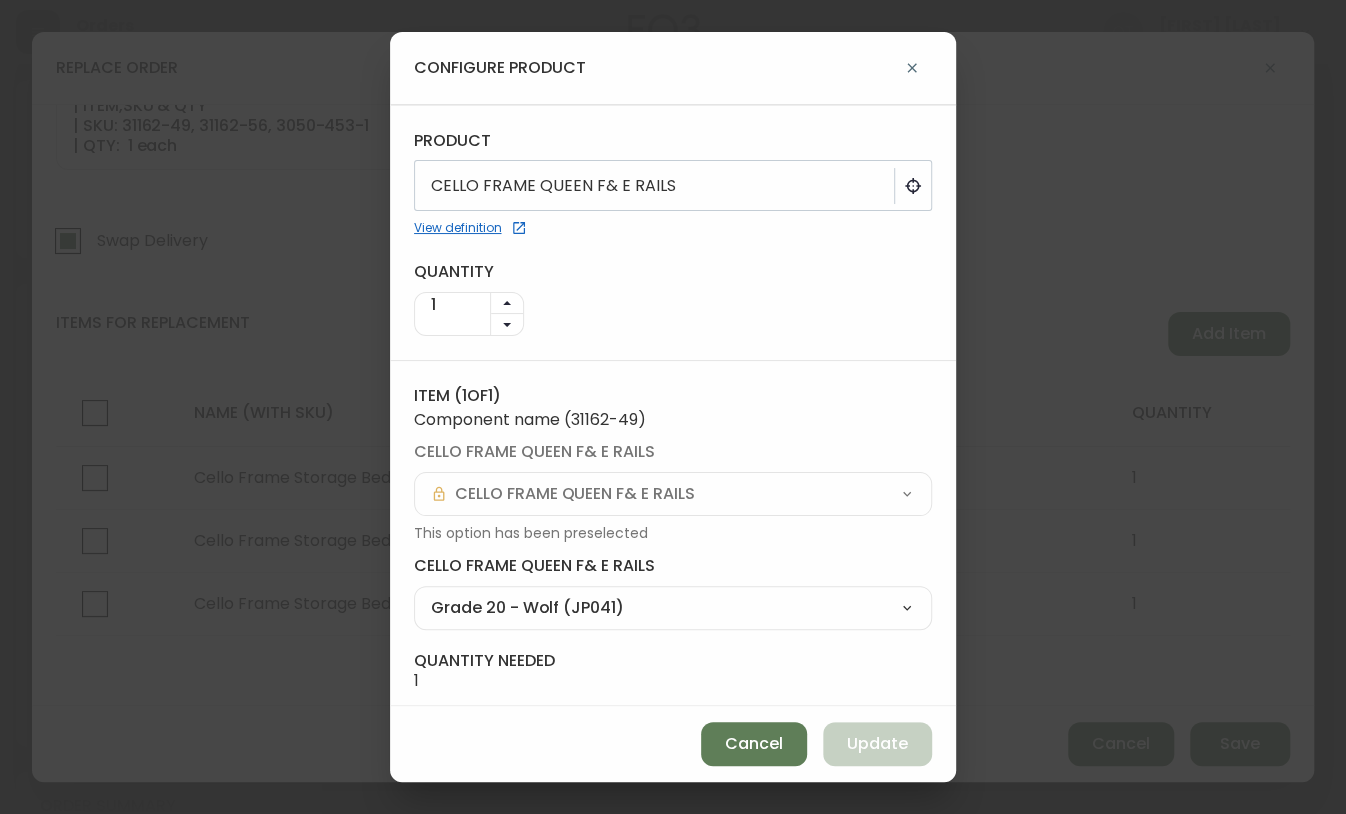 click on "Grade 10 - Camel (K0765) Grade 10 - Ice (K4071) Grade 10 - Moss (K0764) Grade 10 - Navy (K0766) Grade 10 - Steel (K0767) Grade 10 - Avocado (K4072) Not Active Grade 10 - Cream (K6723) Grade 10 - Farro (K6722) Grade 10 - Silver (K7385) Grade 10 - Stonewash (K6724) Grade 20 - Almond (ZP962) Grade 20 - Anthracite (H9354) Grade 20 - Smoke (H9355) Grade 20 - Teal (ZK836) Grade 20 - Denim (ZP963) Not Active Grade 20 - Graphite (ZK832) Not Active Grade 20 - Mocha (ZK833) Not Active Grade 20 - Pumice (ZK834) Not Active Grade 20 - Ruby (ZK835) Not Active, Missing Swatch Image Grade 20 - Willow (ZK837) Not Active, Missing Swatch Image Grade 20 - Blossom (JP051) Grade 20 - Cream (JP052) Grade 20 - Earth (JP053) Grade 20 - Stone (JP054) Grade 20 - [MISSING] (KA236) Not Active, Missing Swatch Image, Missing Colour Name Grade 20 - Coal (JP042) Grade 20 - Pebble (K2981) Grade 20 - Snow (JP040) Grade 20 - Wolf (JP041) Grade 20 - Cocoa (K7623) Grade 20 - Creamy (K7621) Grade 20 - Granite (K7622) Grade 20 - Grey (H1105)" at bounding box center (673, 608) 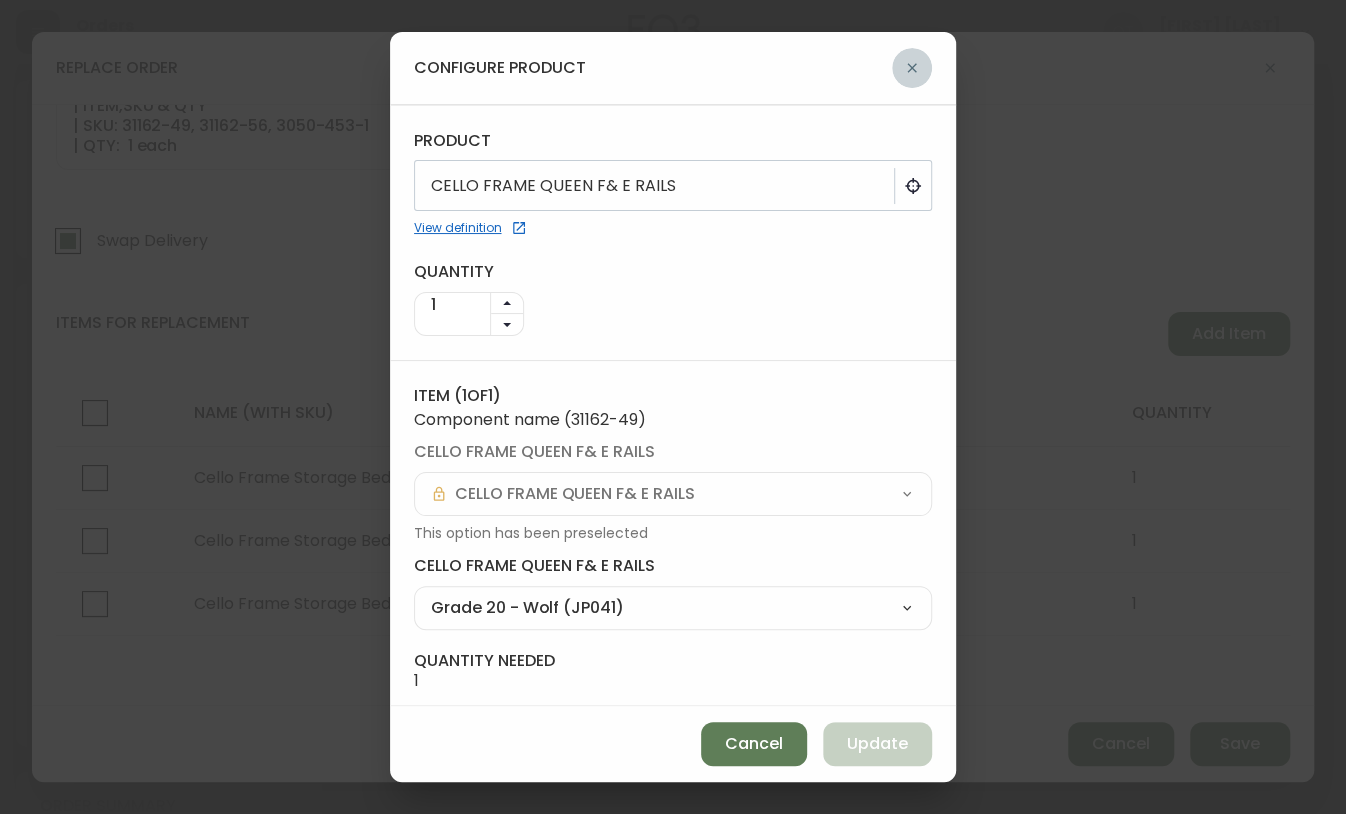 click 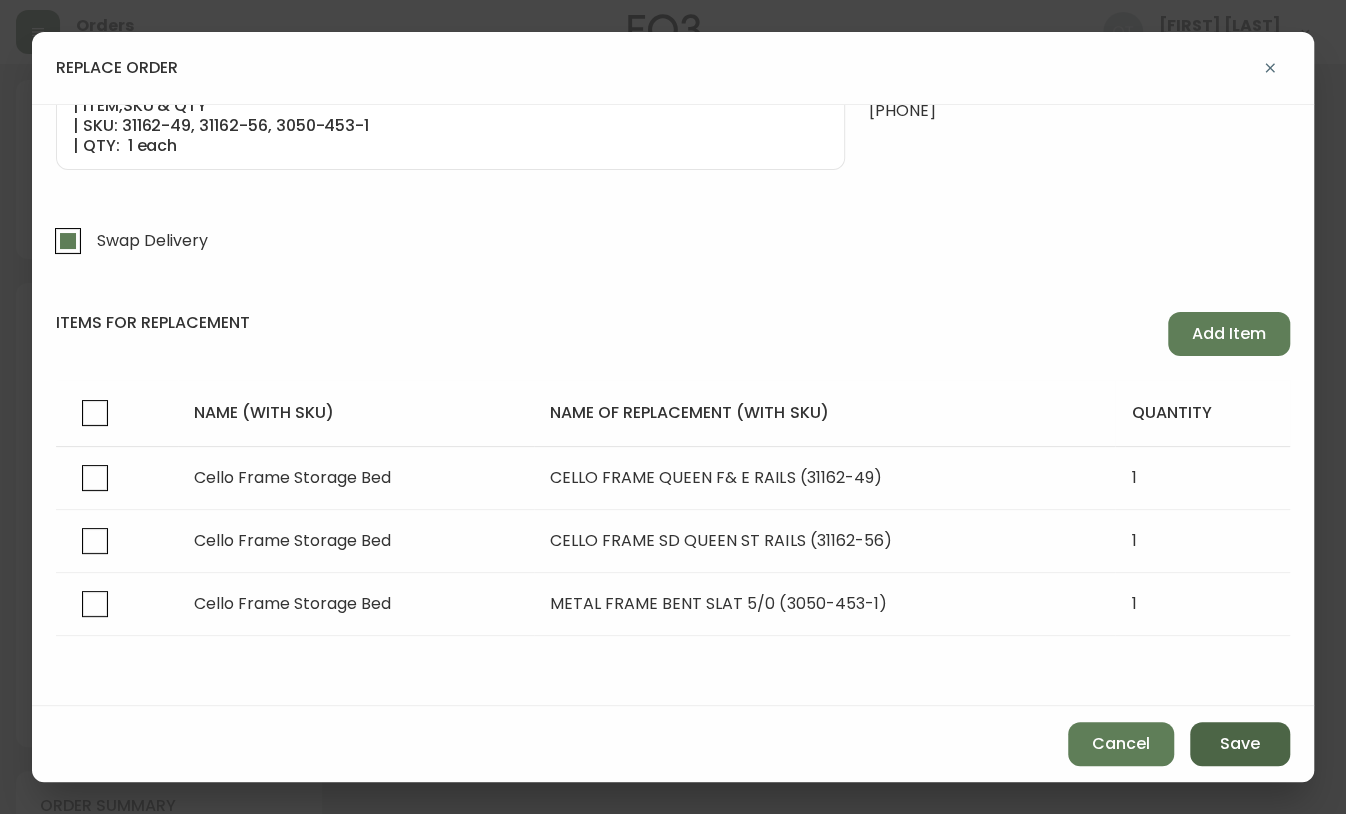 click on "Save" at bounding box center (1240, 744) 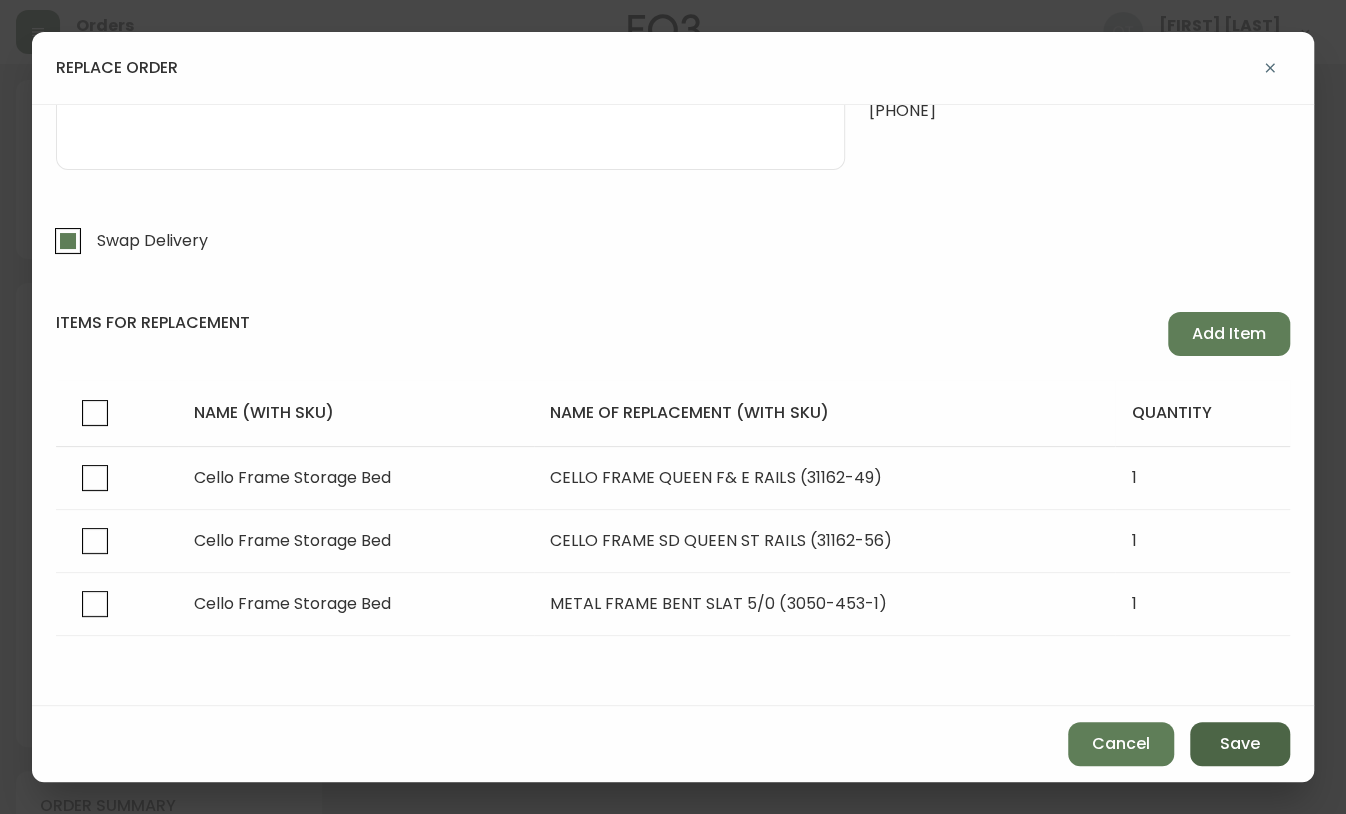 scroll, scrollTop: 0, scrollLeft: 0, axis: both 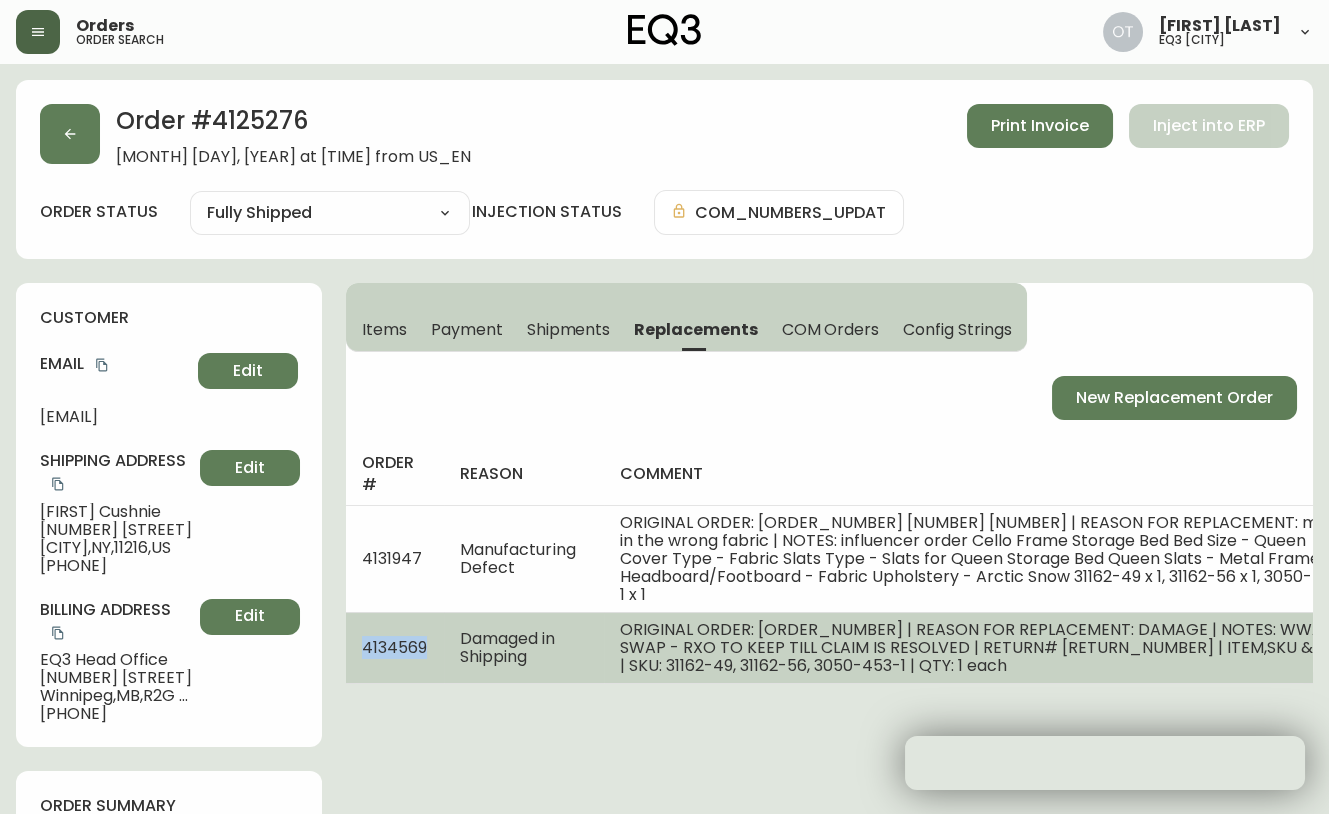 drag, startPoint x: 357, startPoint y: 645, endPoint x: 426, endPoint y: 655, distance: 69.72087 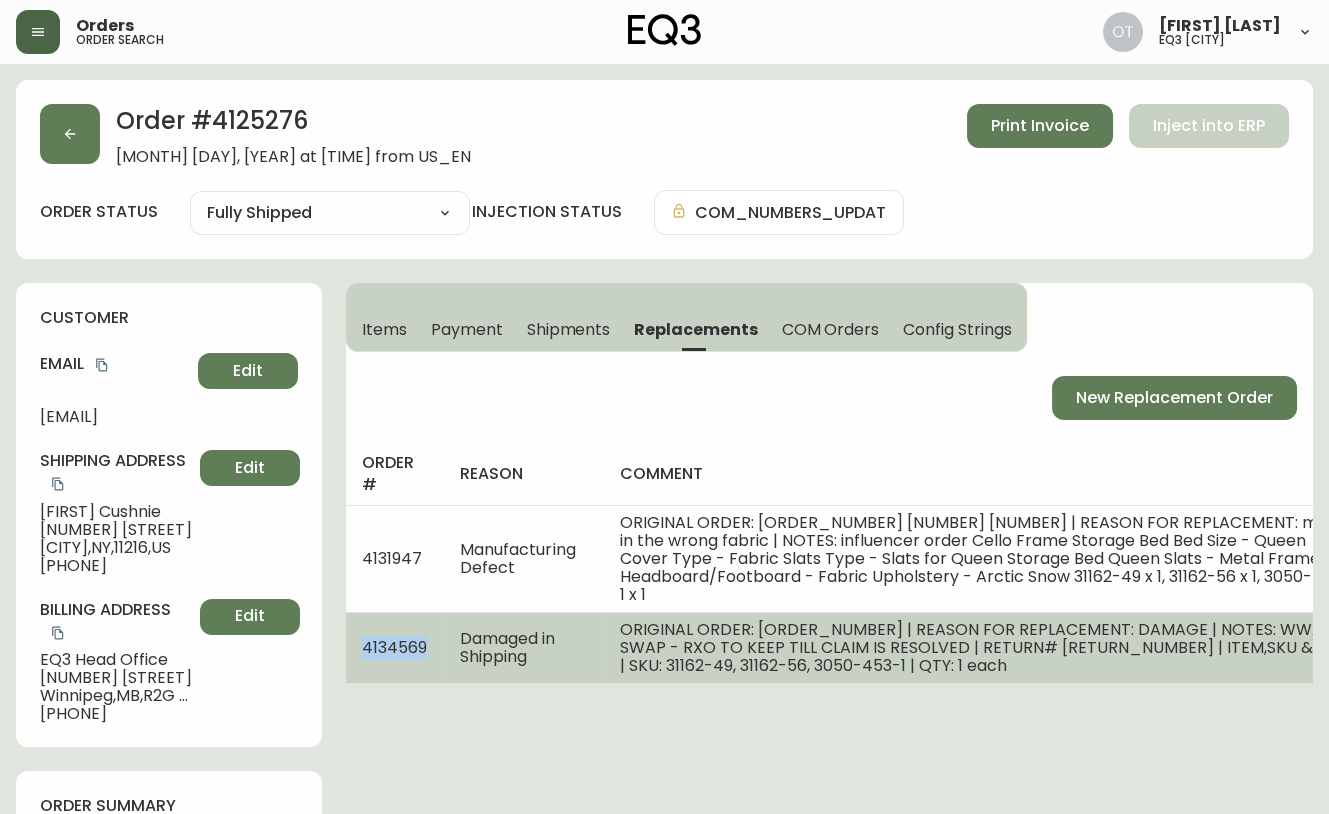 copy on "4134569" 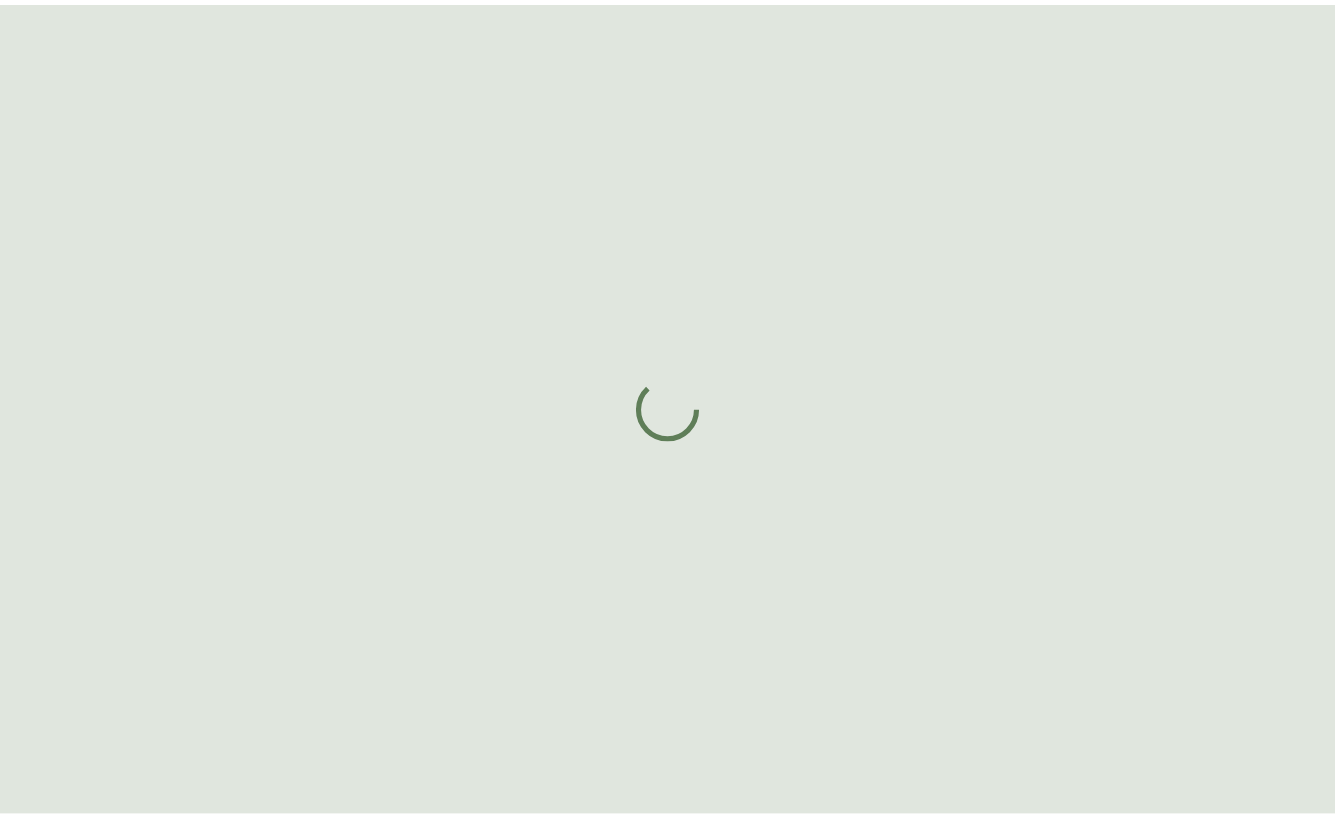 scroll, scrollTop: 0, scrollLeft: 0, axis: both 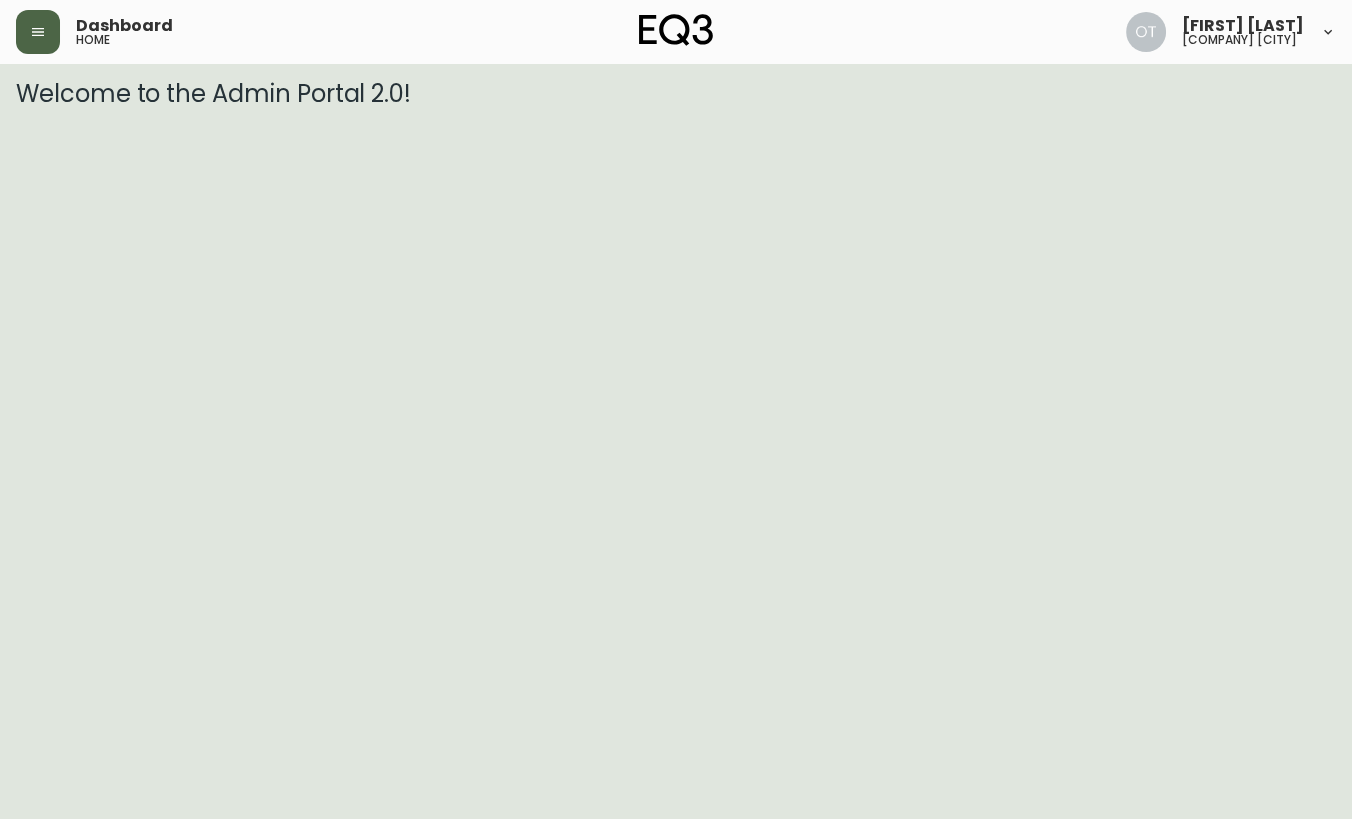 click at bounding box center [38, 32] 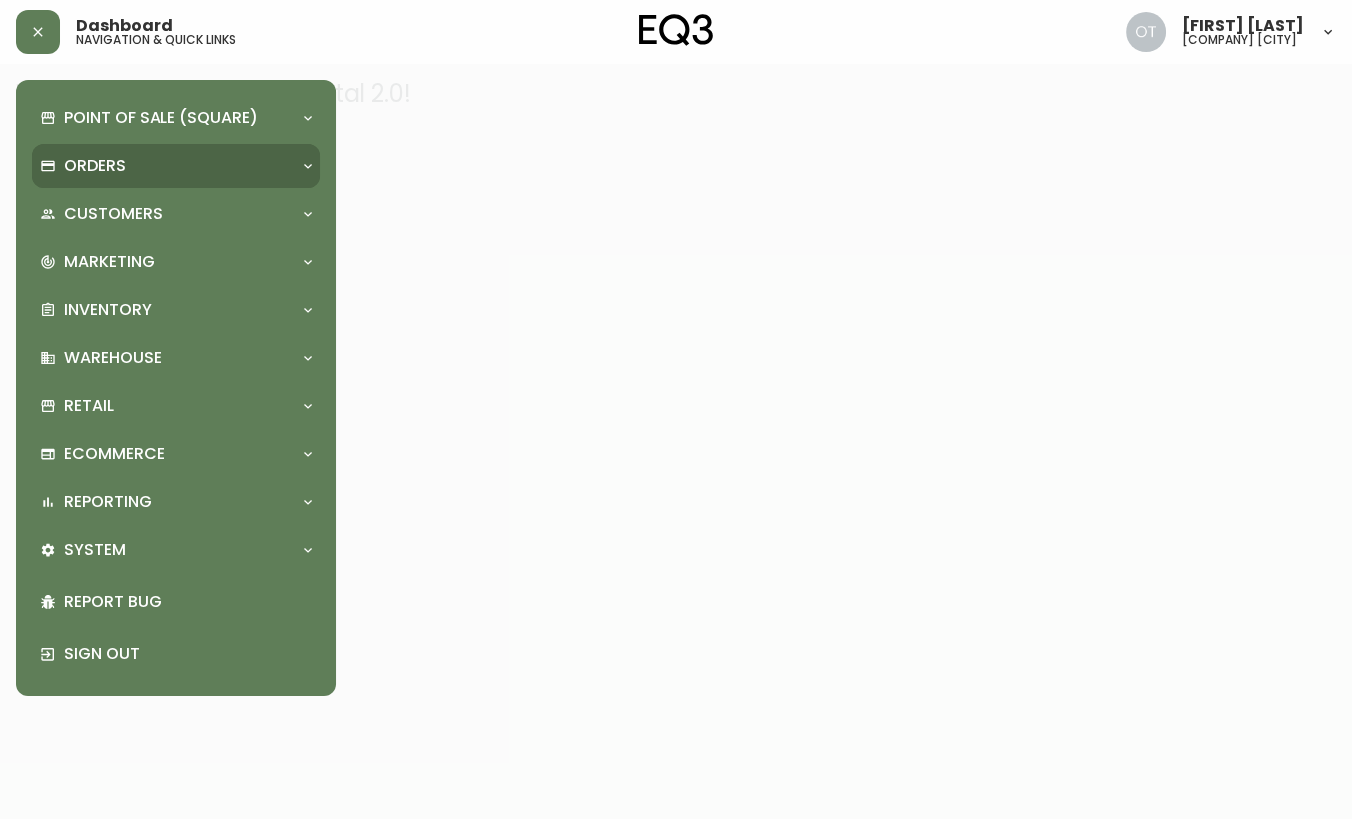 click on "Orders" at bounding box center (95, 166) 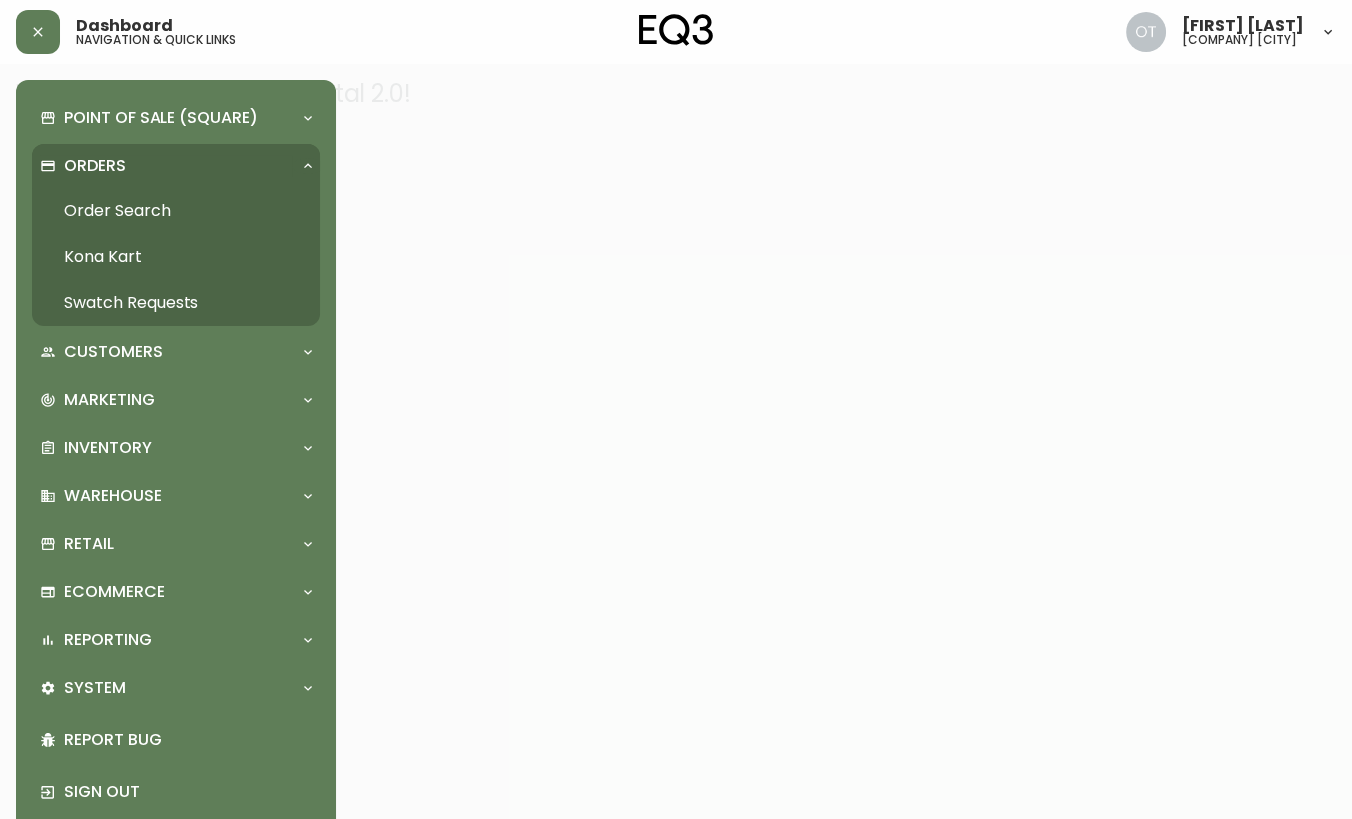 click on "Order Search" at bounding box center [176, 211] 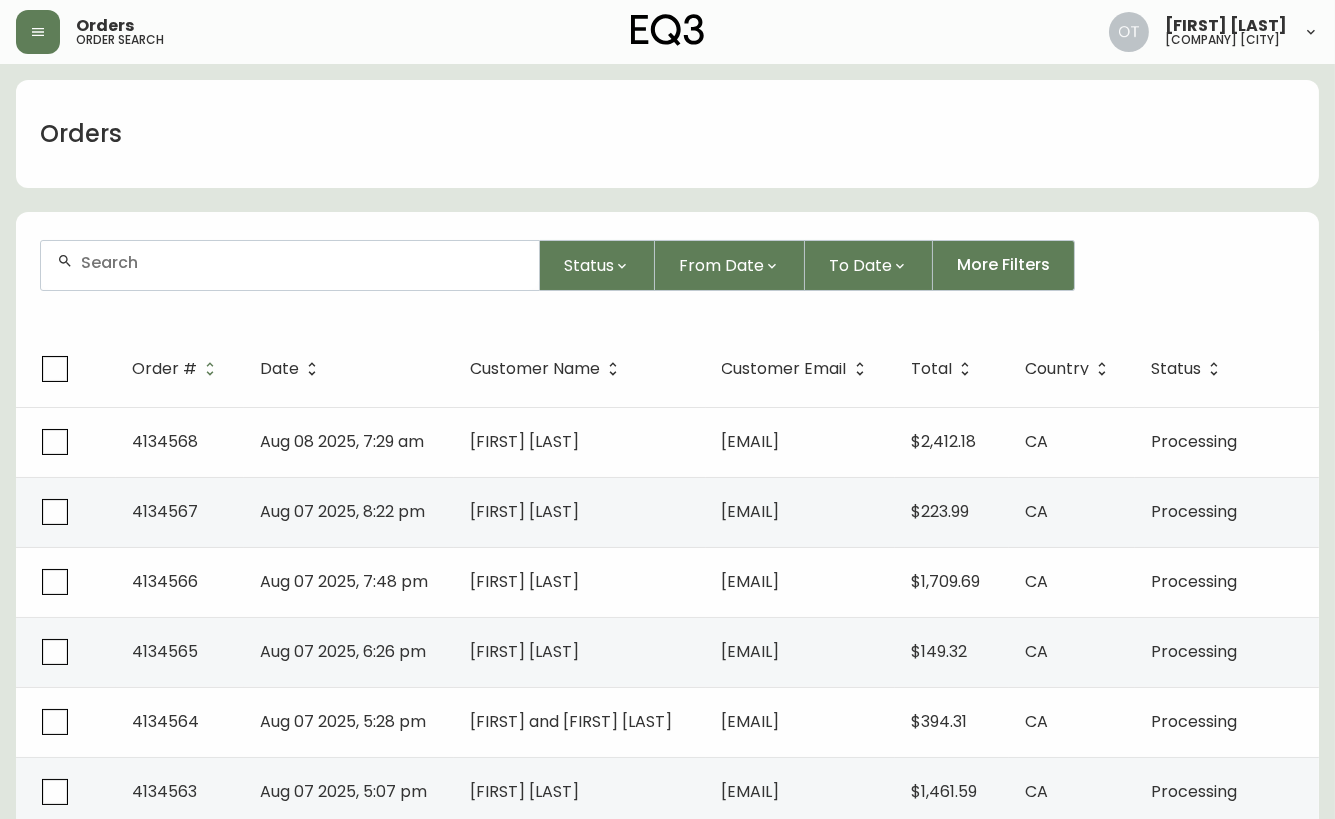 click at bounding box center [302, 262] 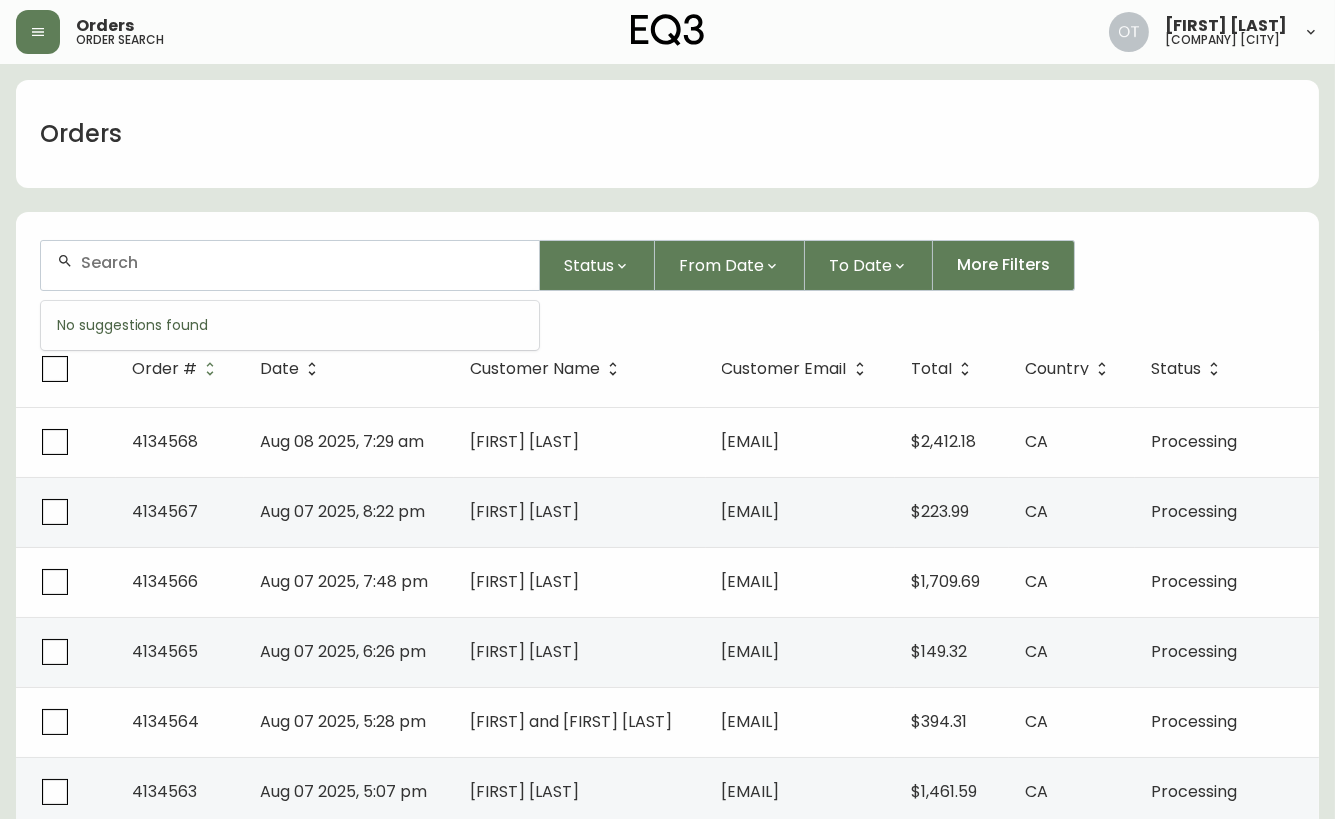 paste on "4125276" 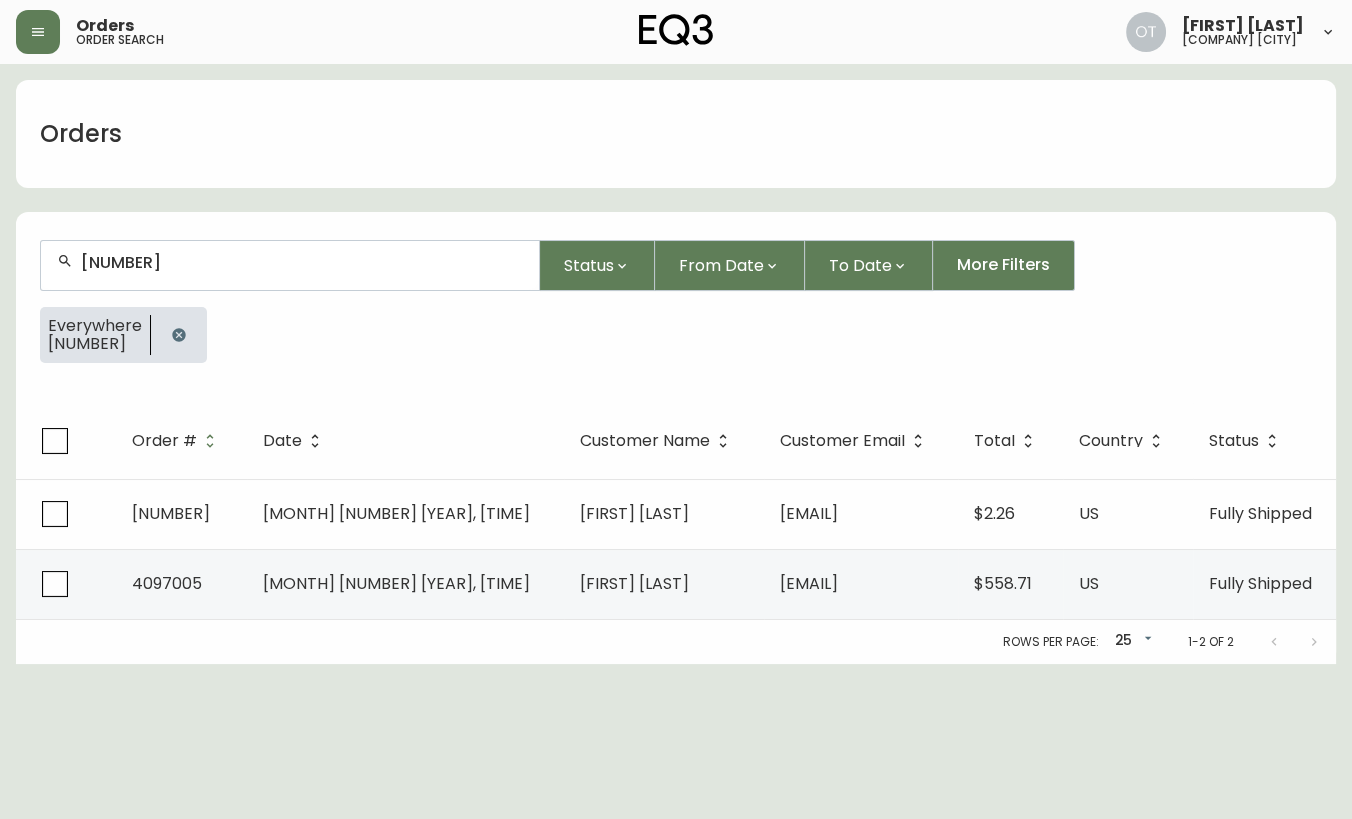 type on "4125276" 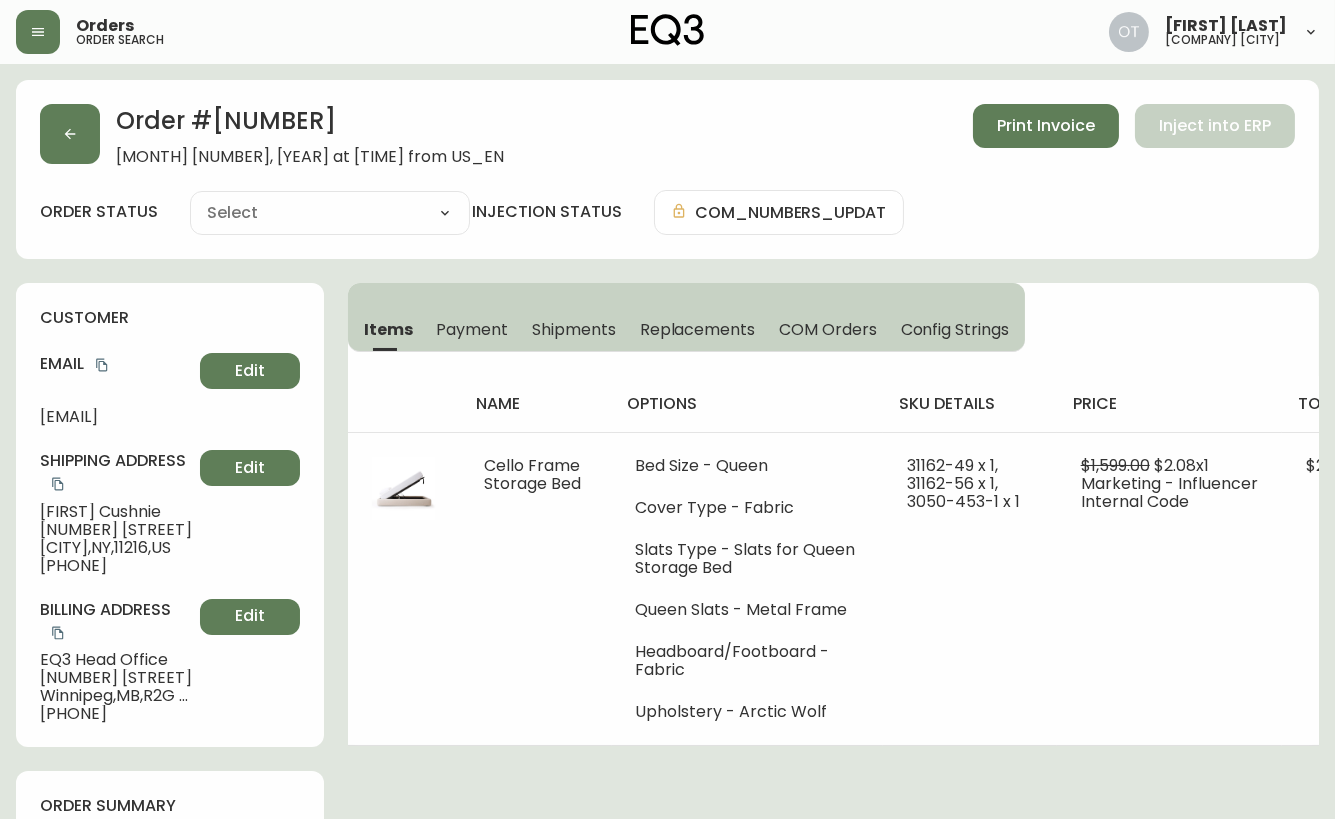 type on "Fully Shipped" 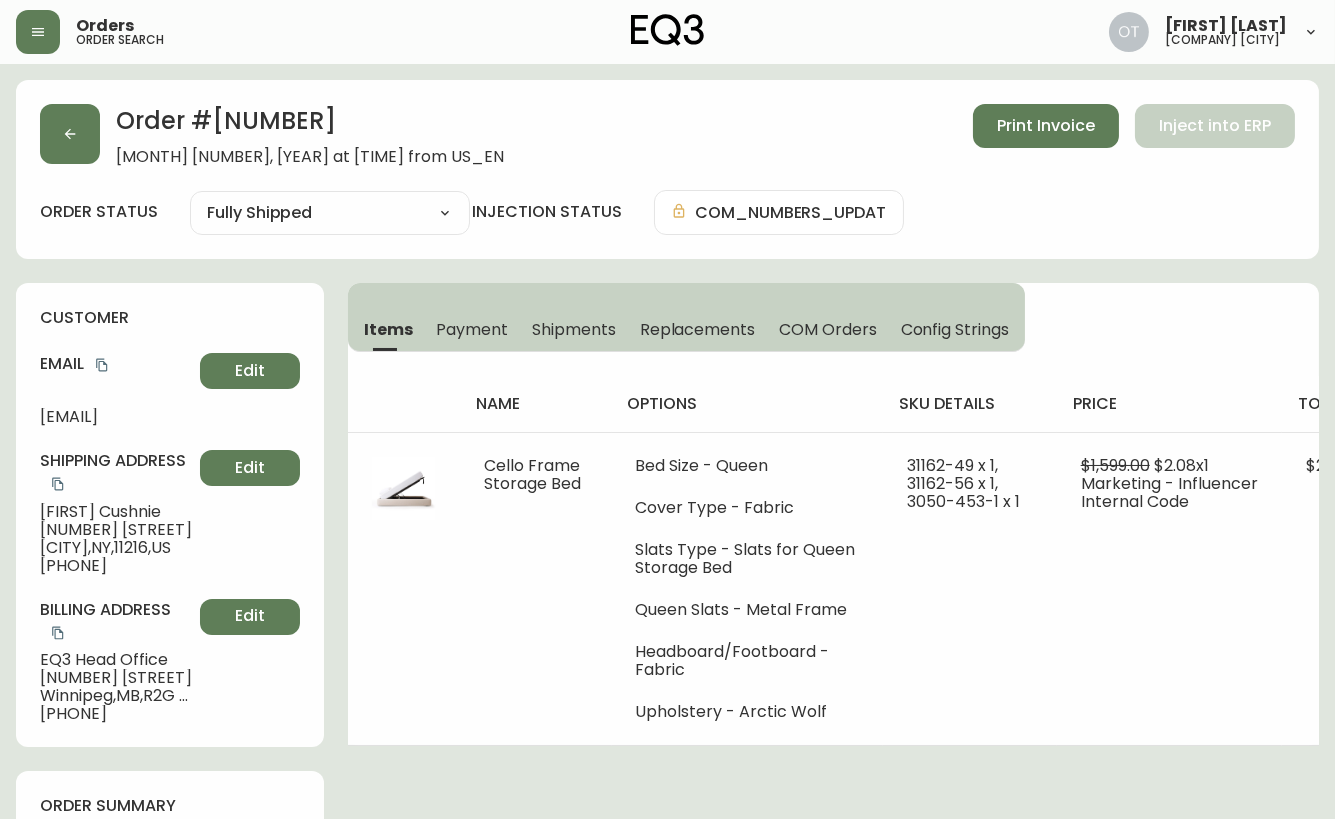 select on "FULLY_SHIPPED" 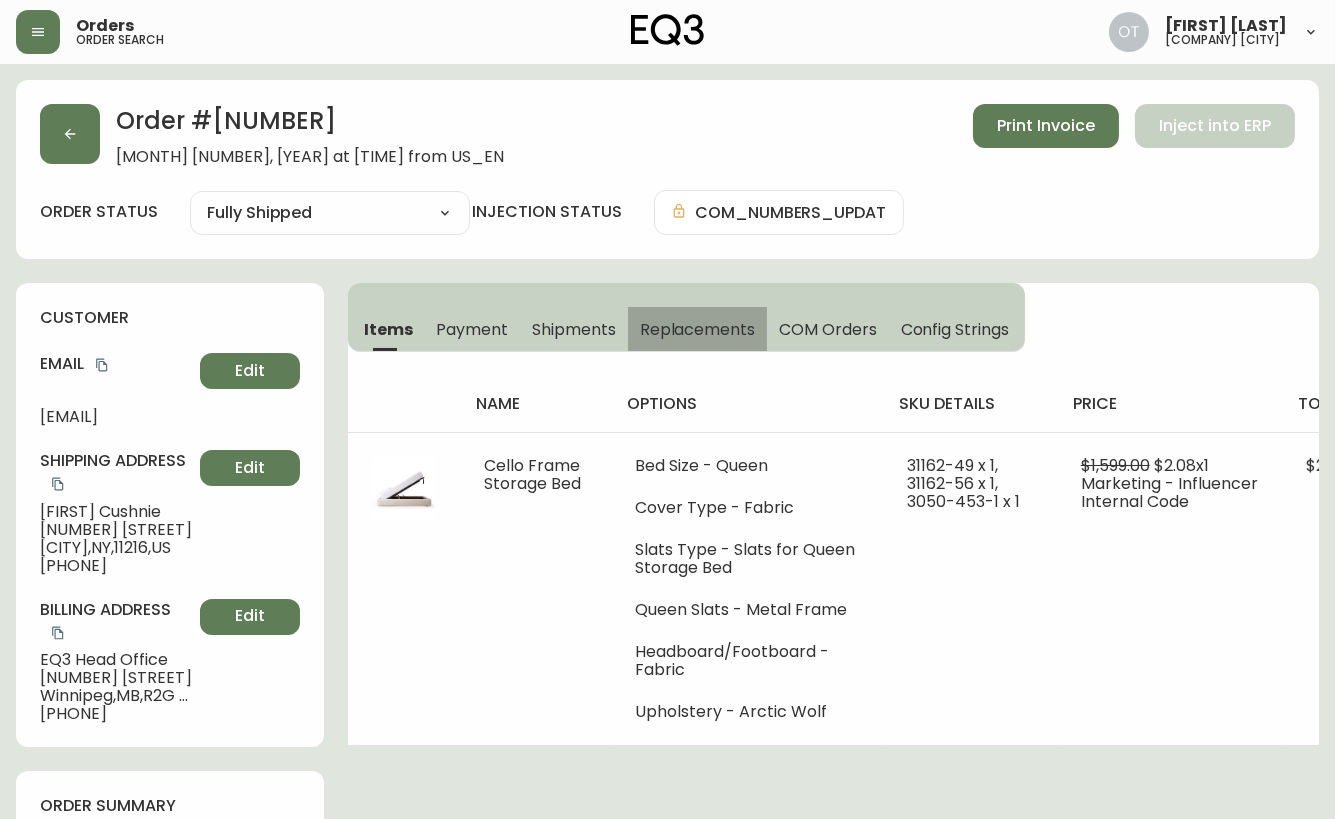 click on "Replacements" at bounding box center [697, 329] 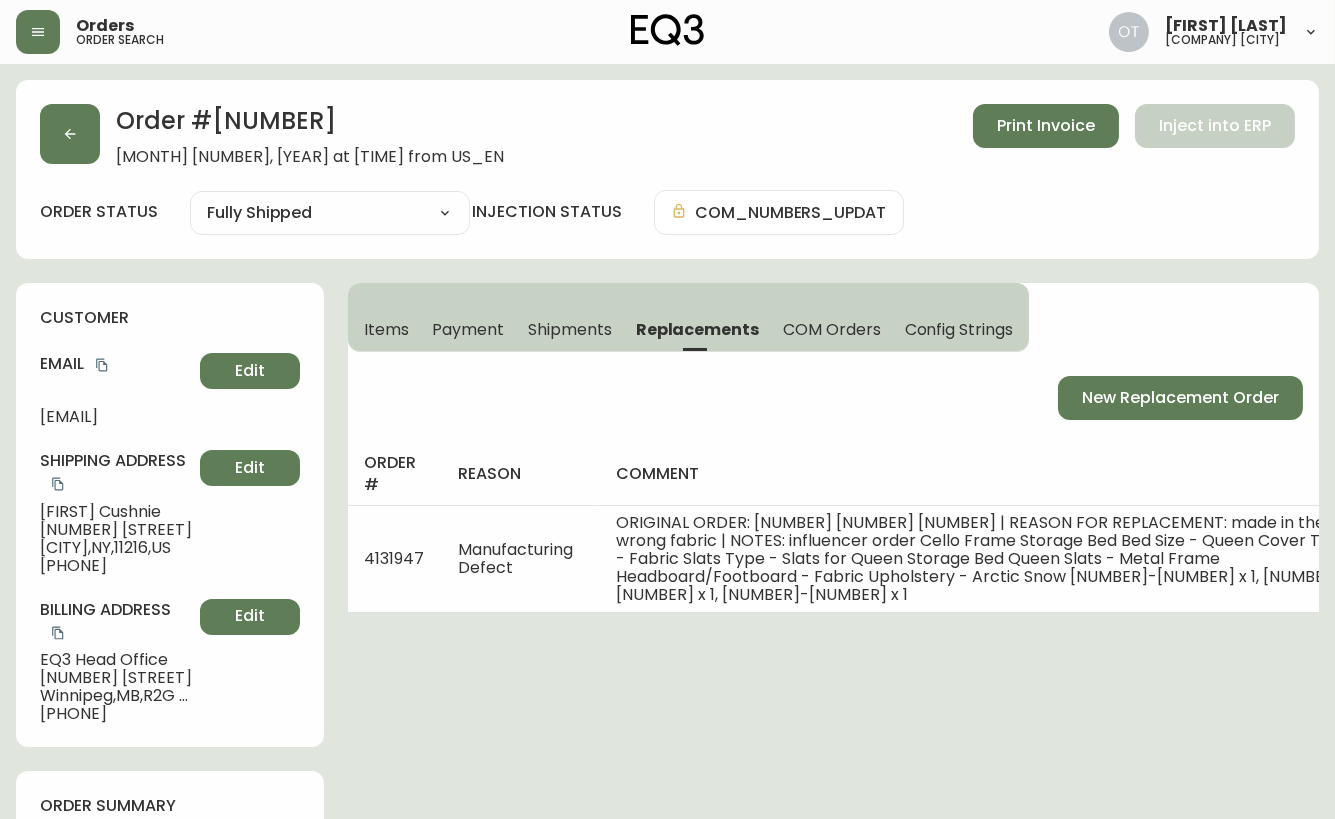 click on "comment" at bounding box center [986, 474] 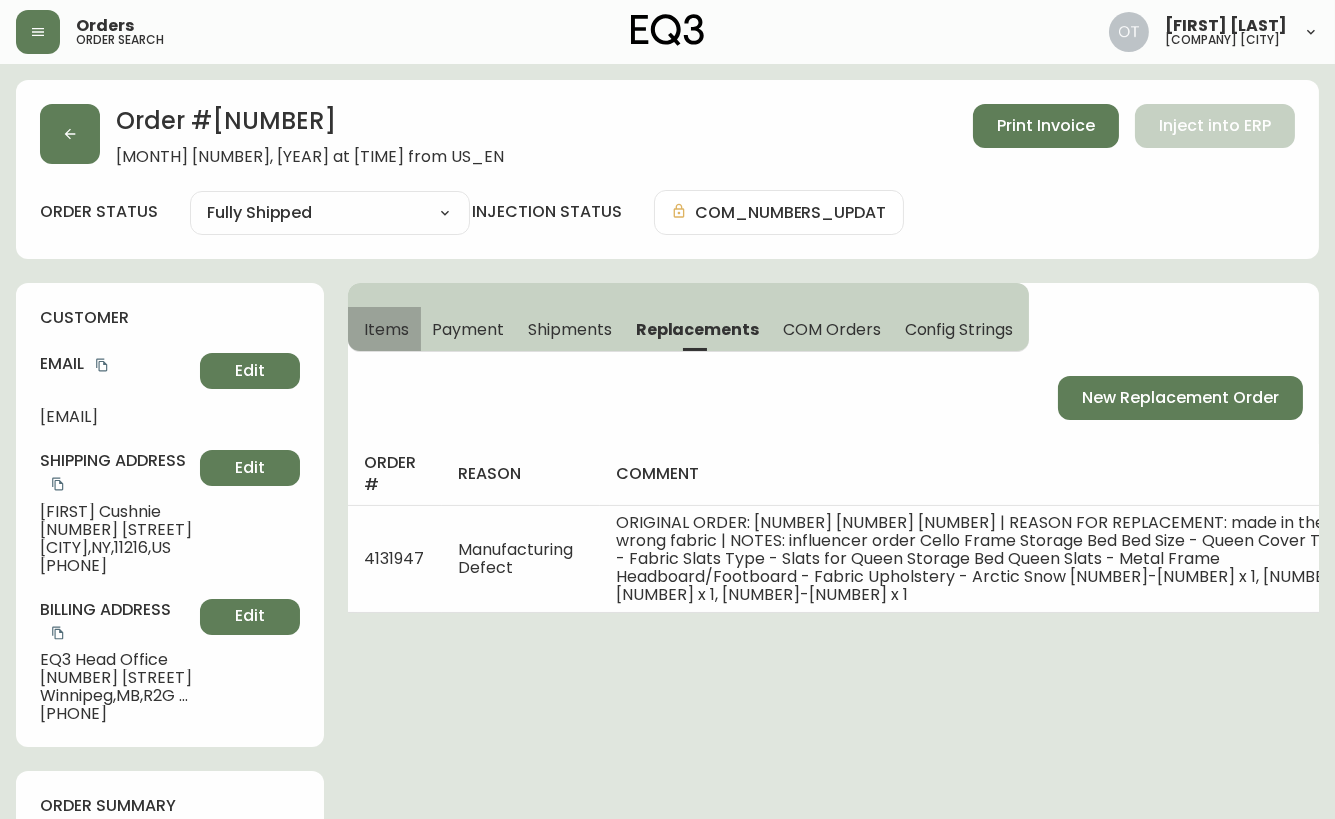 click on "Items" at bounding box center (386, 329) 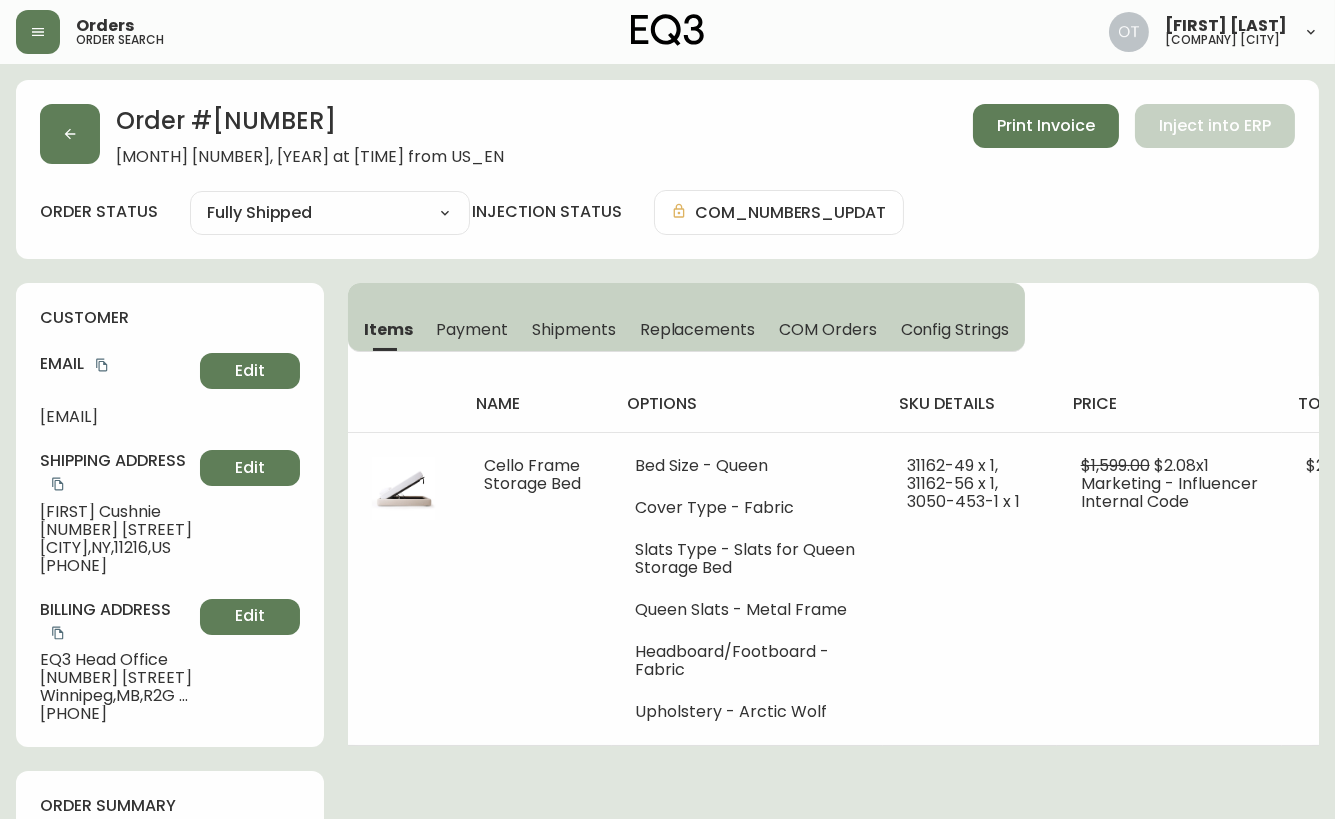 click on "order status Fully Shipped Cancelled Fully Shipped injection status COM_NUMBERS_UPDATED" at bounding box center (667, 212) 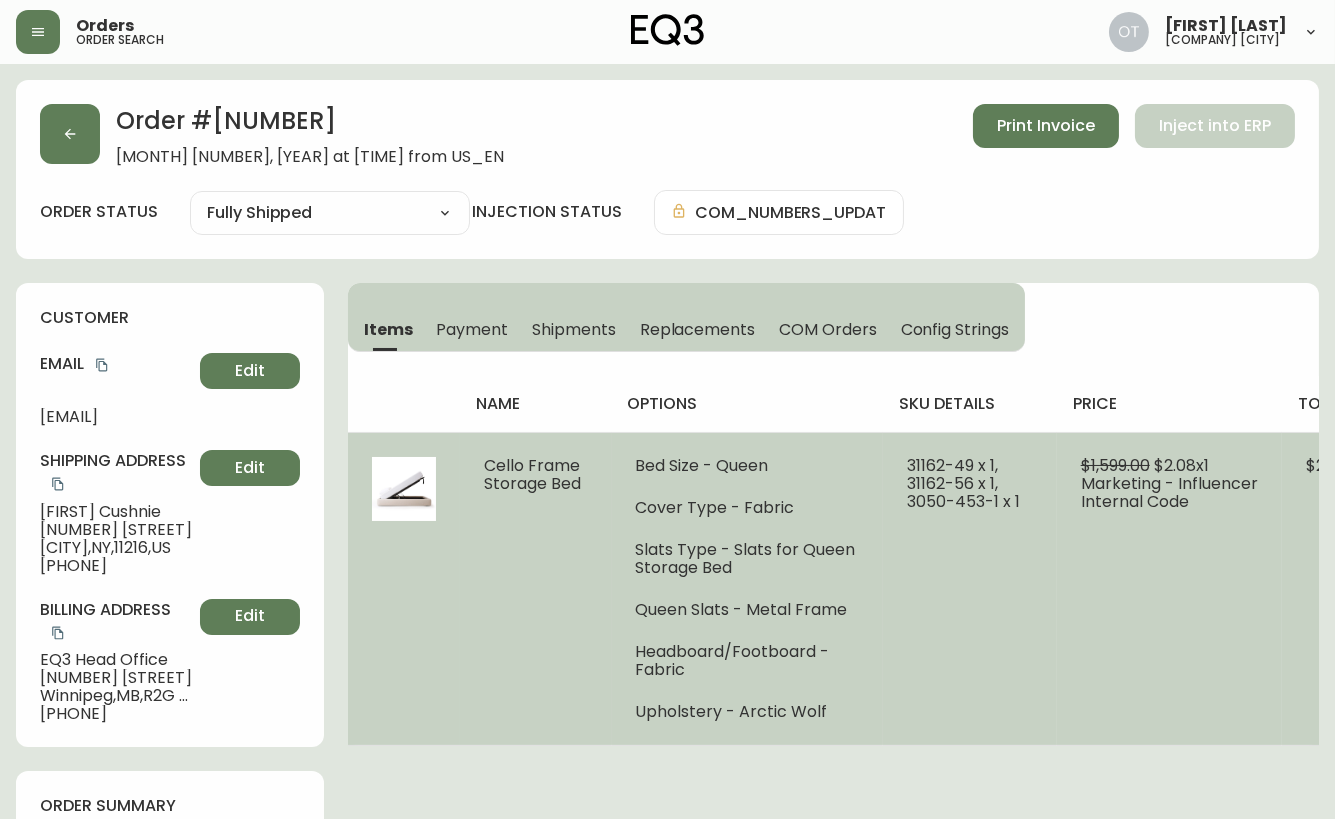 drag, startPoint x: 1136, startPoint y: 667, endPoint x: 1129, endPoint y: 659, distance: 10.630146 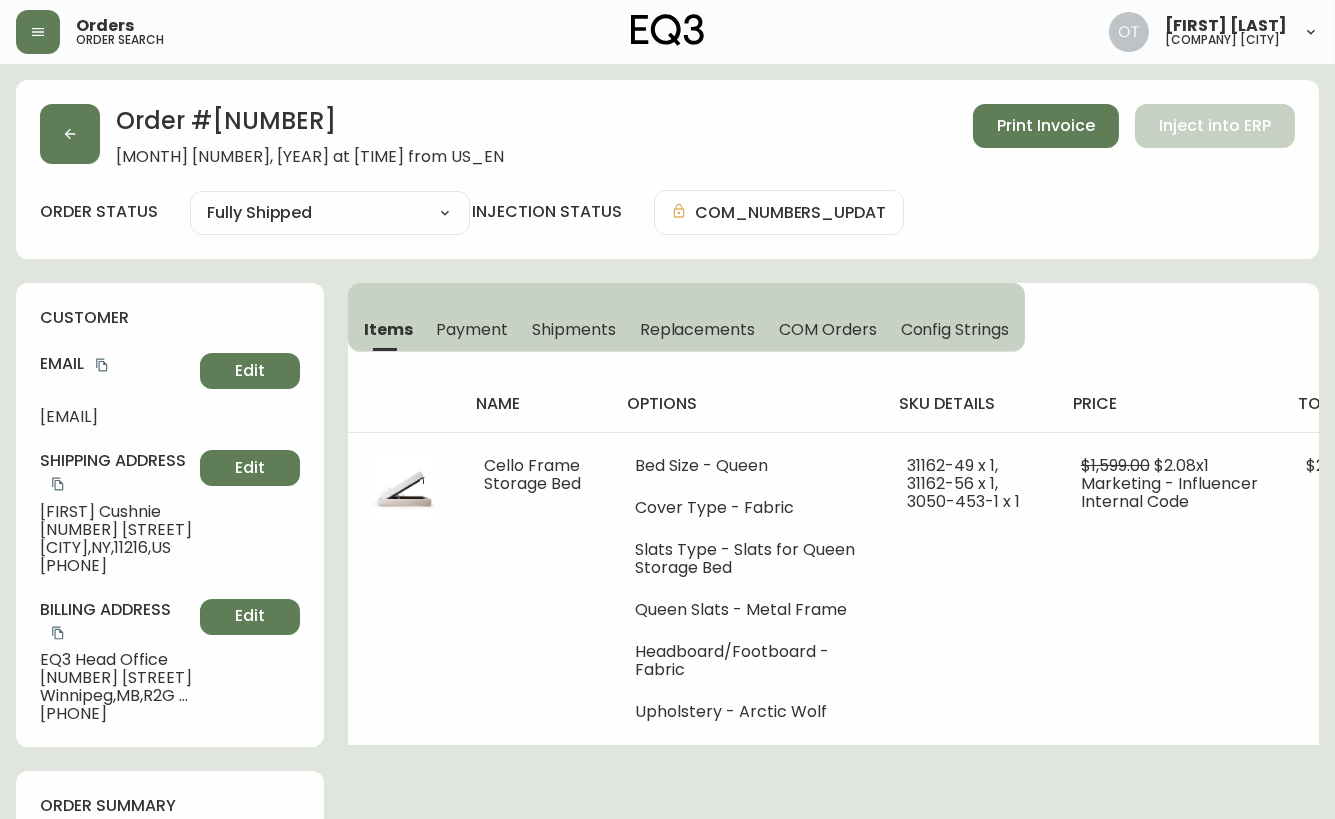 click on "Order # 4125276" at bounding box center [310, 126] 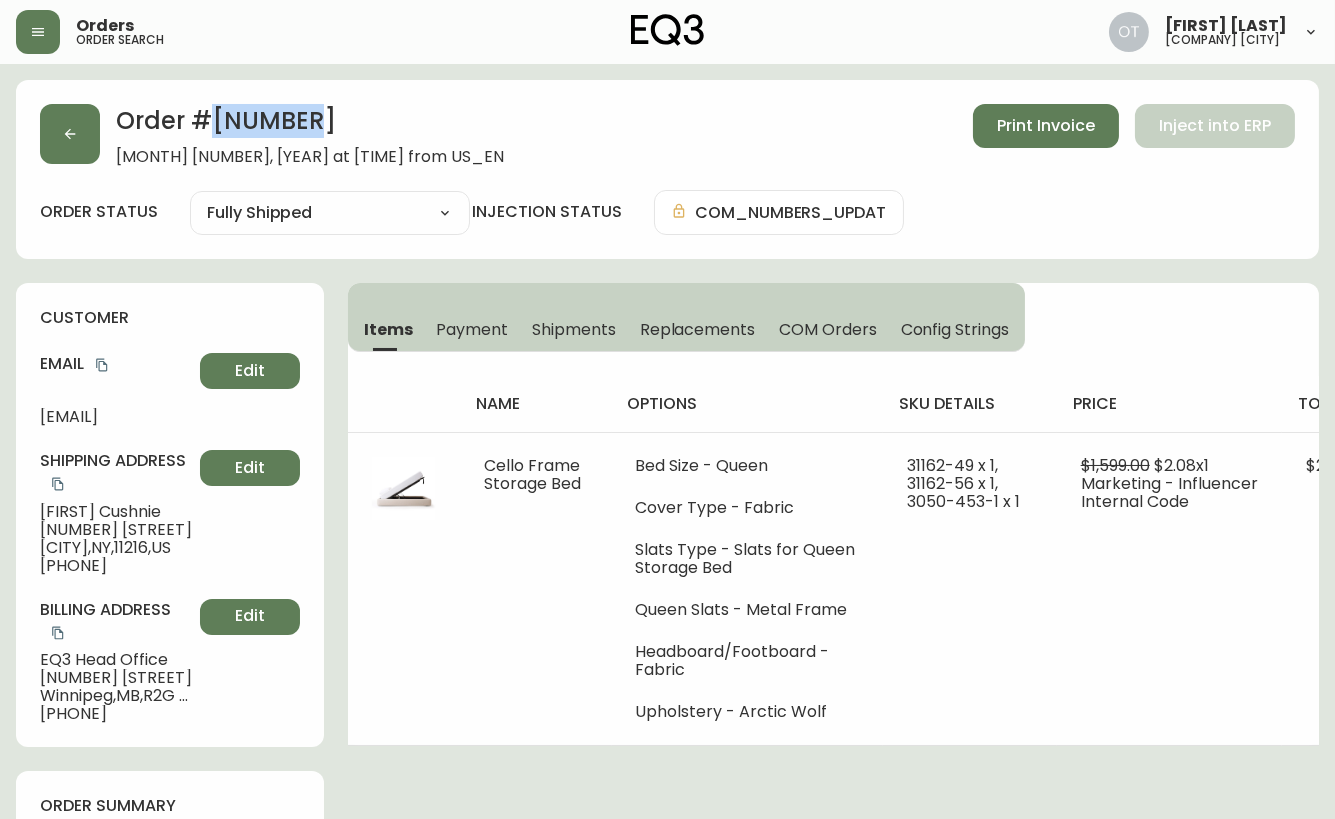 click on "Order # 4125276" at bounding box center [310, 126] 